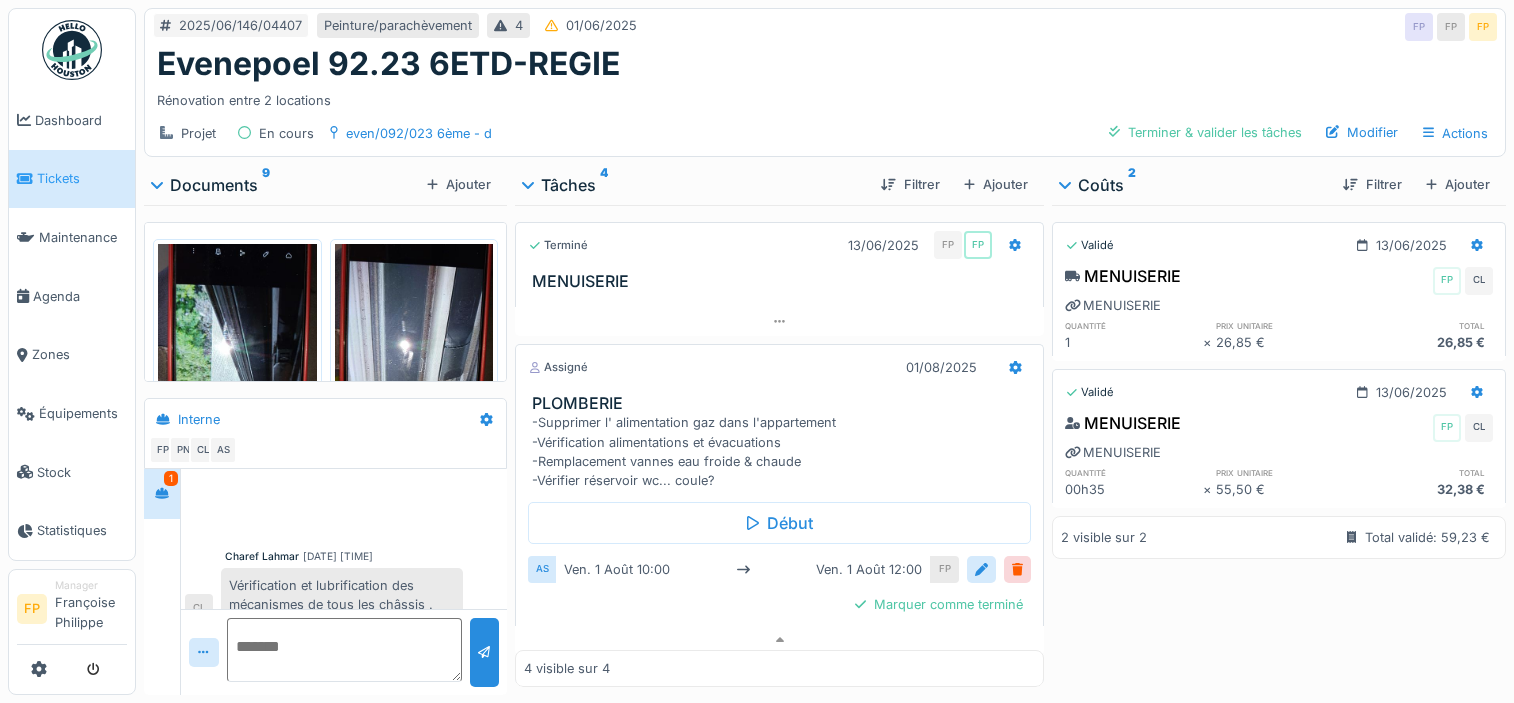 scroll, scrollTop: 15, scrollLeft: 0, axis: vertical 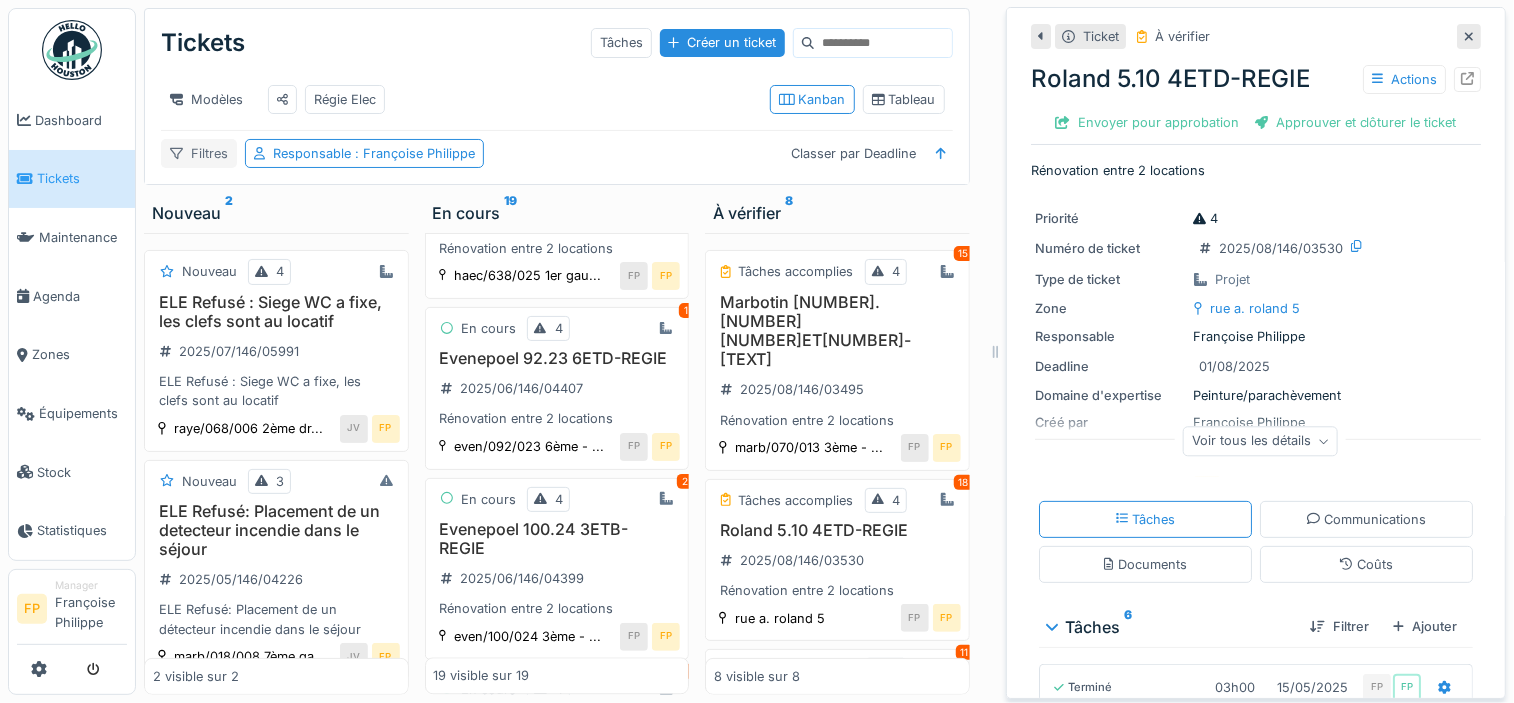 click on "Filtres" at bounding box center (199, 153) 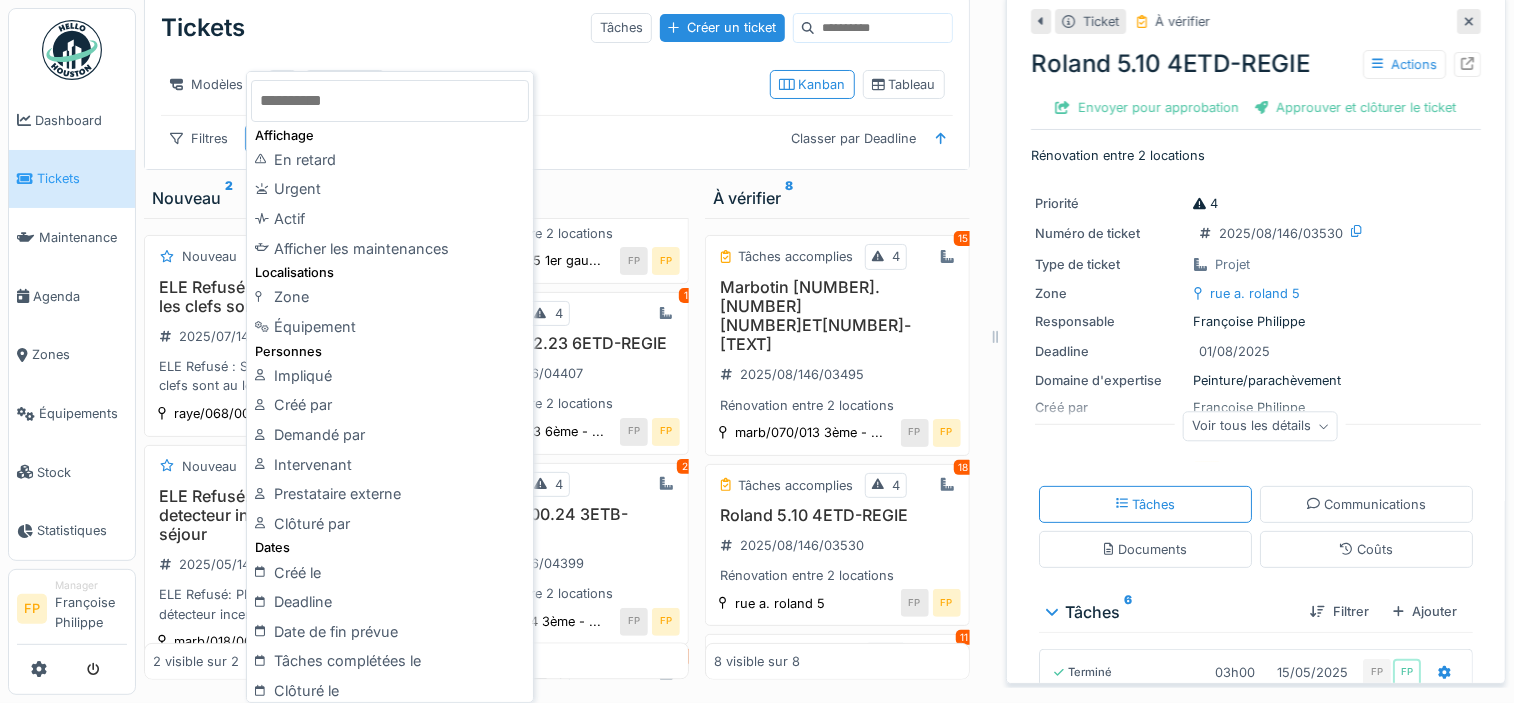 click on "Modèles     Régie Elec" at bounding box center [457, 84] 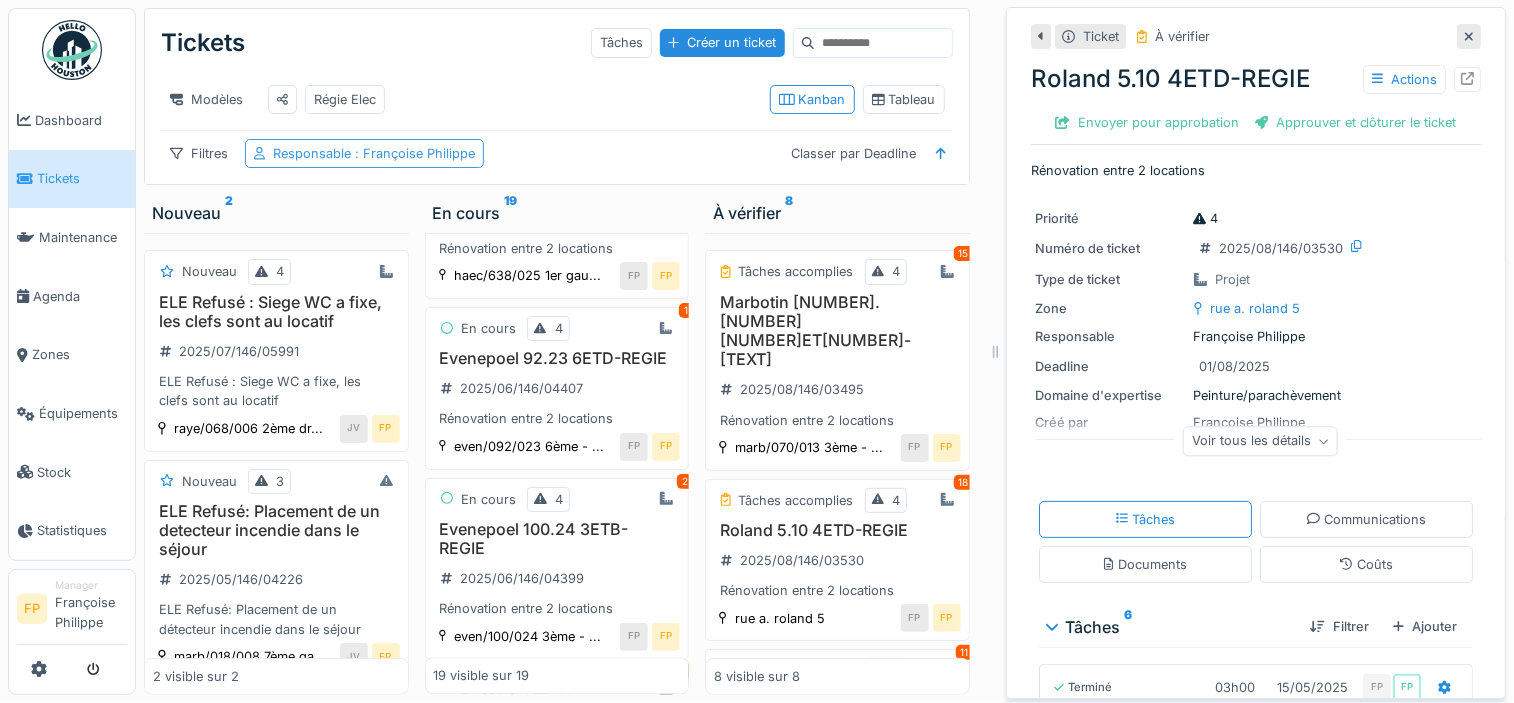 click on "Responsable   :   Françoise Philippe" at bounding box center (374, 153) 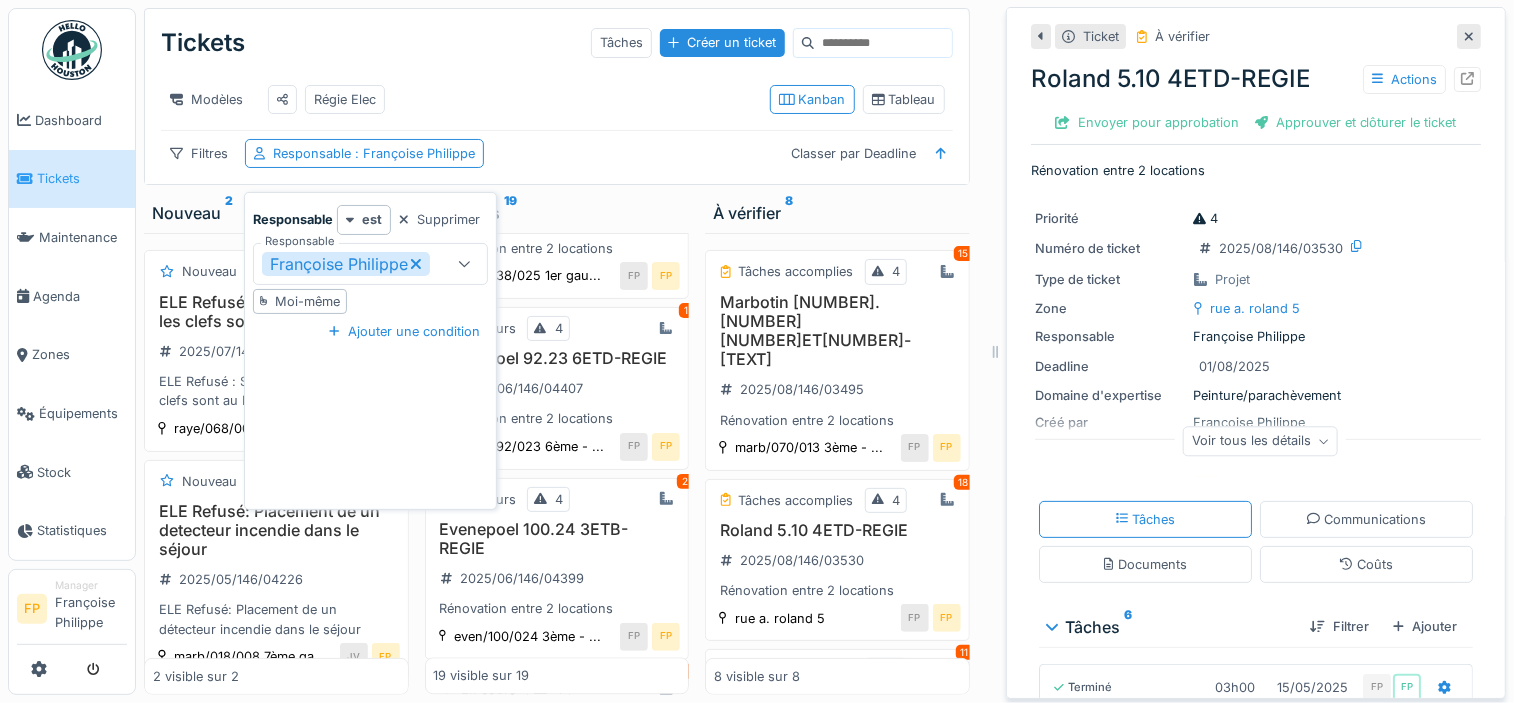 click 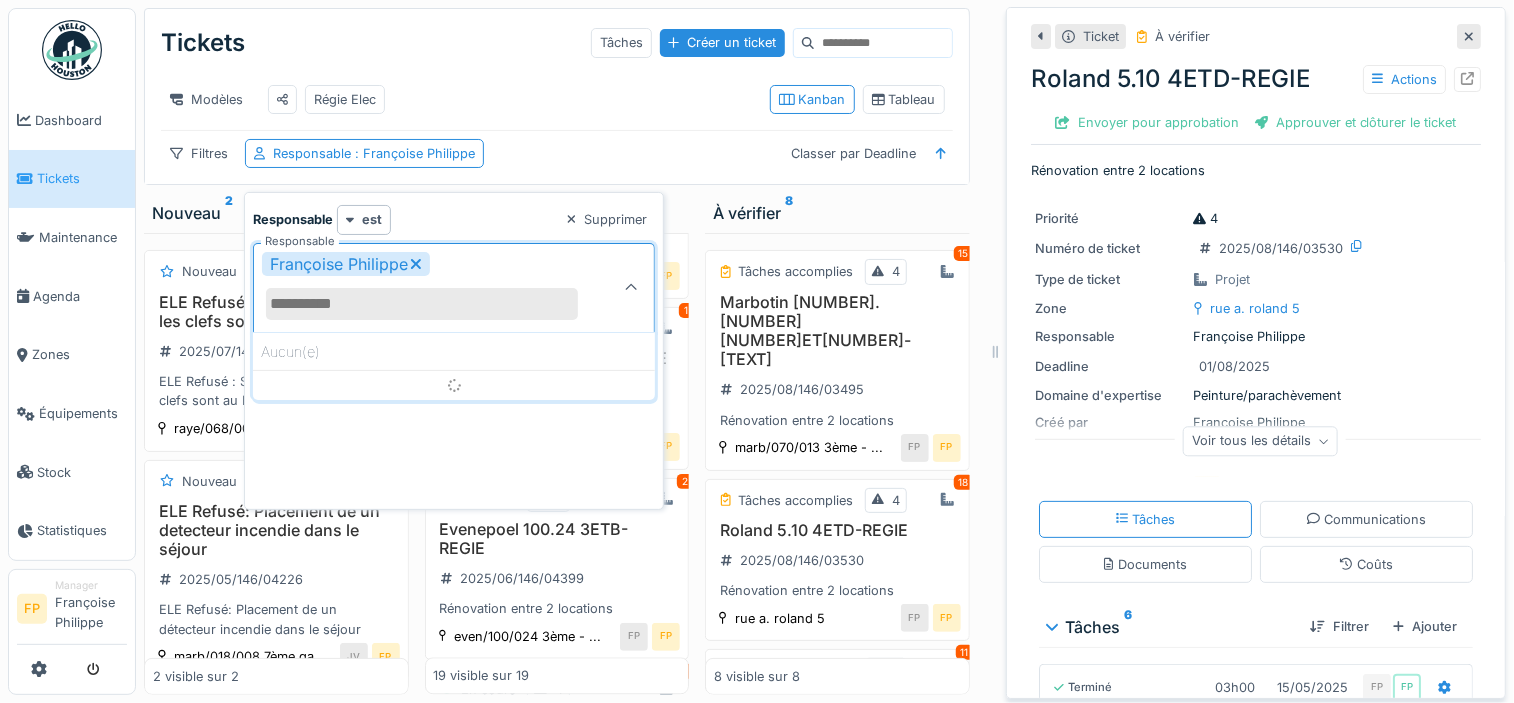 scroll, scrollTop: 0, scrollLeft: 0, axis: both 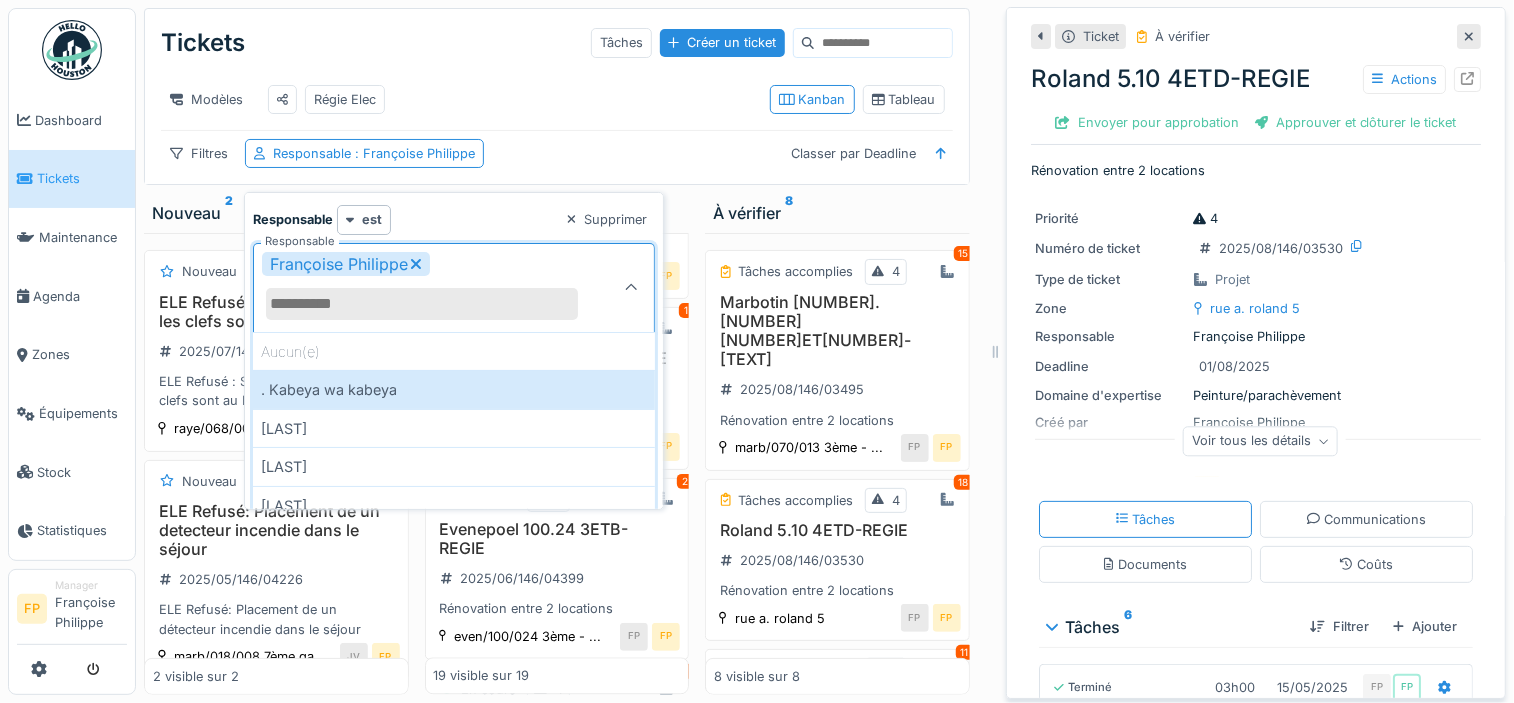 click on "Responsable" at bounding box center [422, 304] 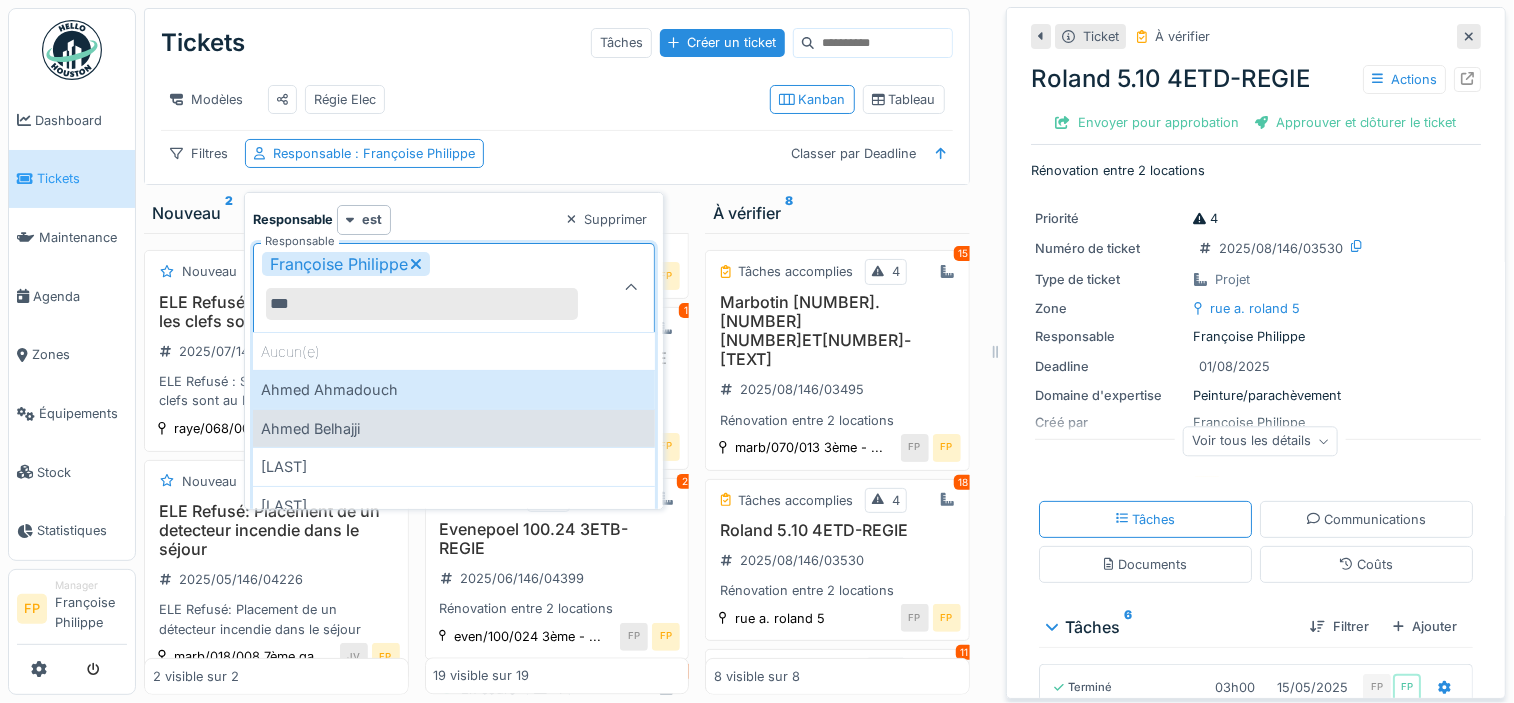 type on "***" 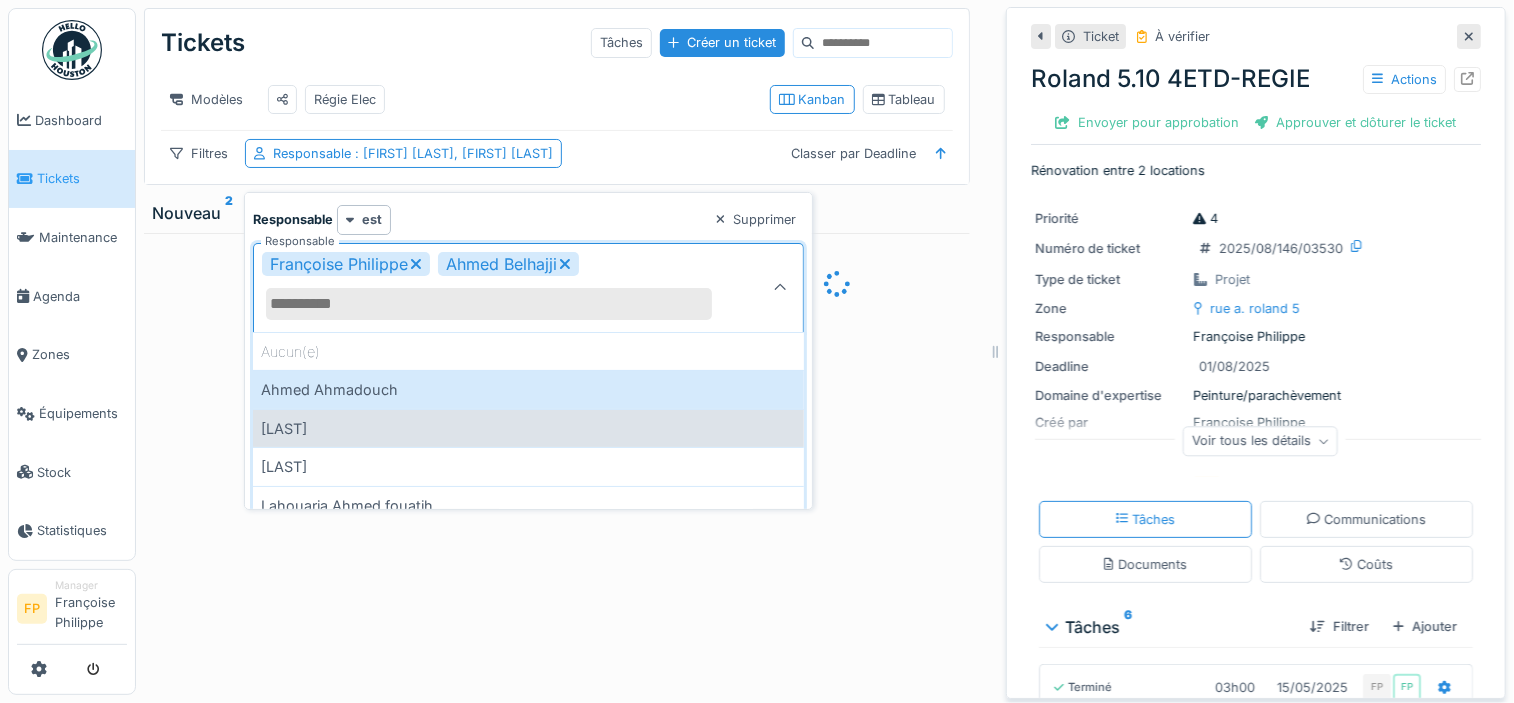 scroll, scrollTop: 0, scrollLeft: 0, axis: both 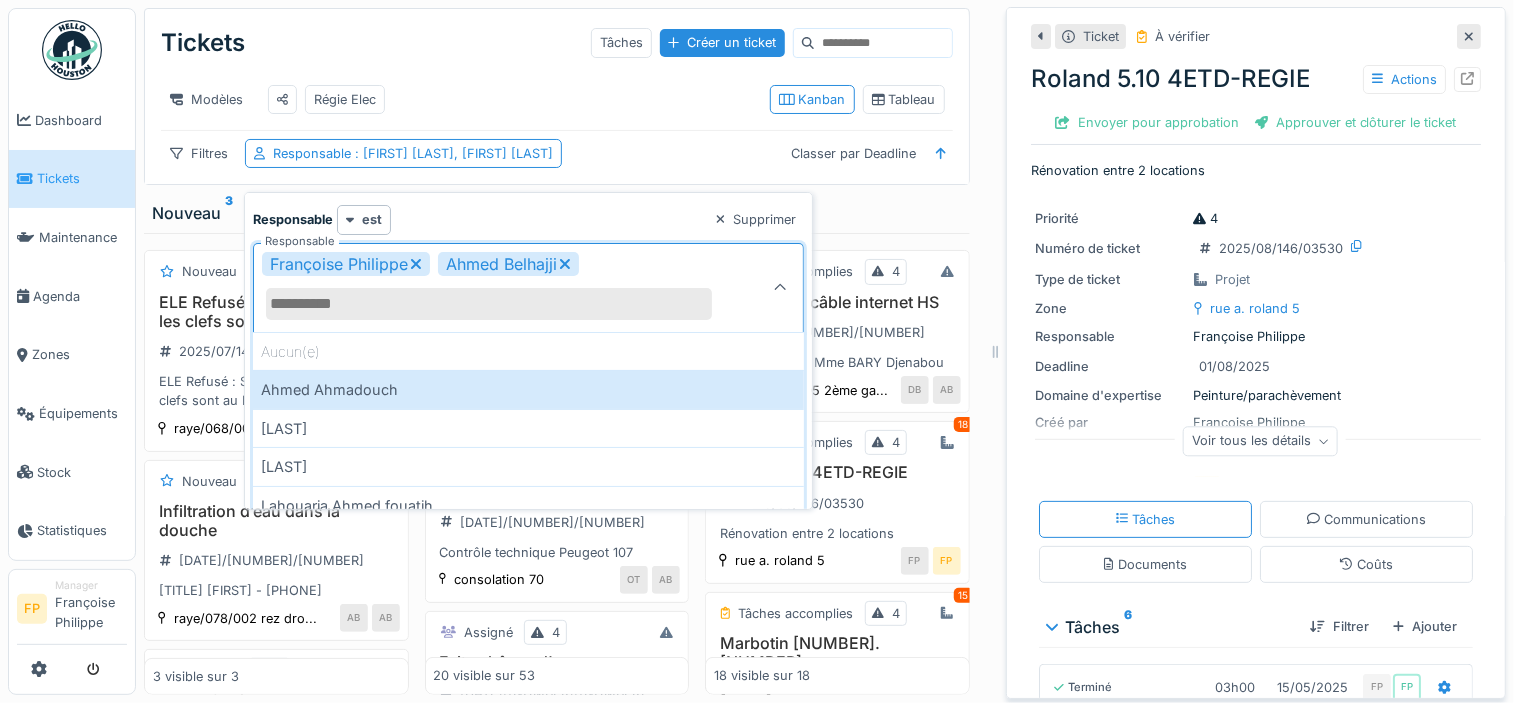 click on "Modèles     Régie Elec" at bounding box center (457, 99) 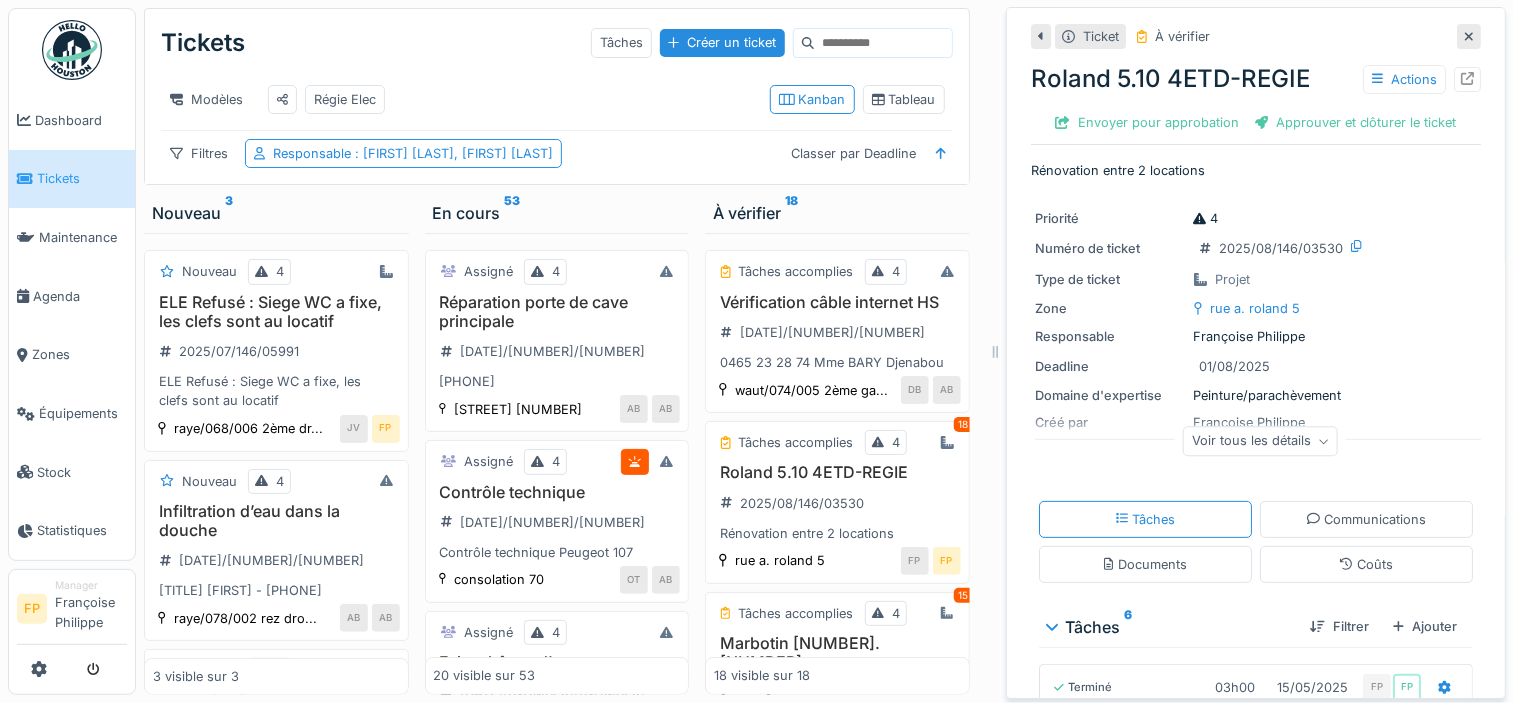 click at bounding box center [883, 43] 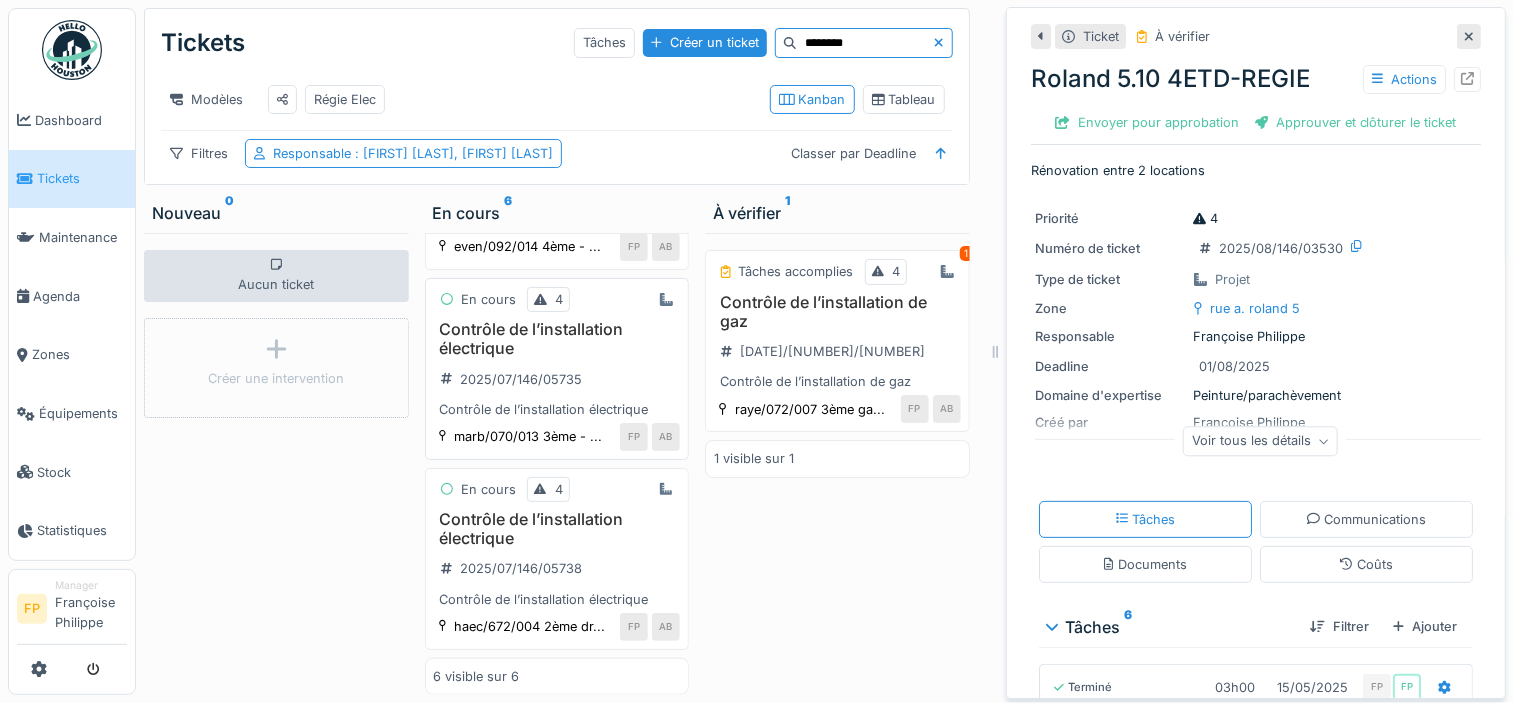 scroll, scrollTop: 868, scrollLeft: 0, axis: vertical 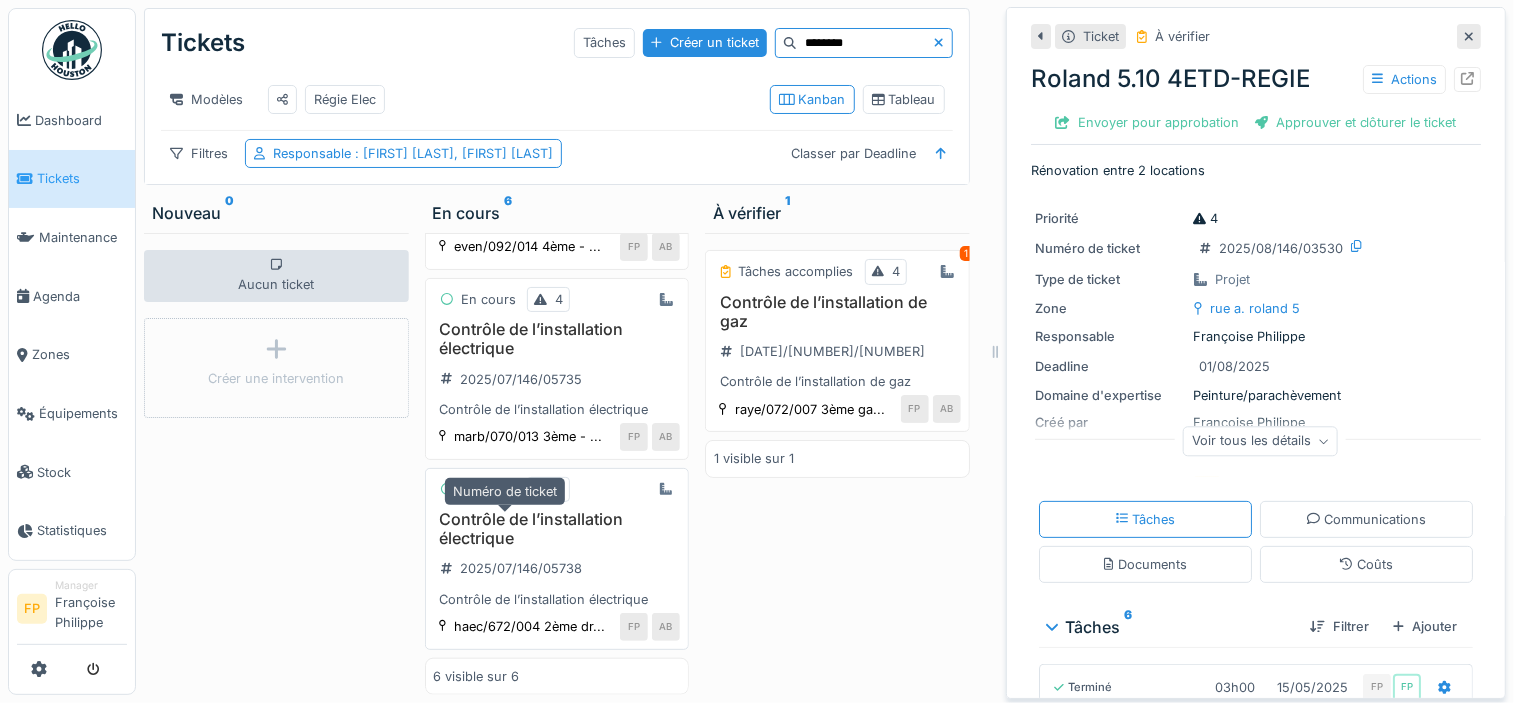 type on "********" 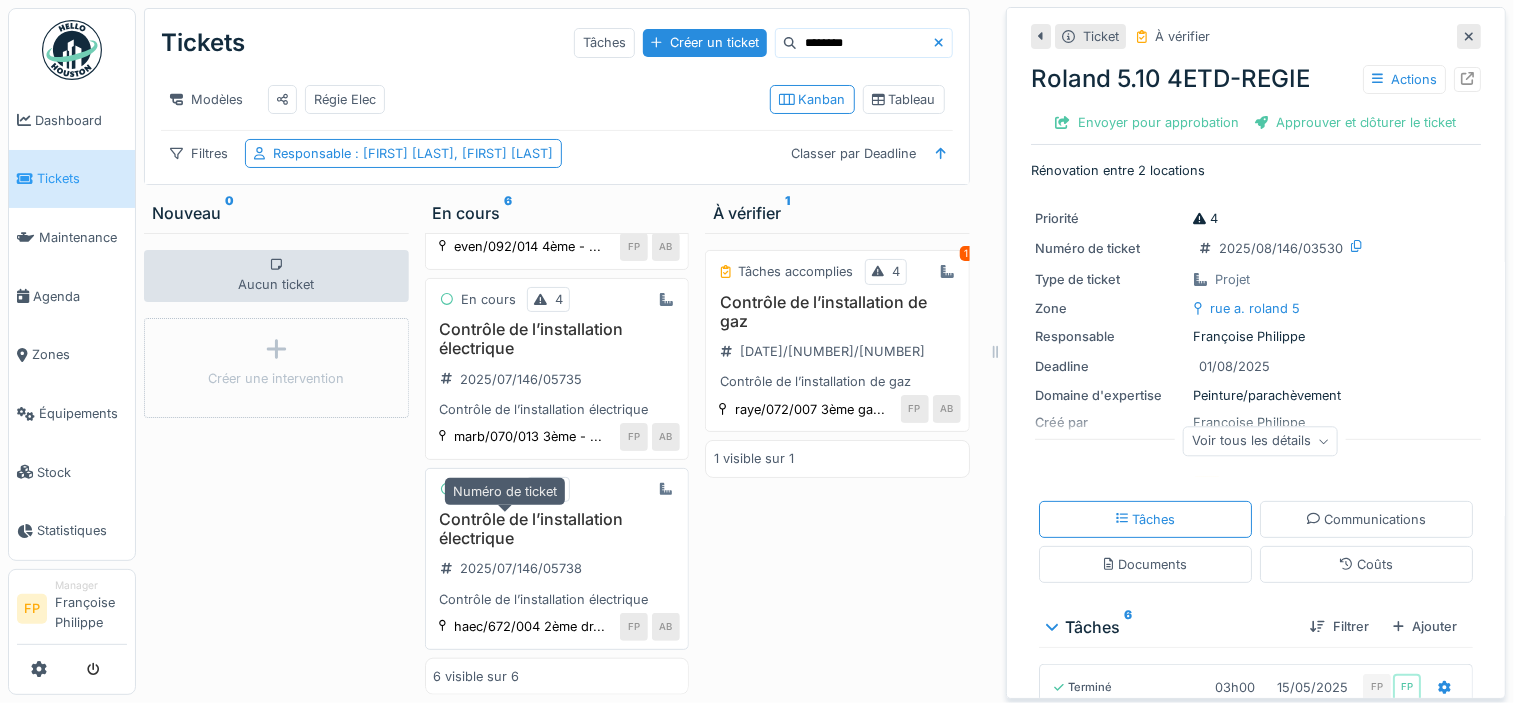 click on "2025/07/146/05738" at bounding box center [521, 568] 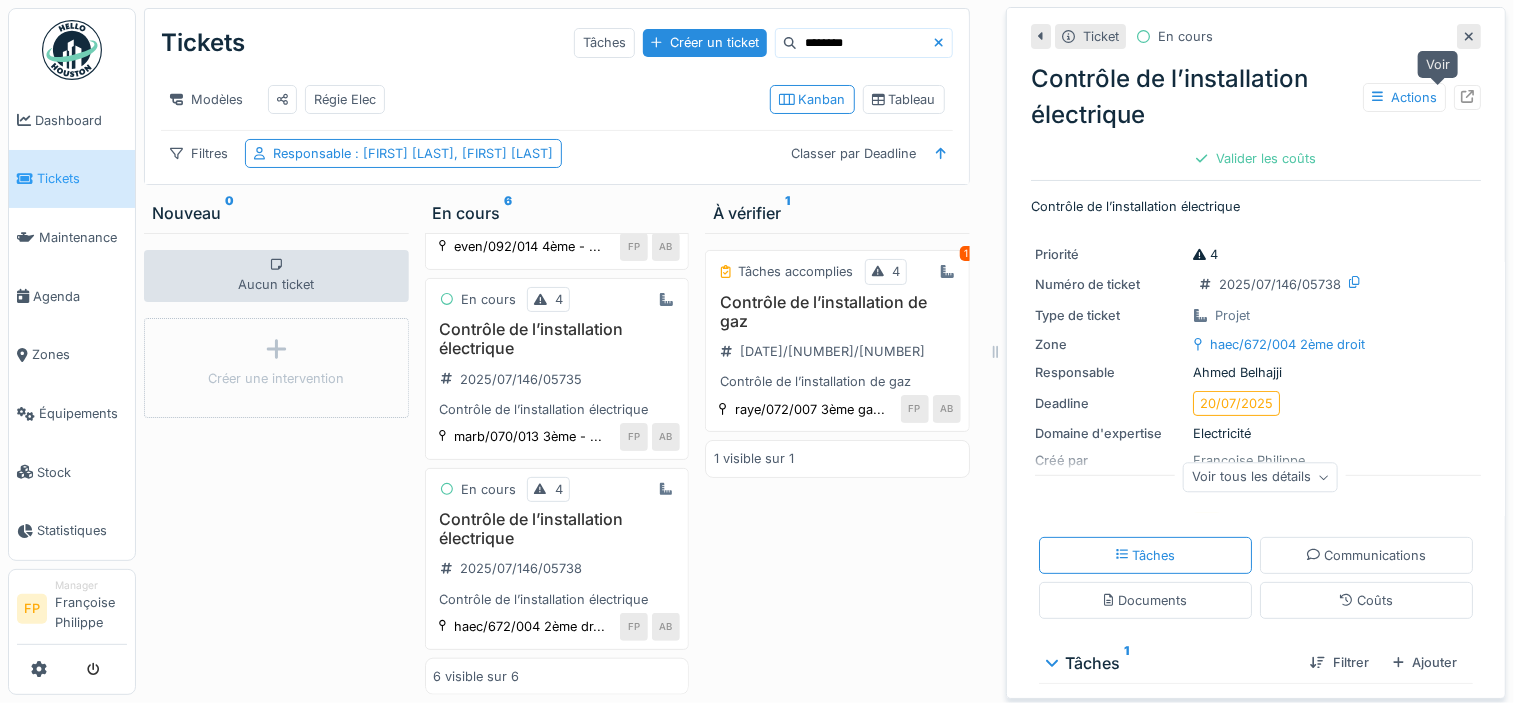 click 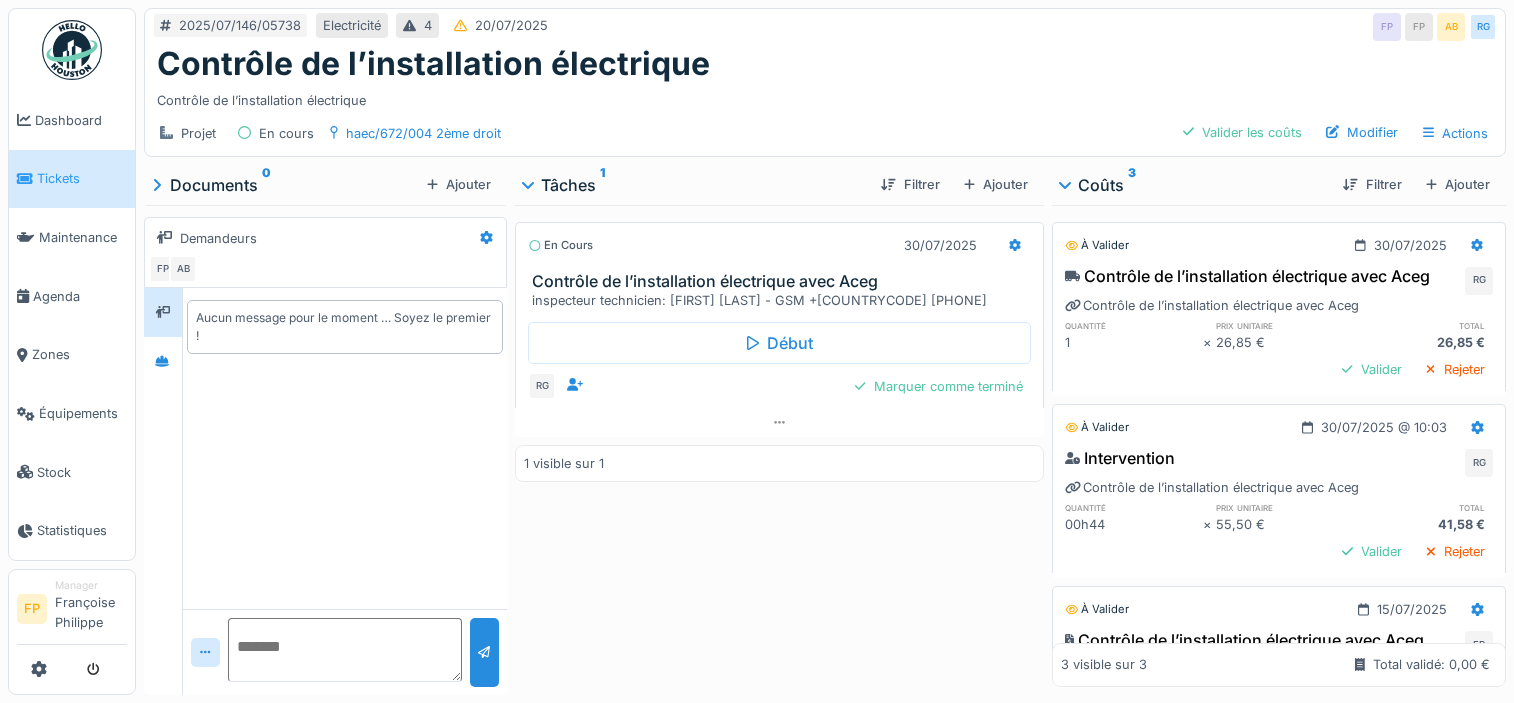 scroll, scrollTop: 0, scrollLeft: 0, axis: both 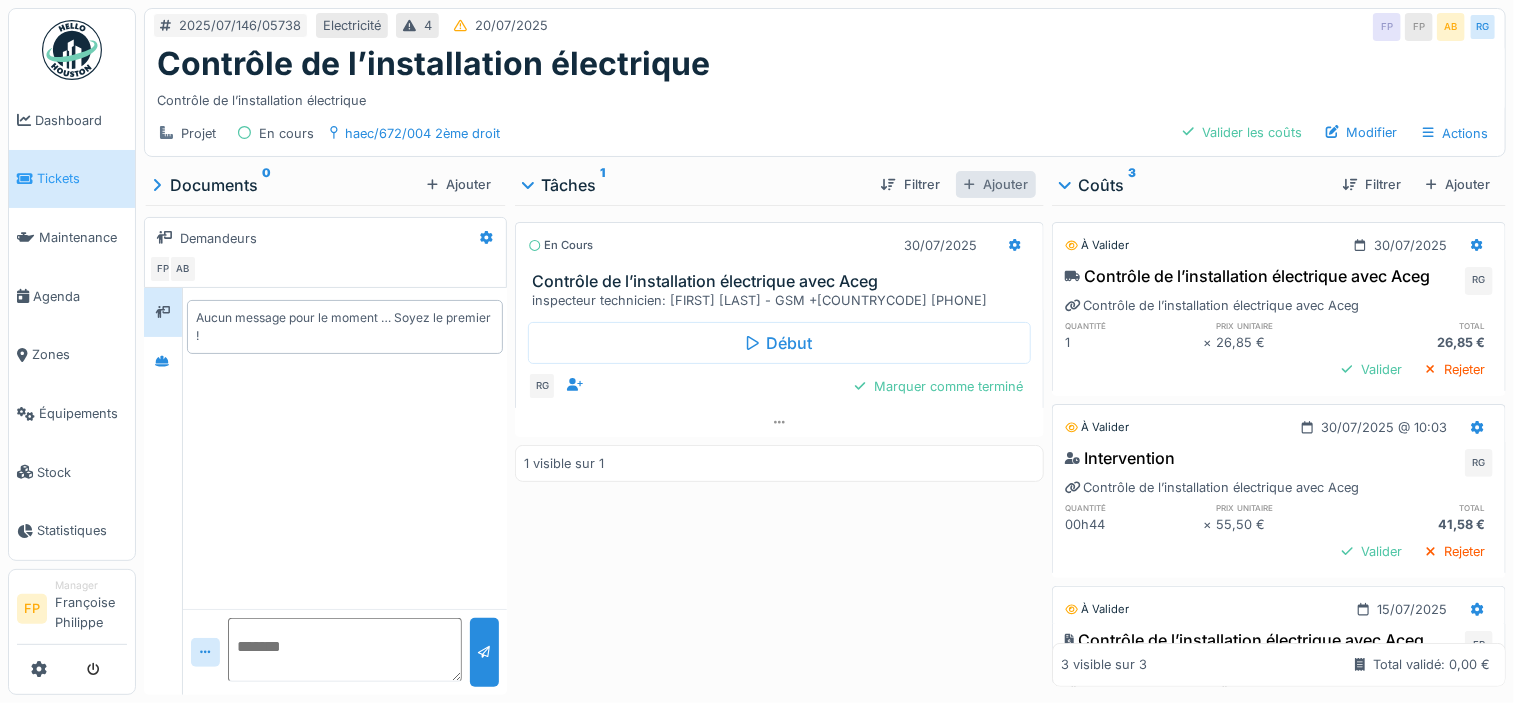 click on "Ajouter" at bounding box center [996, 184] 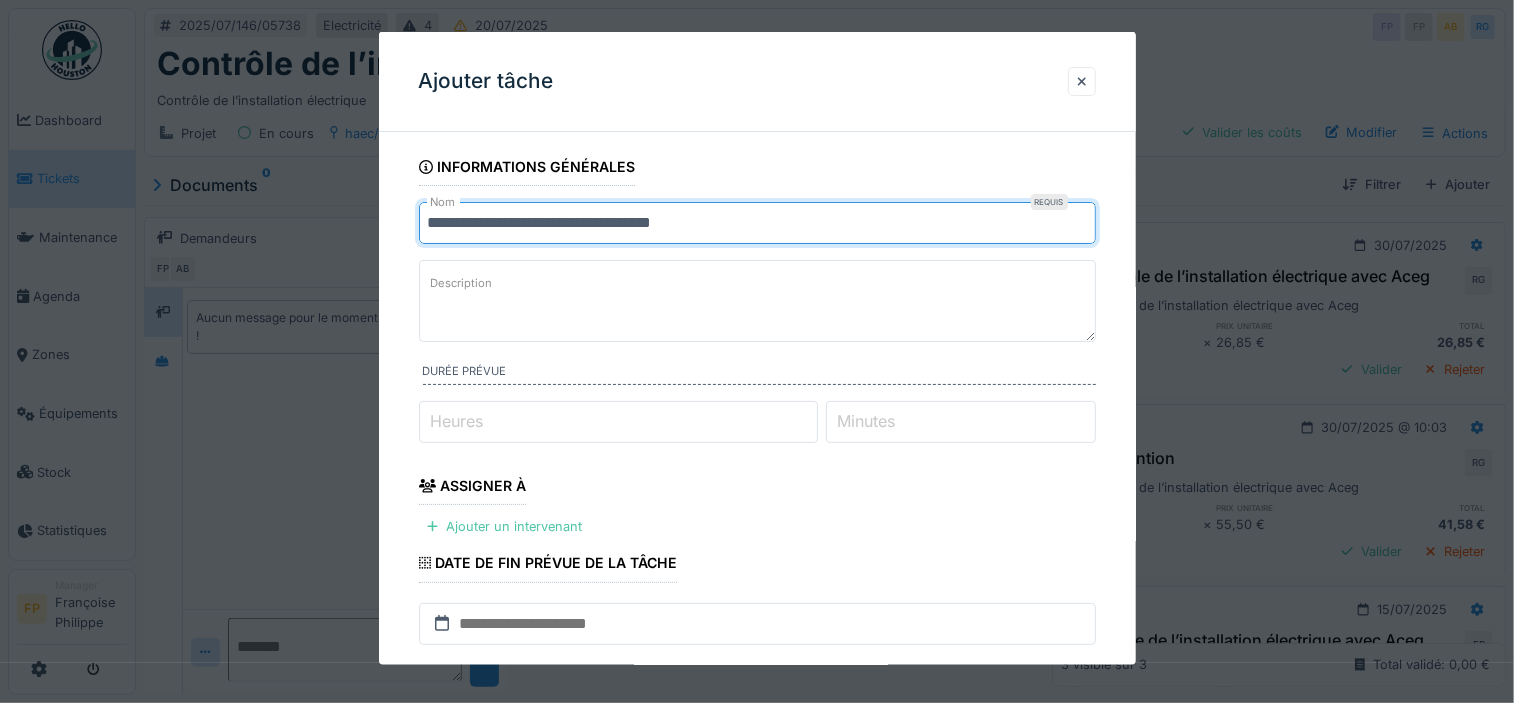 drag, startPoint x: 701, startPoint y: 223, endPoint x: 332, endPoint y: 212, distance: 369.1639 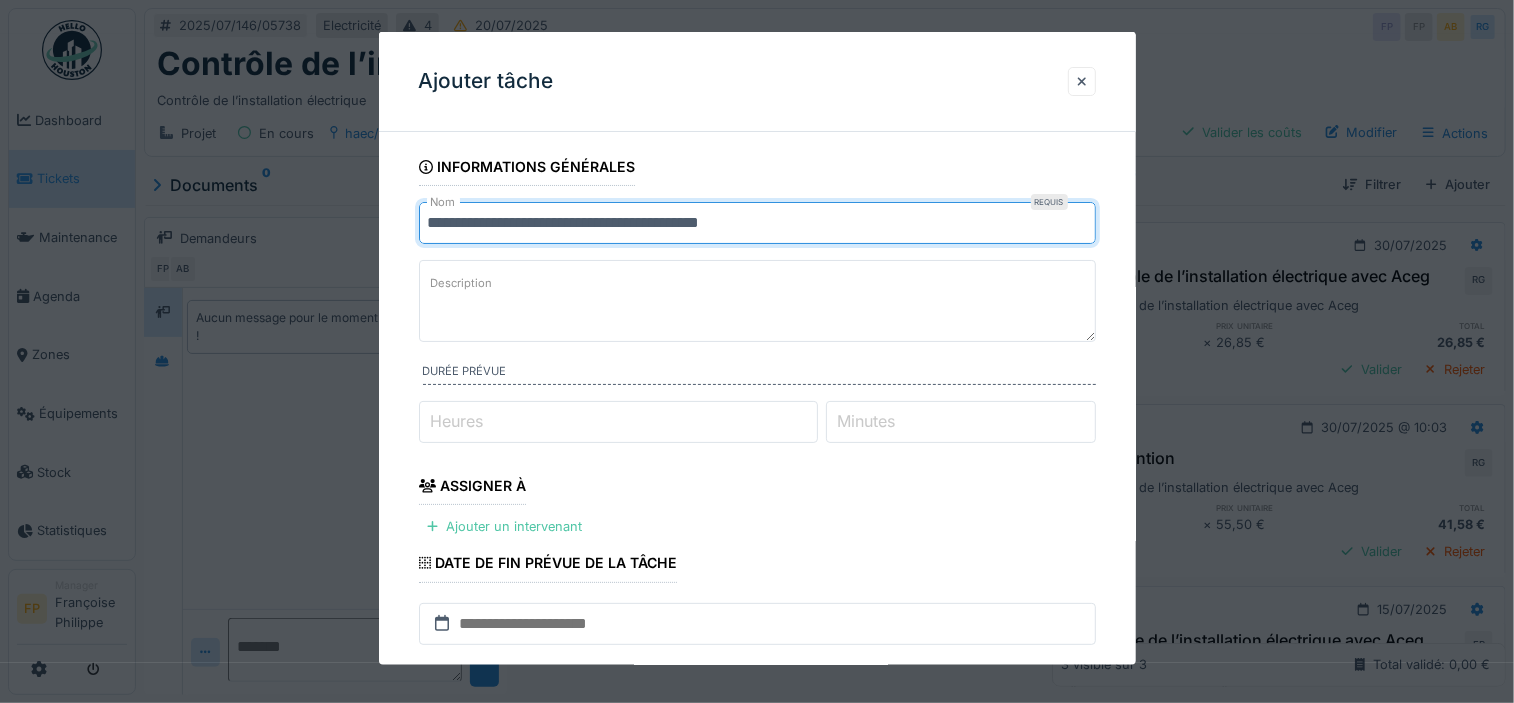 type on "**********" 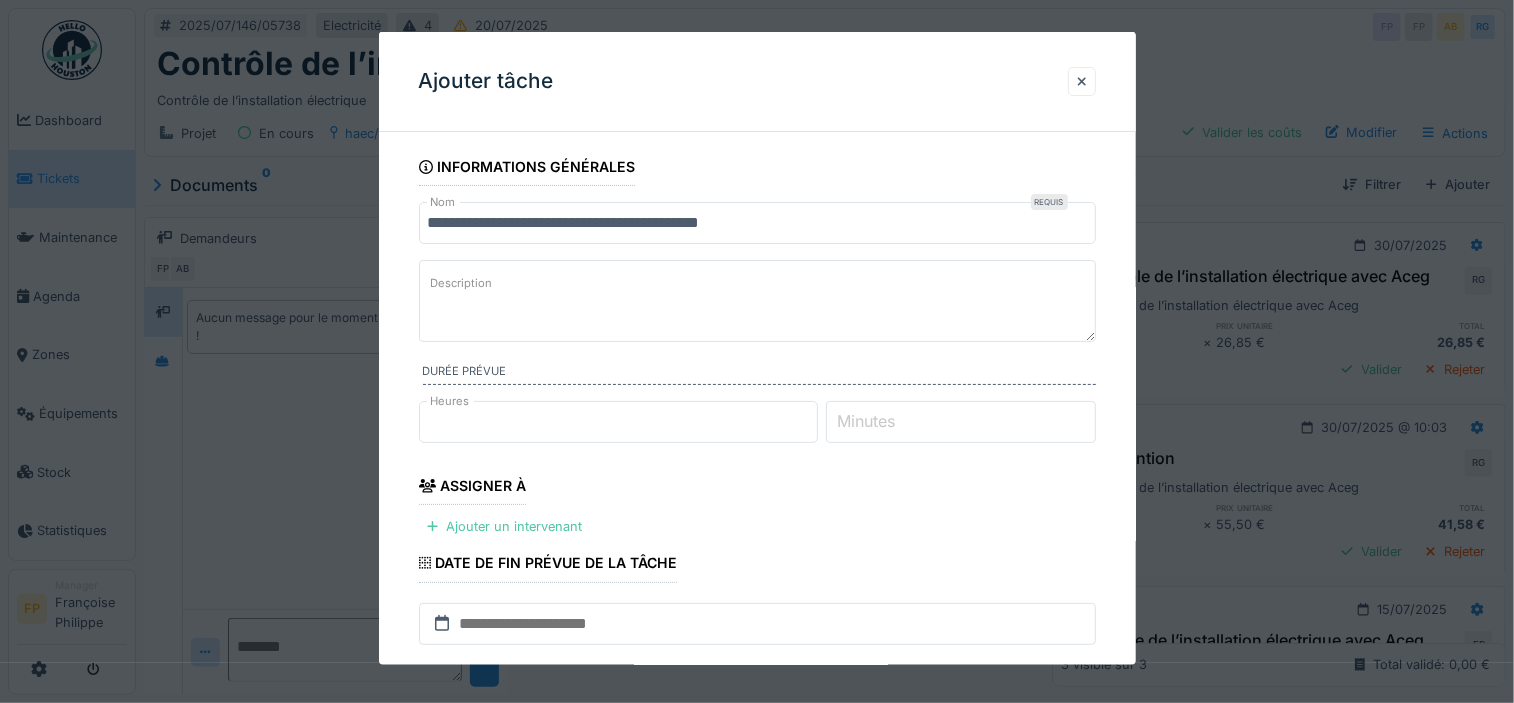 click on "Description" at bounding box center [462, 283] 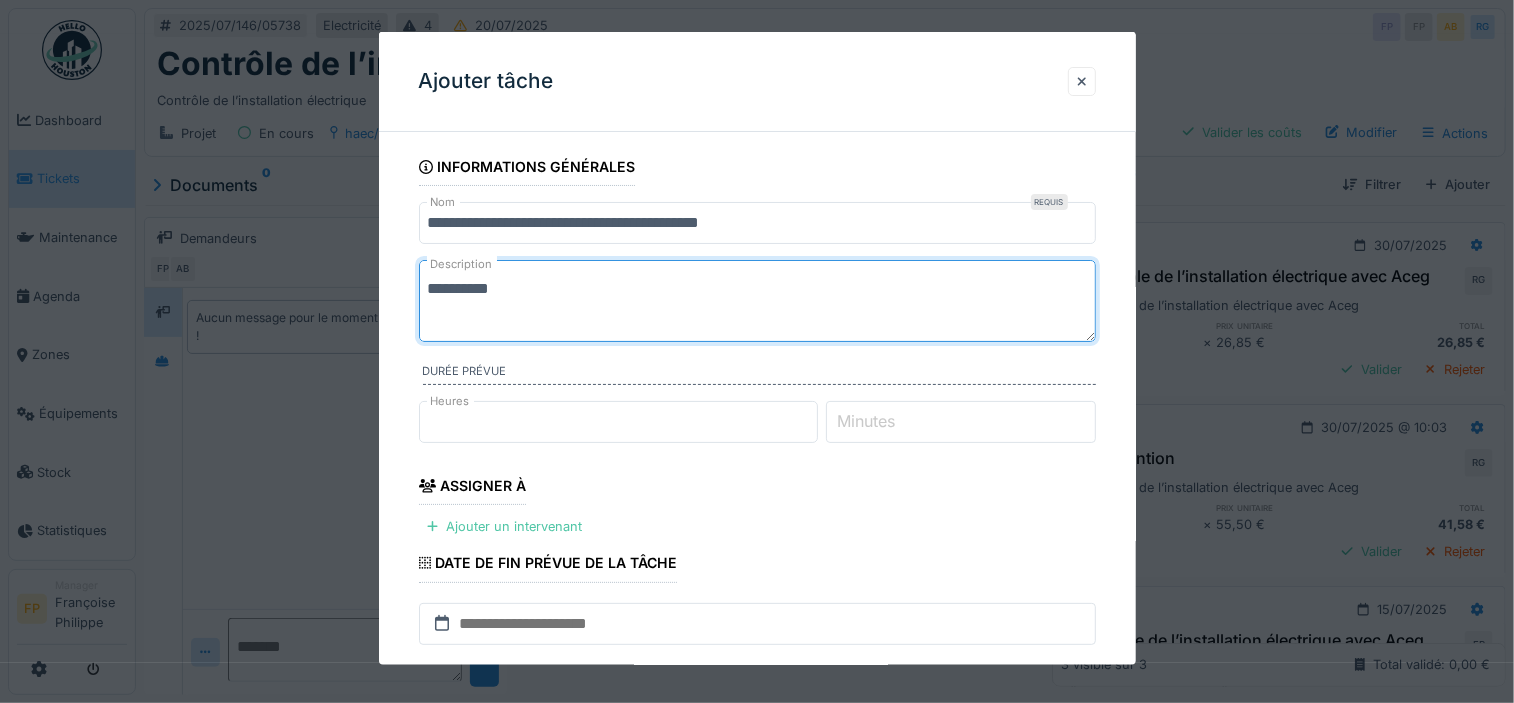 paste on "**********" 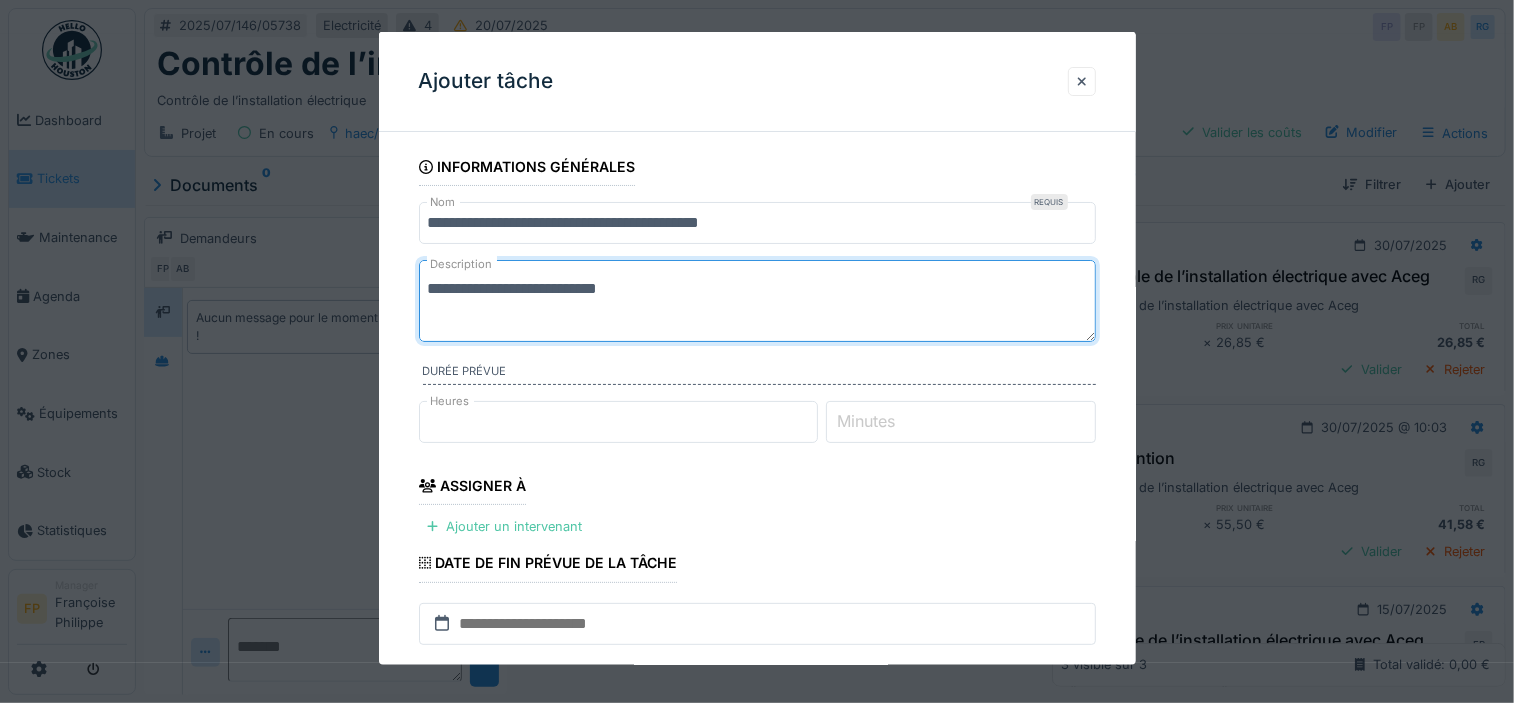 type on "**********" 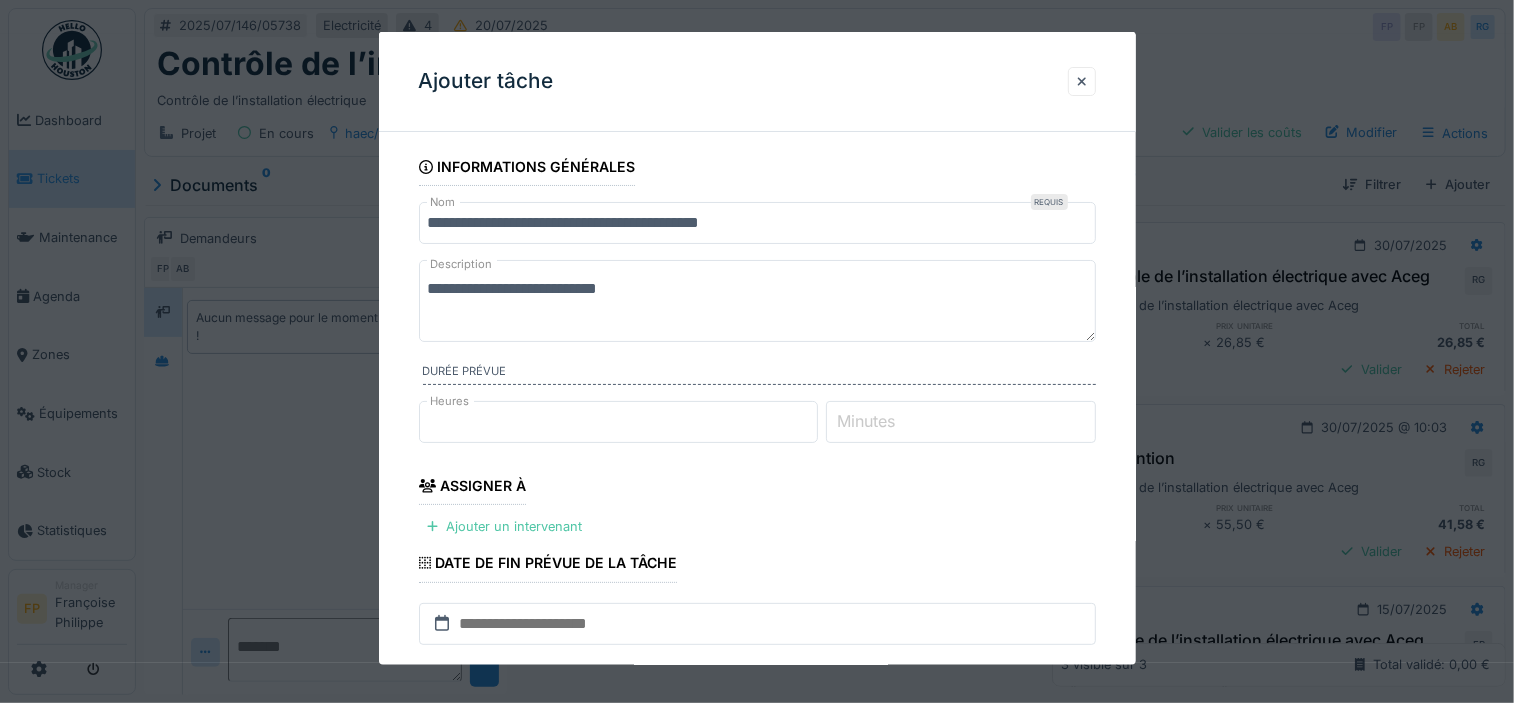 scroll, scrollTop: 353, scrollLeft: 0, axis: vertical 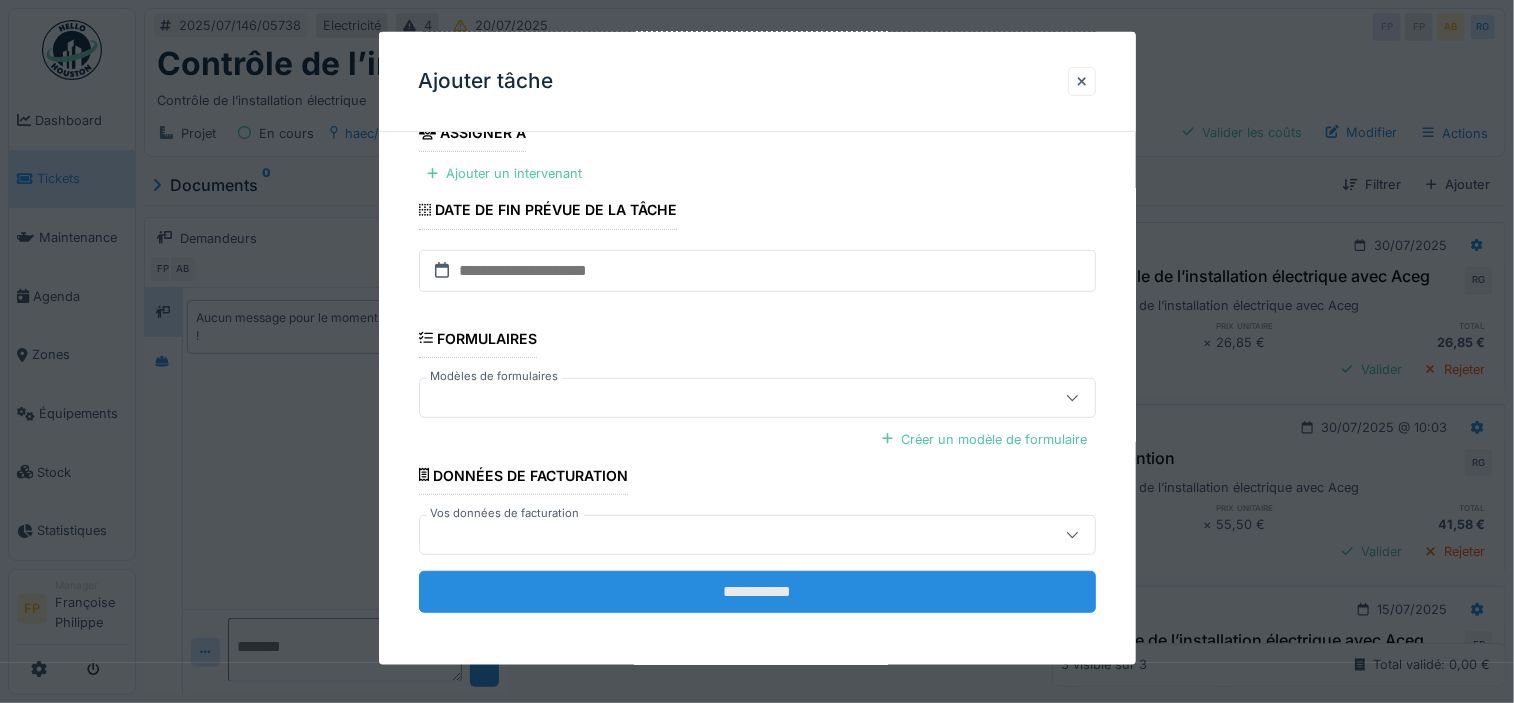click on "**********" at bounding box center (757, 592) 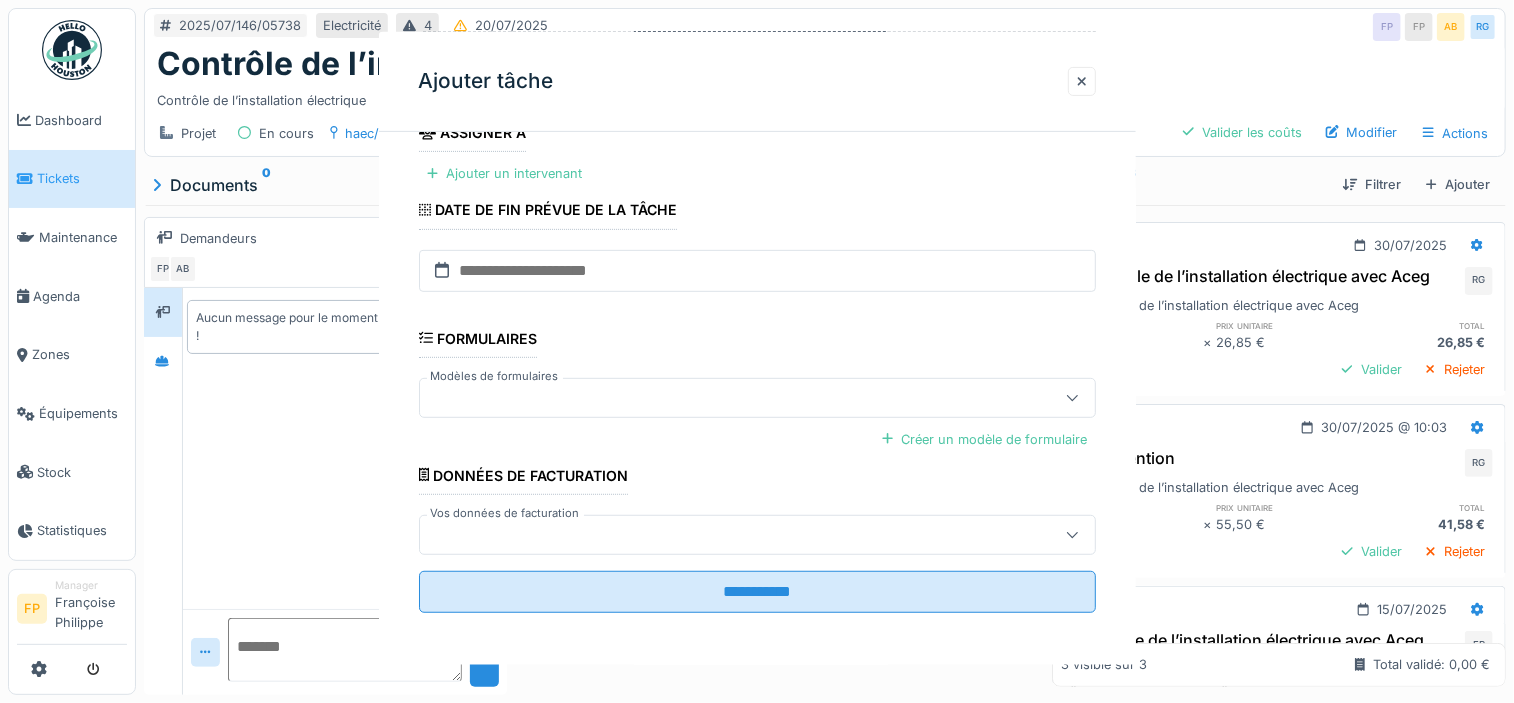scroll, scrollTop: 0, scrollLeft: 0, axis: both 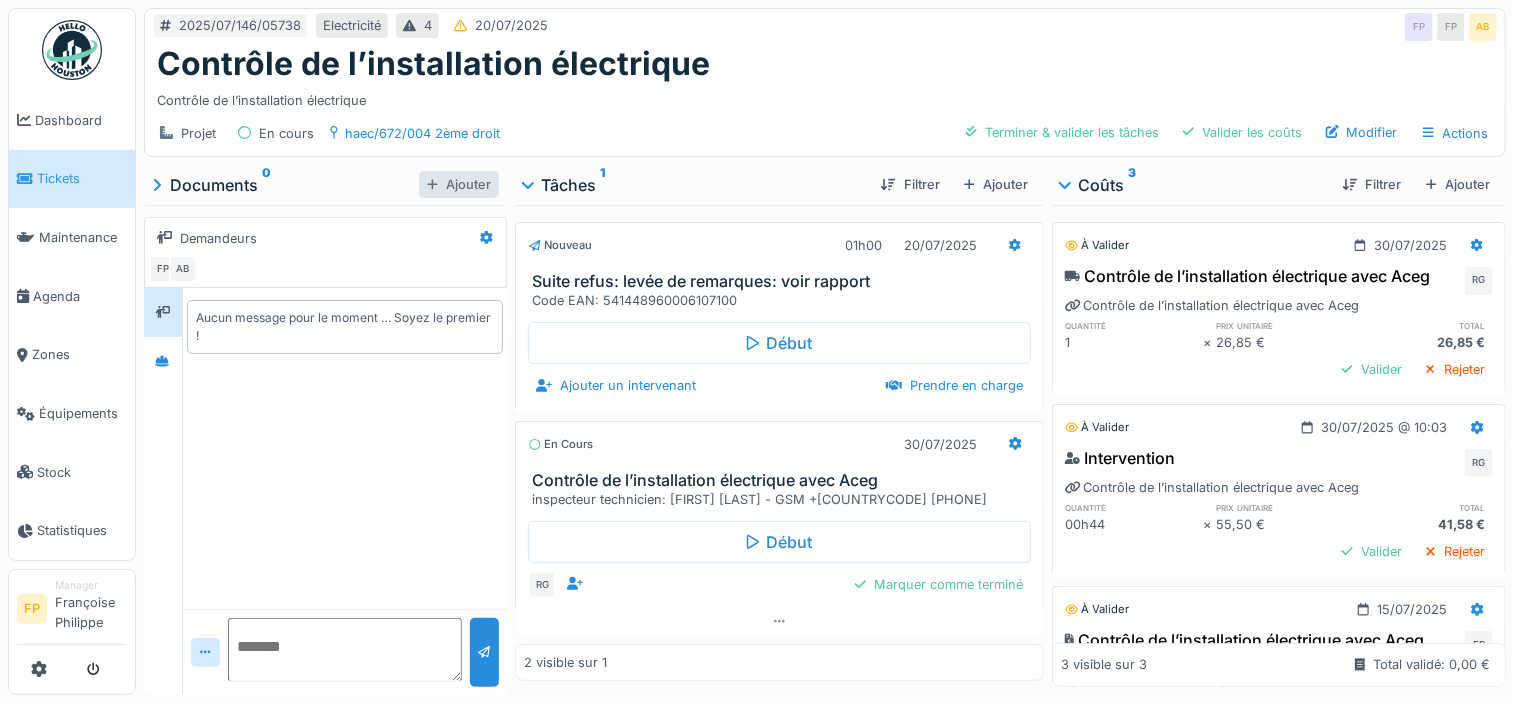click on "Ajouter" at bounding box center [459, 184] 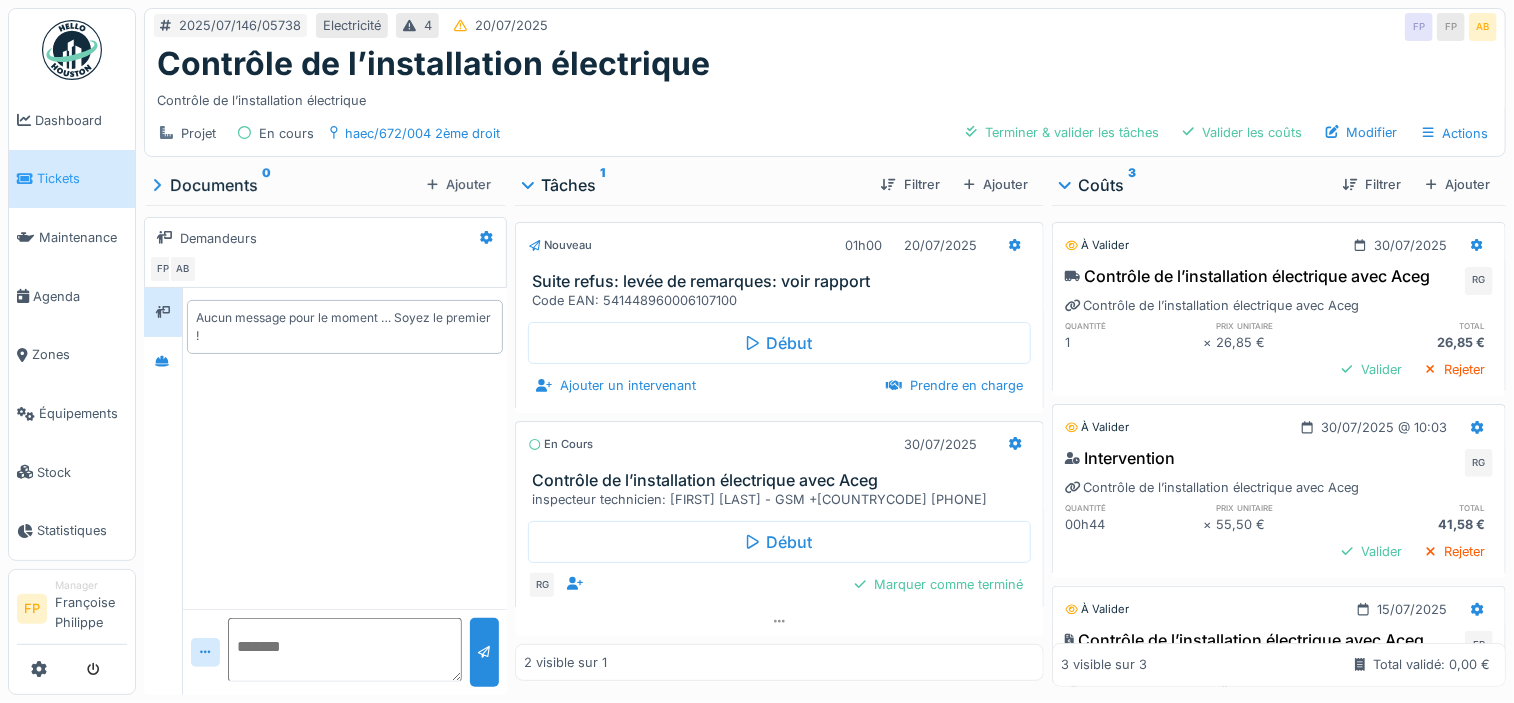 click at bounding box center (345, 650) 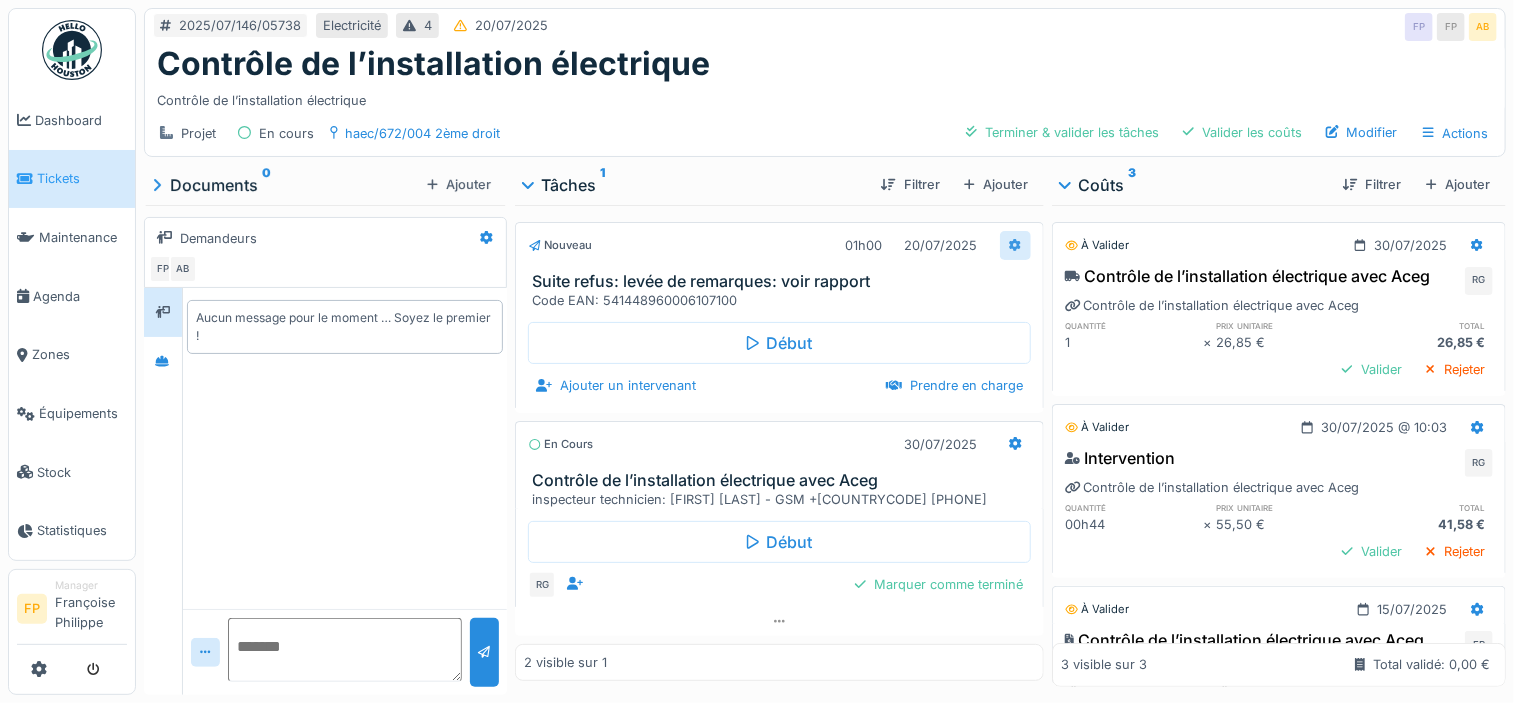 click 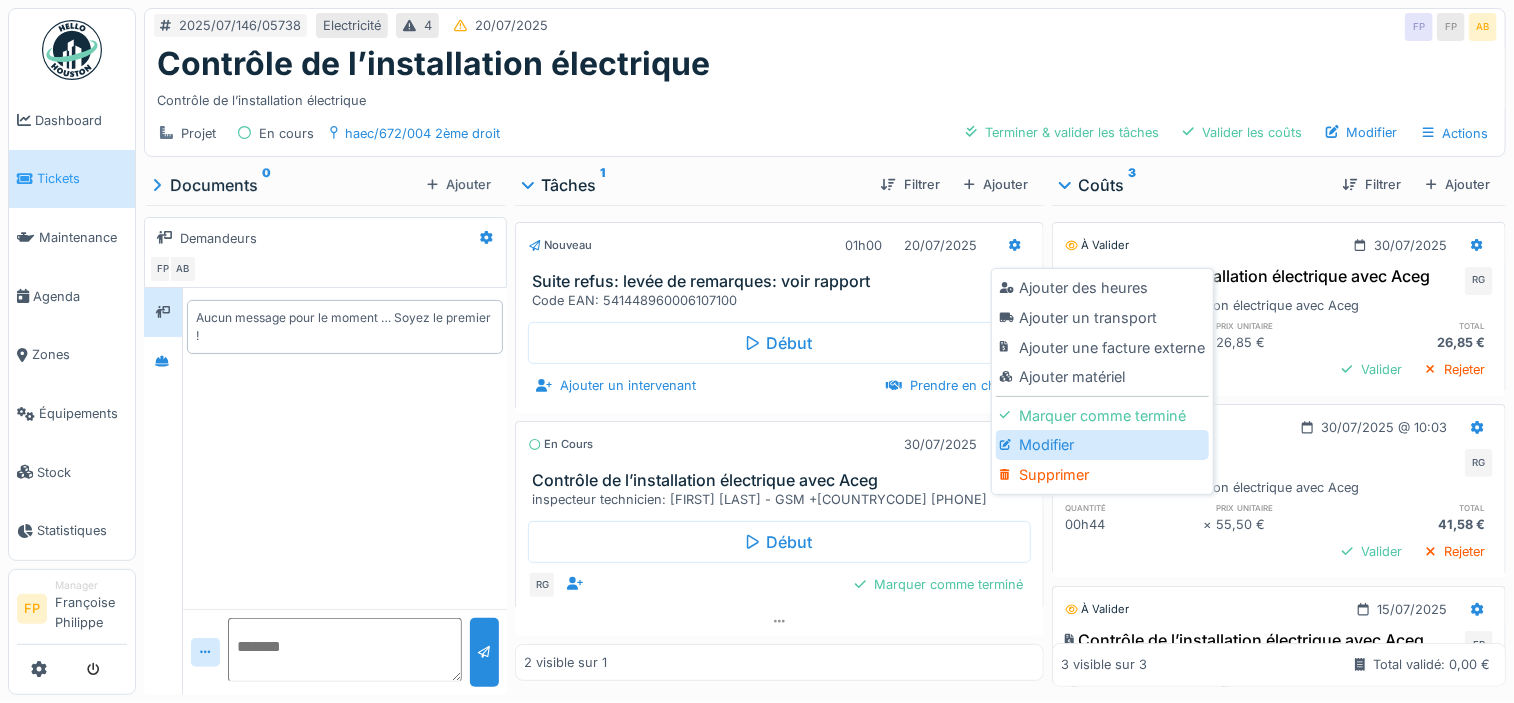 click on "Modifier" at bounding box center [1102, 445] 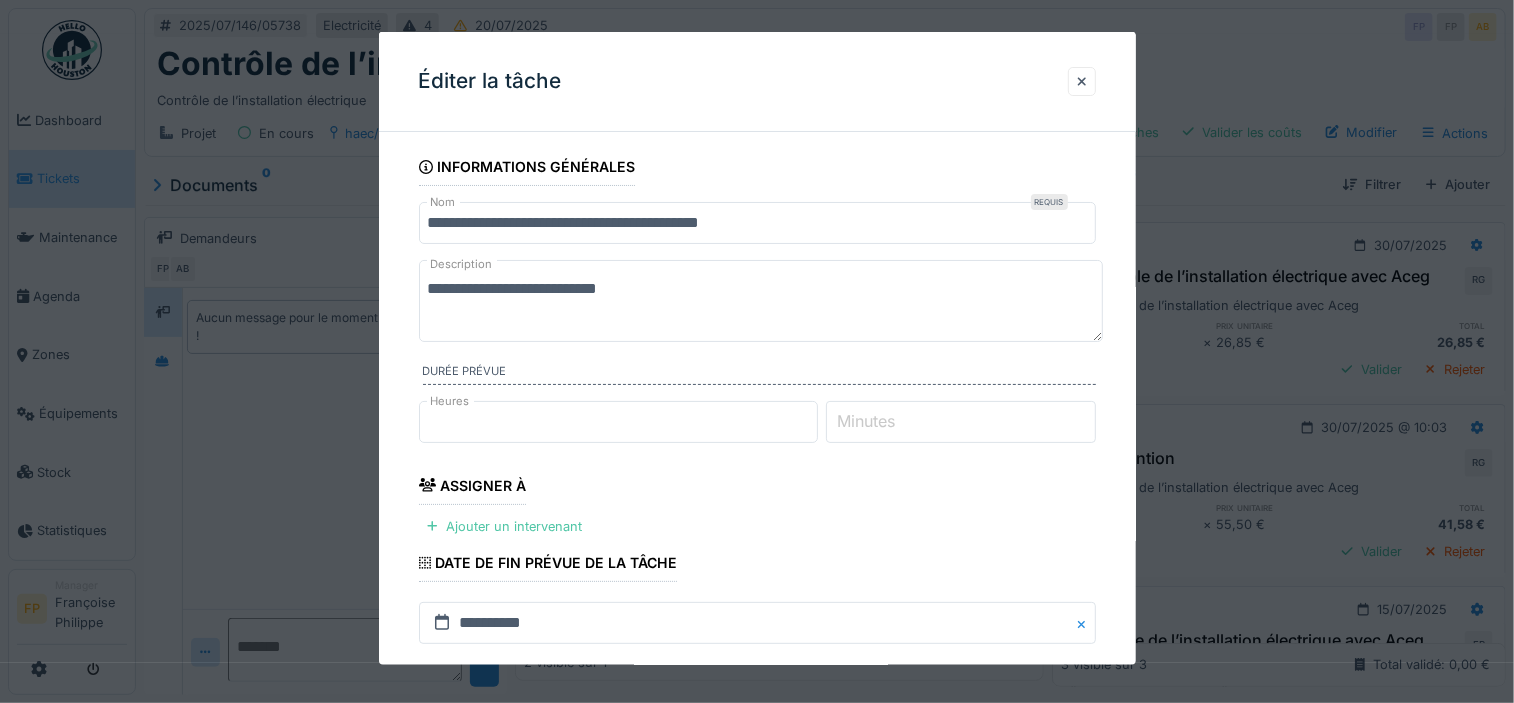 click on "**********" at bounding box center (761, 301) 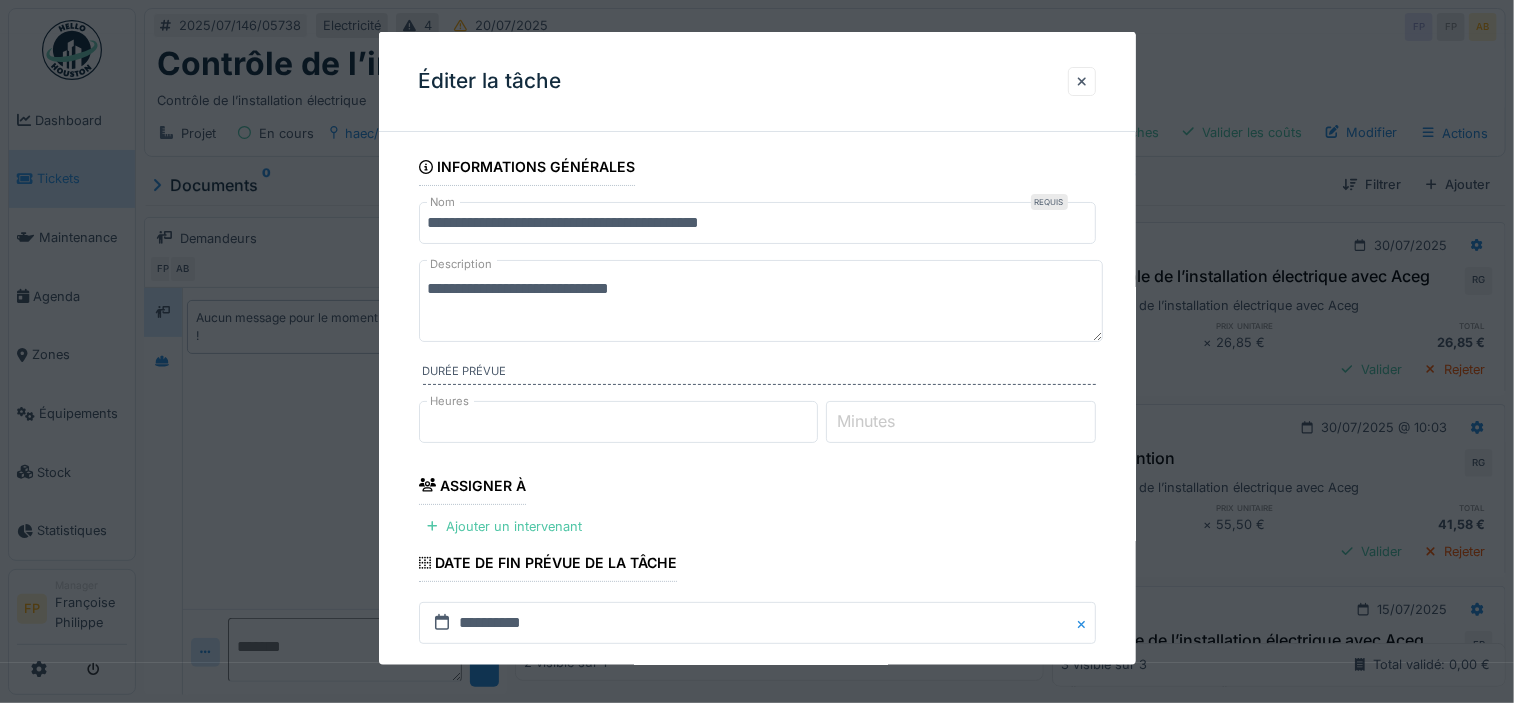 scroll, scrollTop: 0, scrollLeft: 0, axis: both 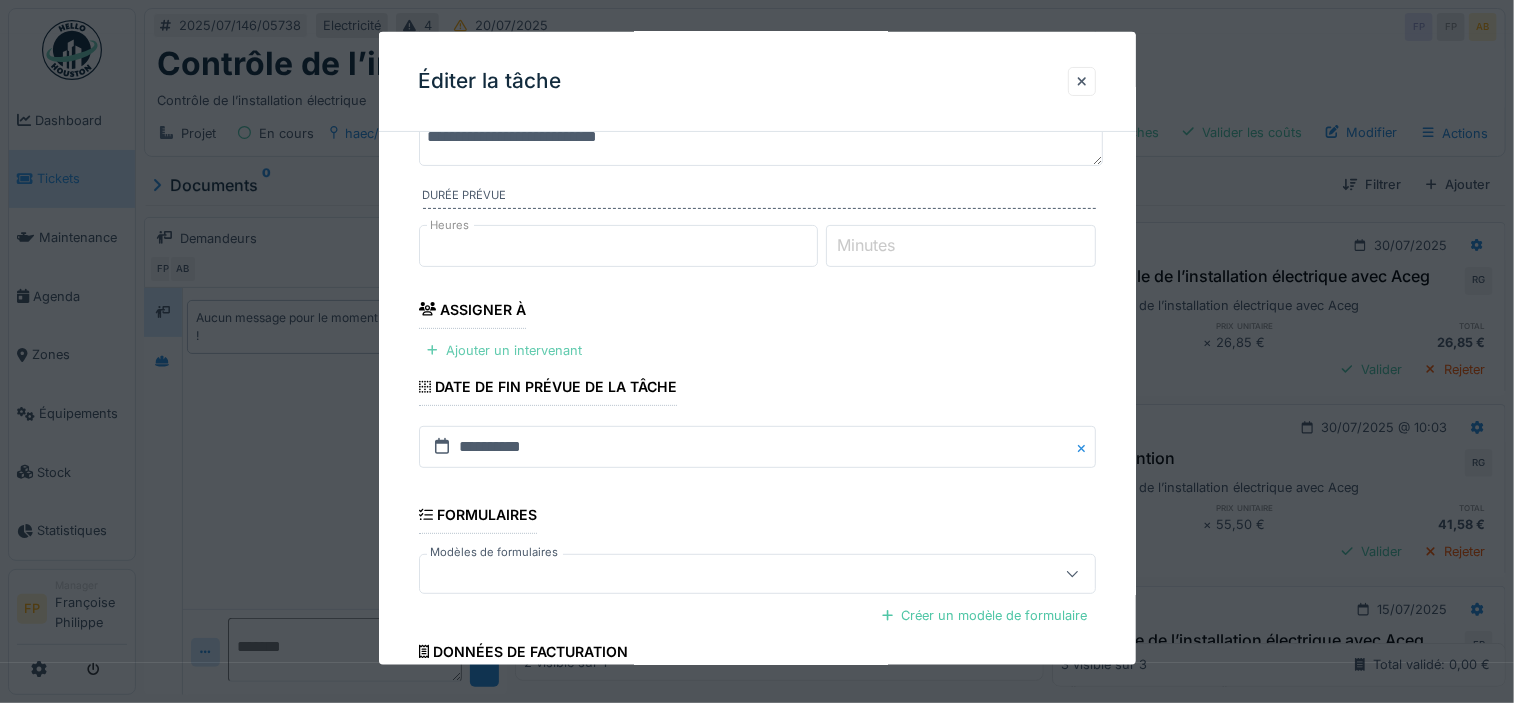type on "**********" 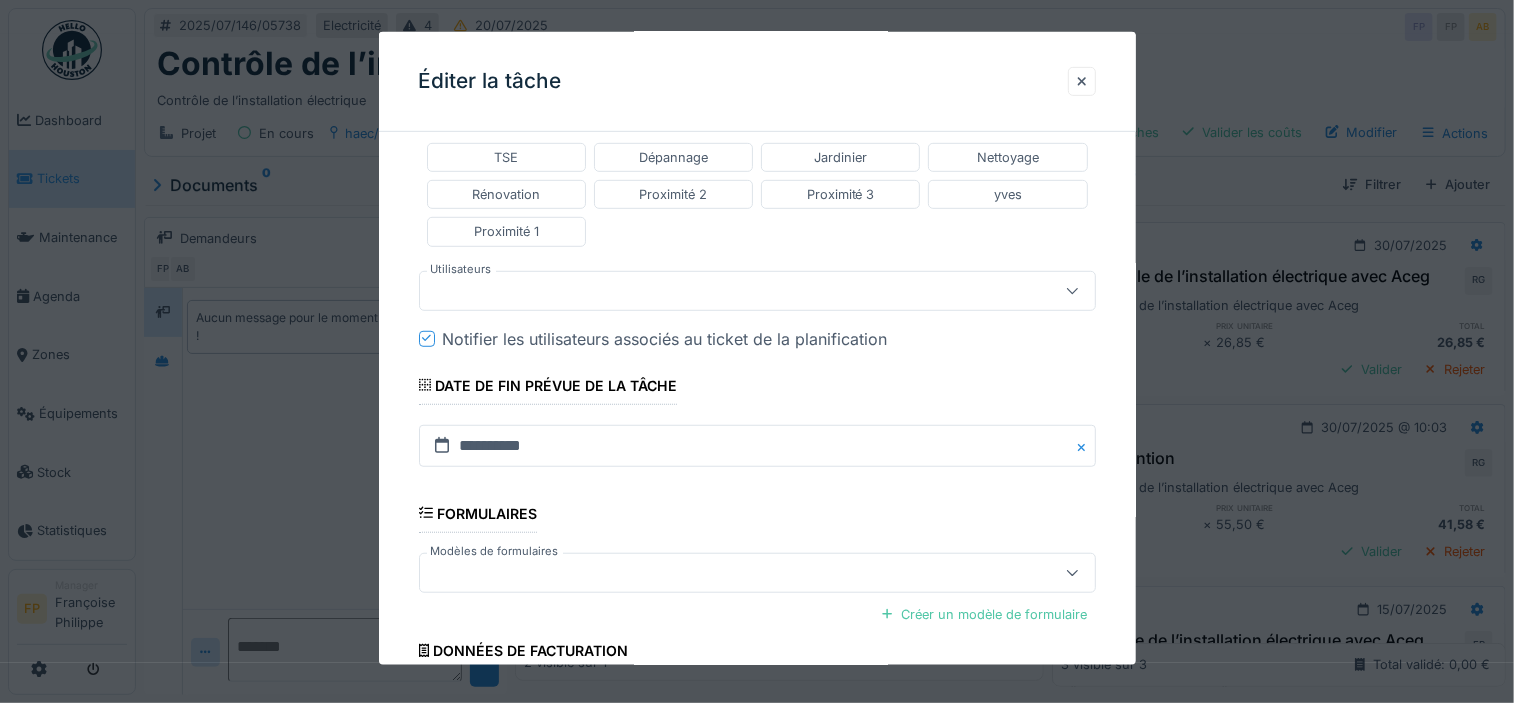 scroll, scrollTop: 706, scrollLeft: 0, axis: vertical 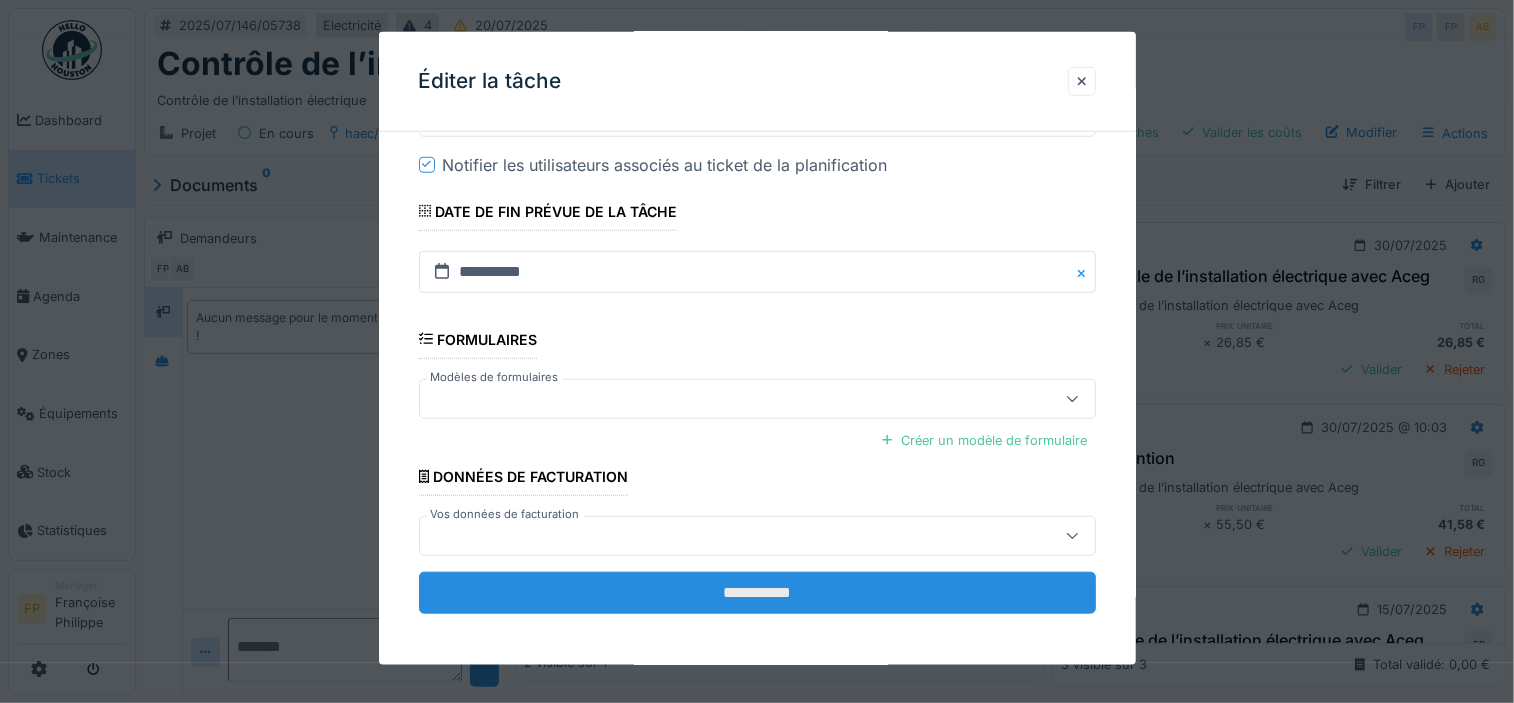 click on "**********" at bounding box center [757, 593] 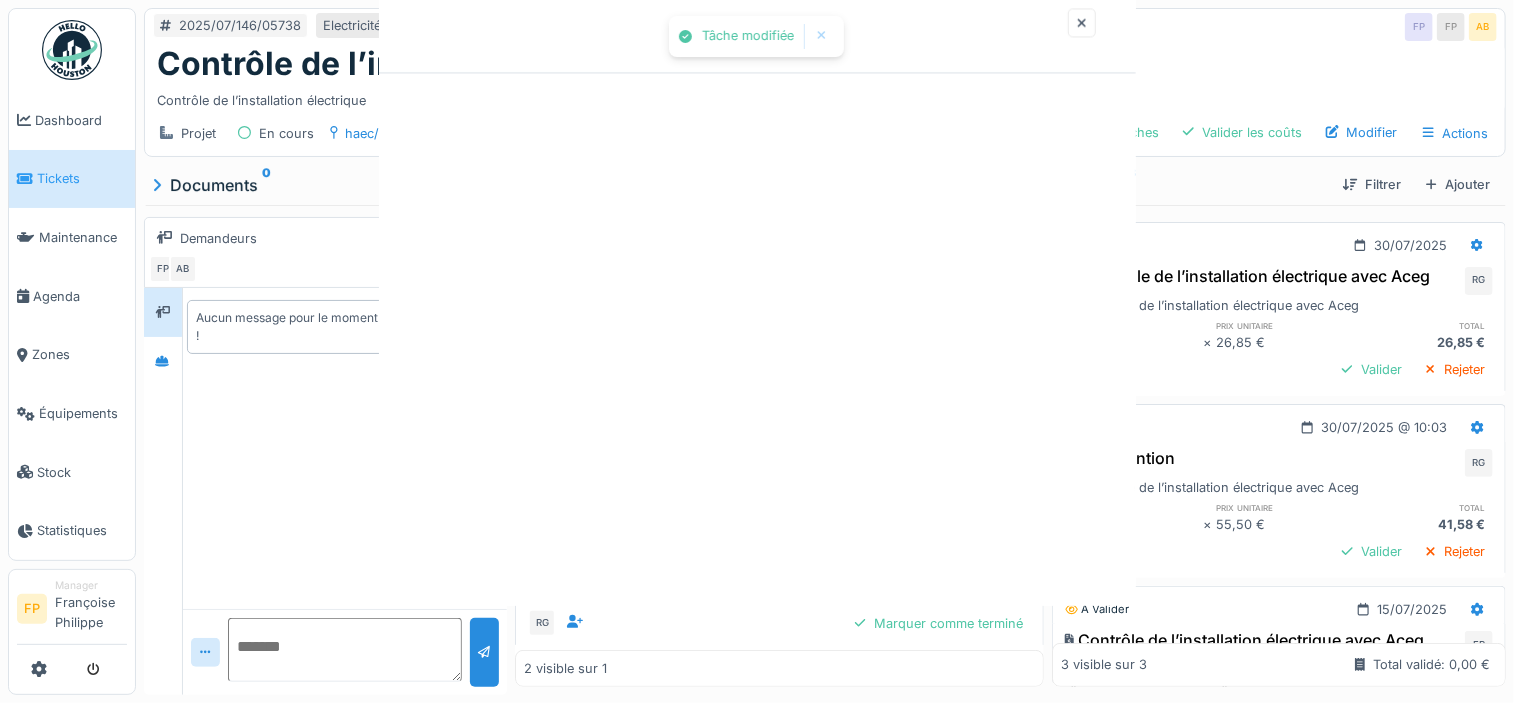scroll, scrollTop: 0, scrollLeft: 0, axis: both 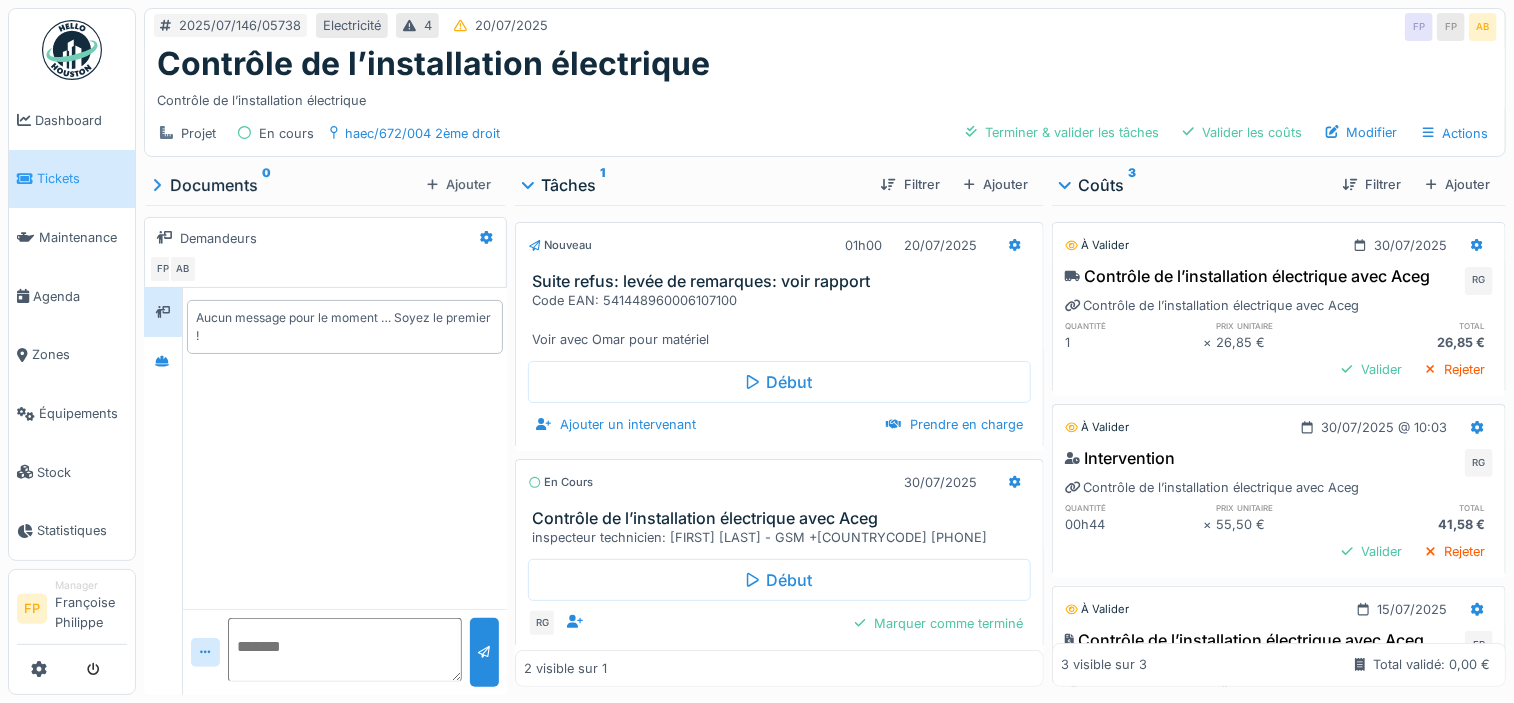 click at bounding box center [345, 650] 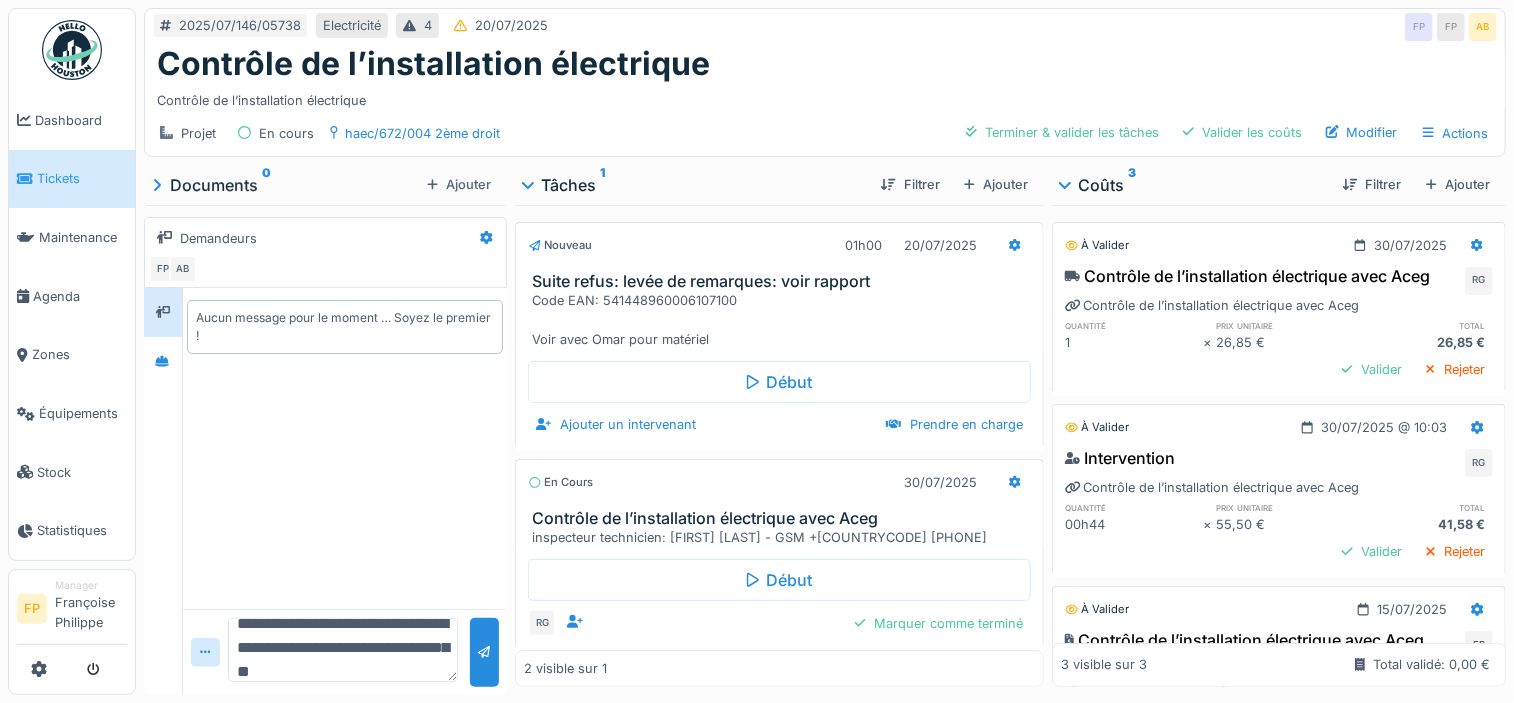 scroll, scrollTop: 47, scrollLeft: 0, axis: vertical 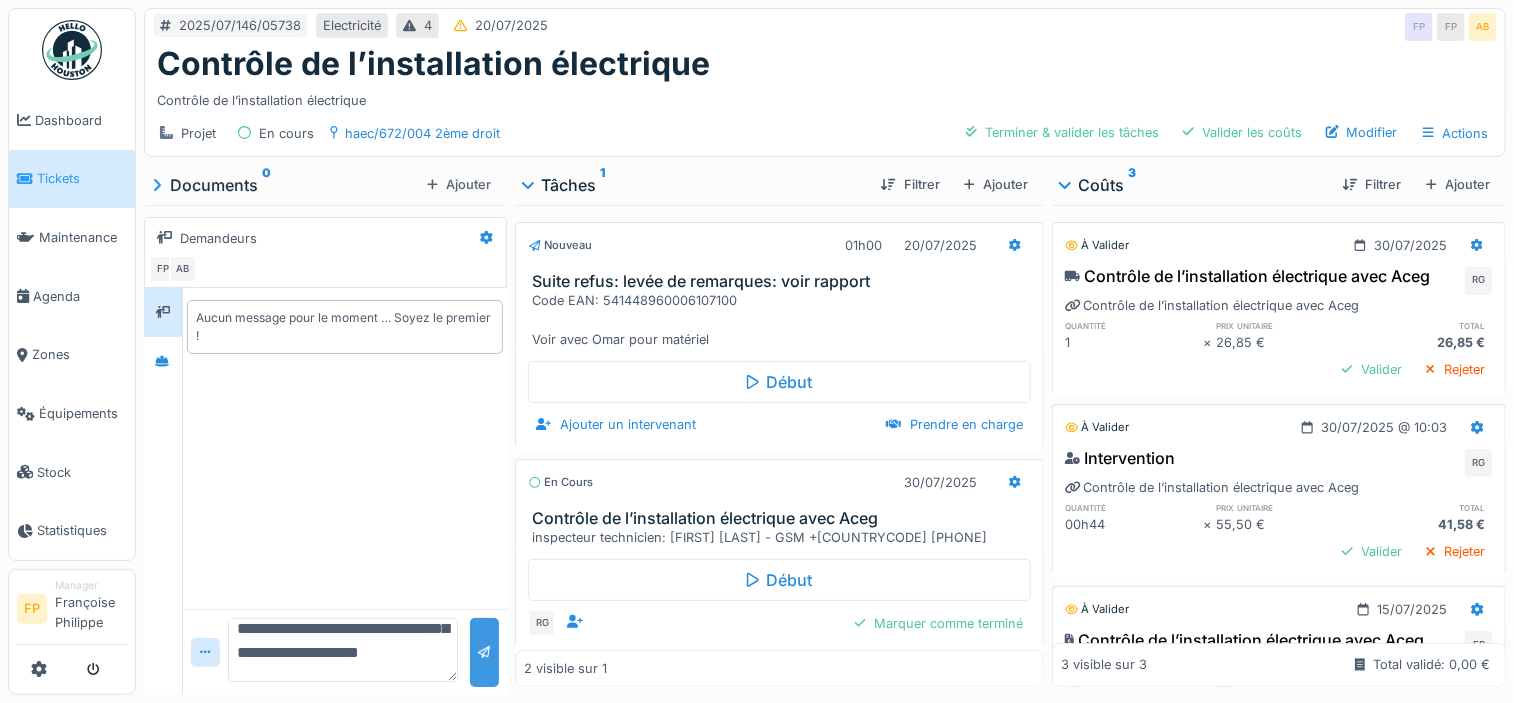 type on "**********" 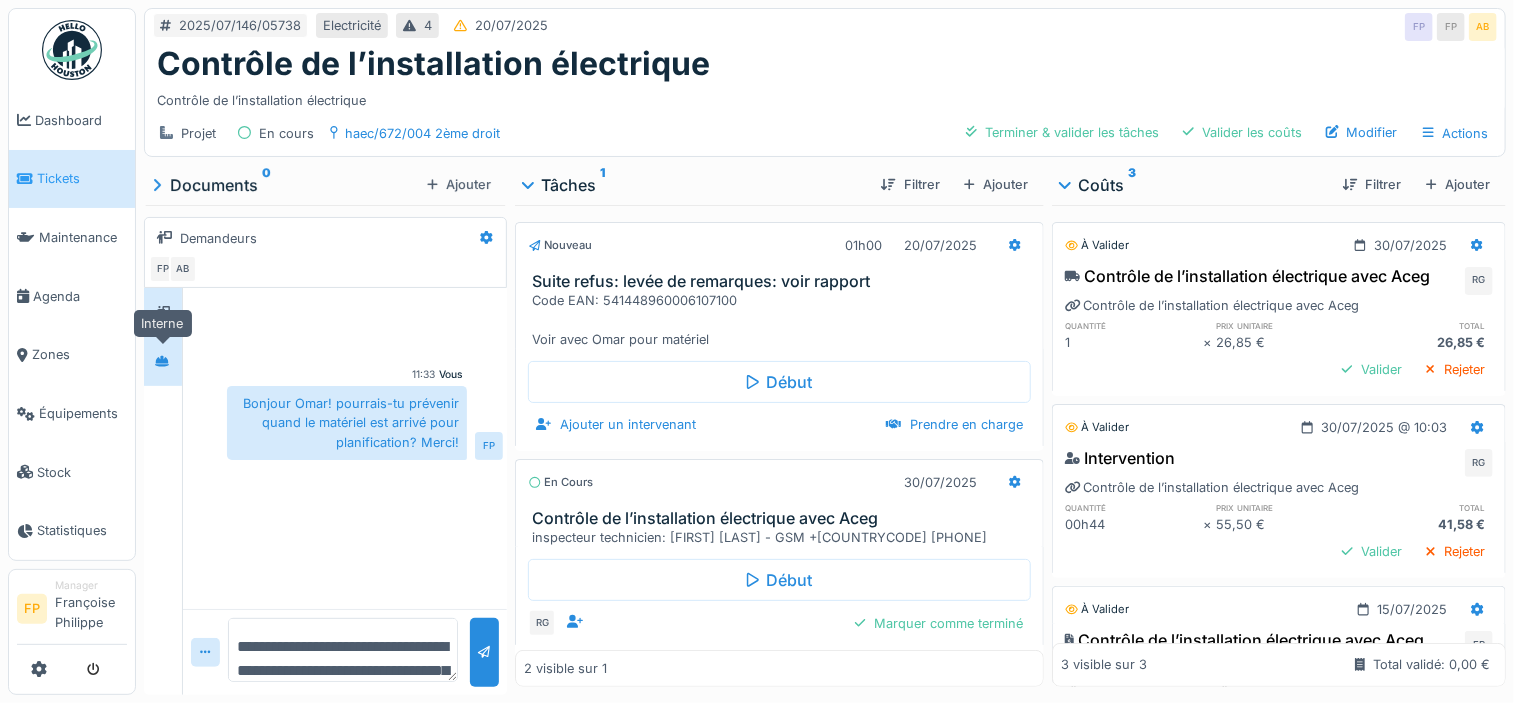 click 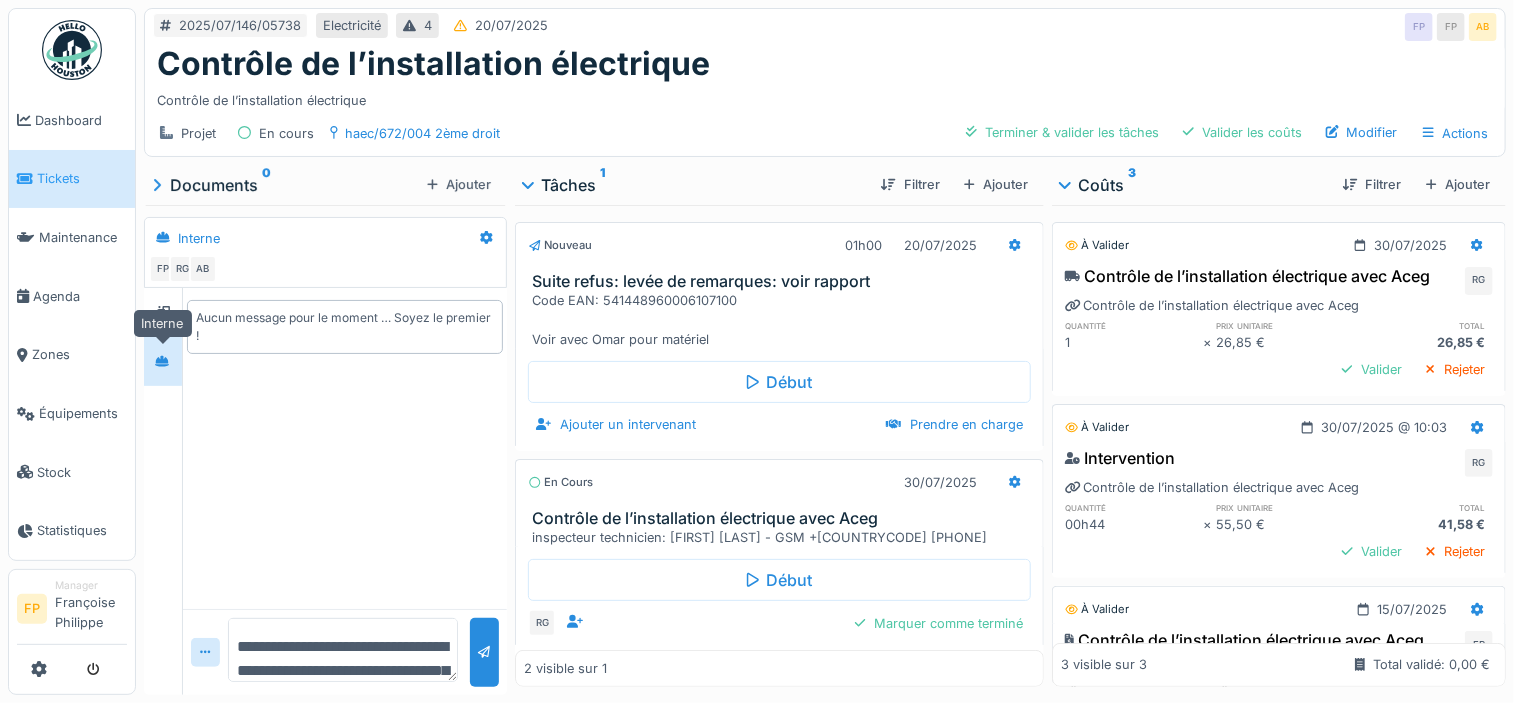 click 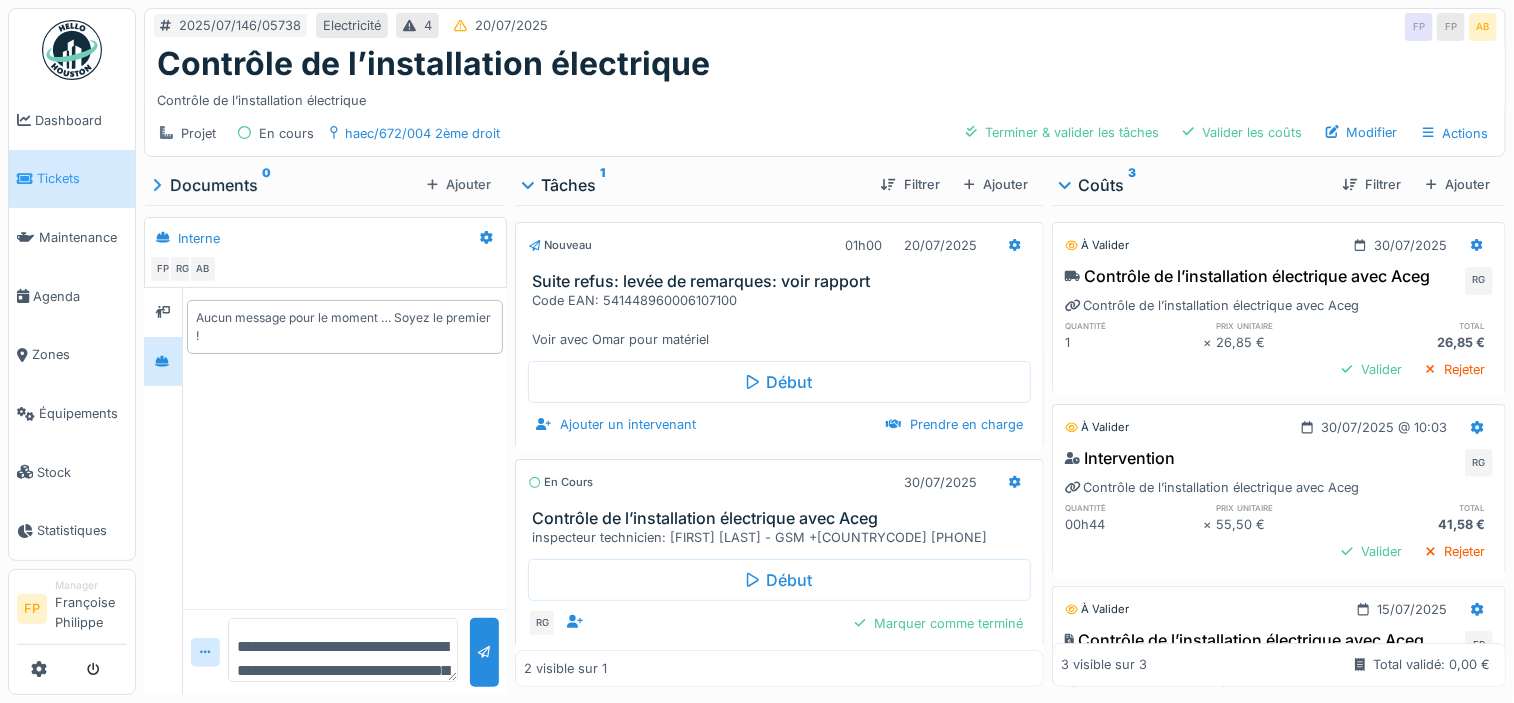 click on "Aucun message pour le moment … Soyez le premier !" at bounding box center [345, 448] 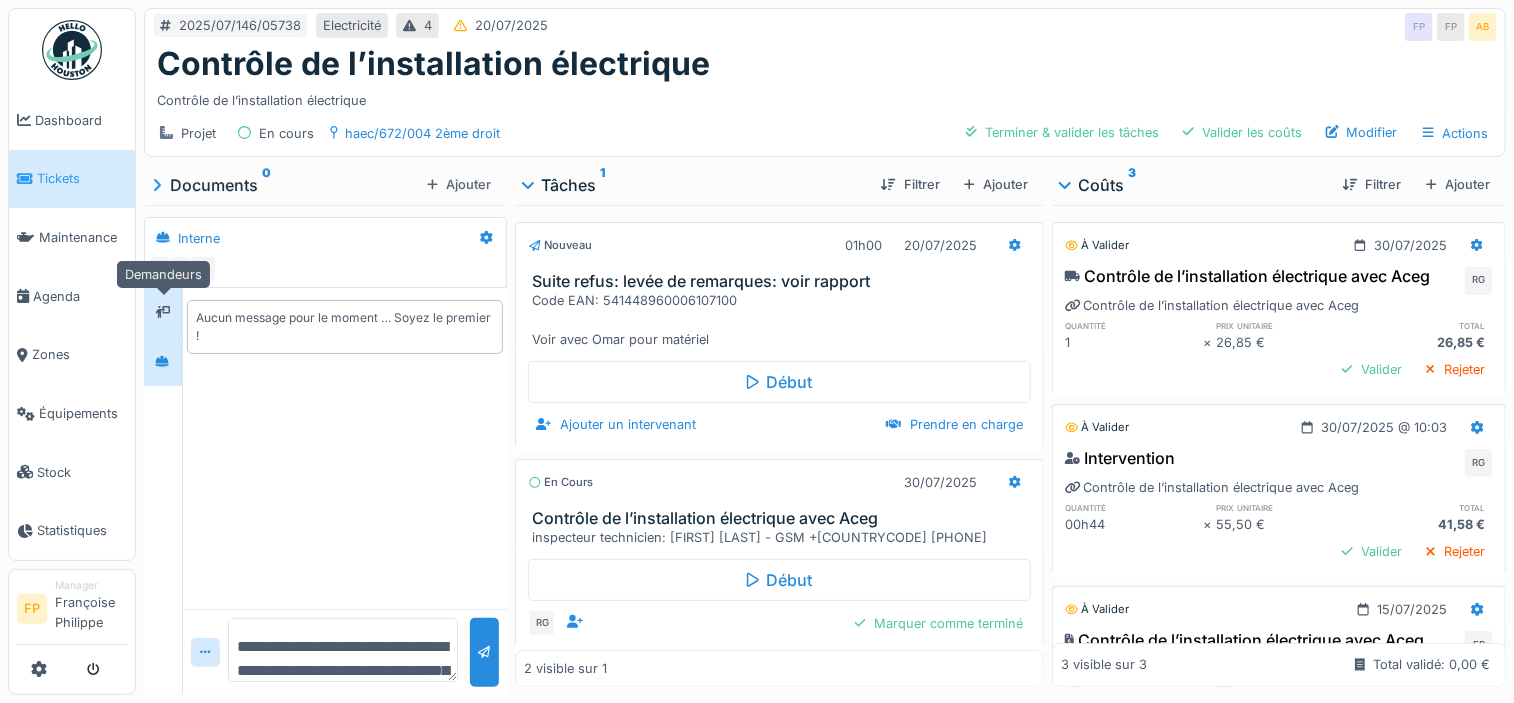 click 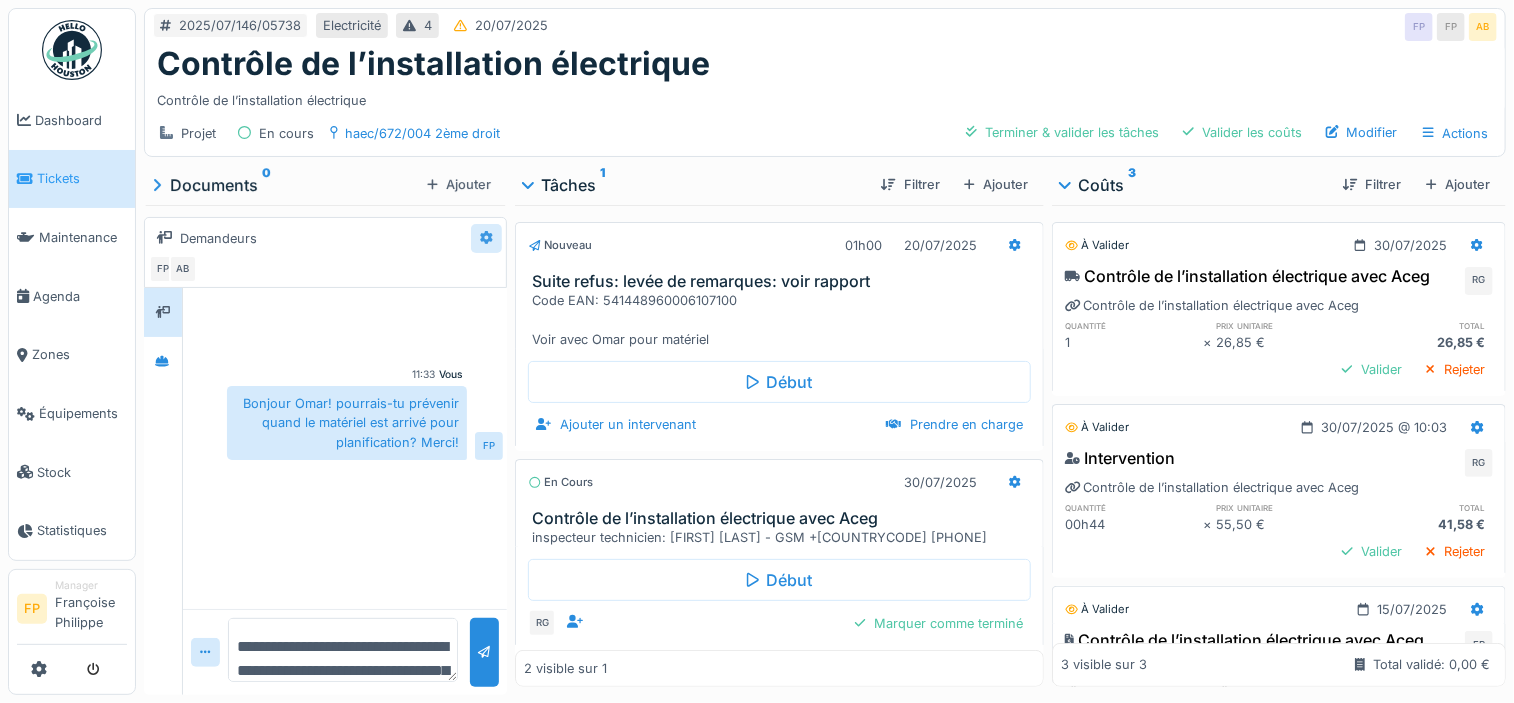 click 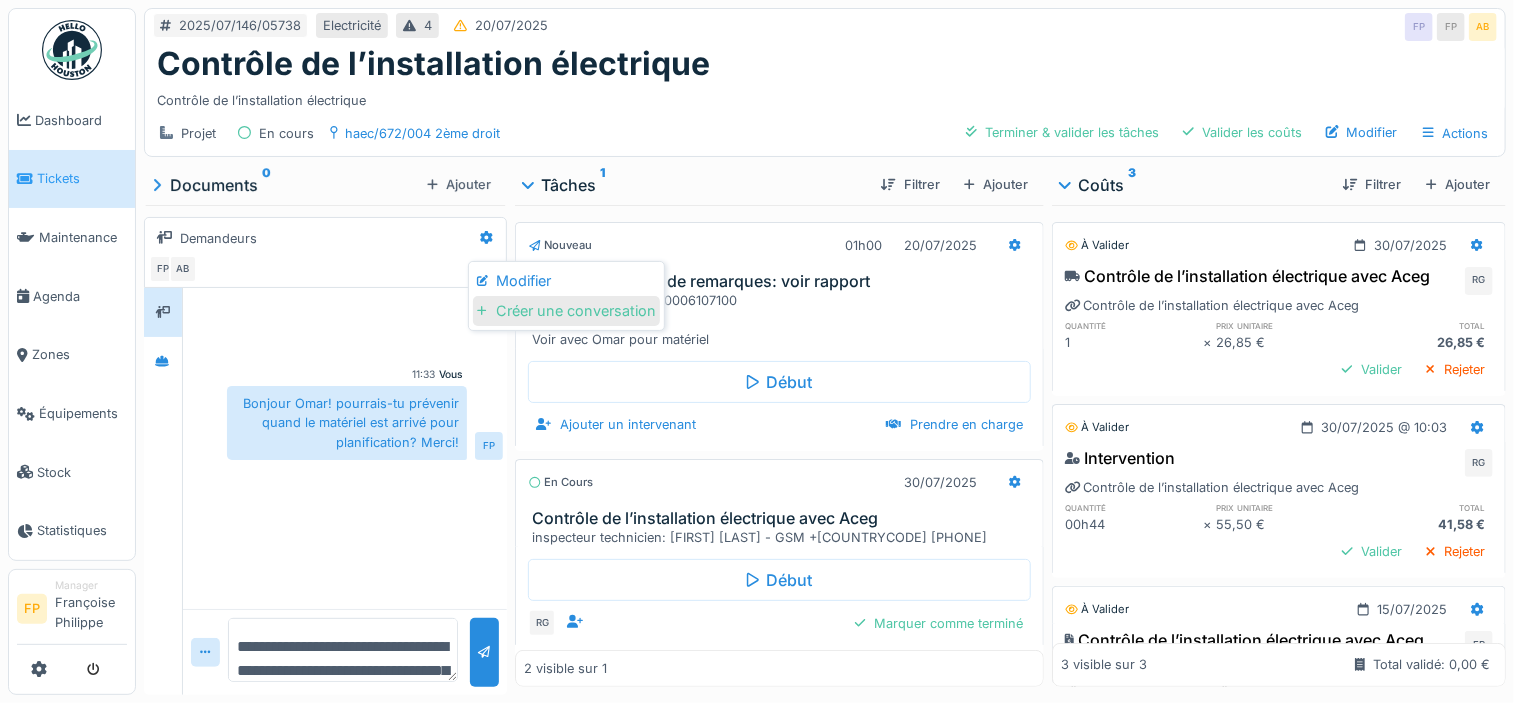 click on "Créer une conversation" at bounding box center (566, 311) 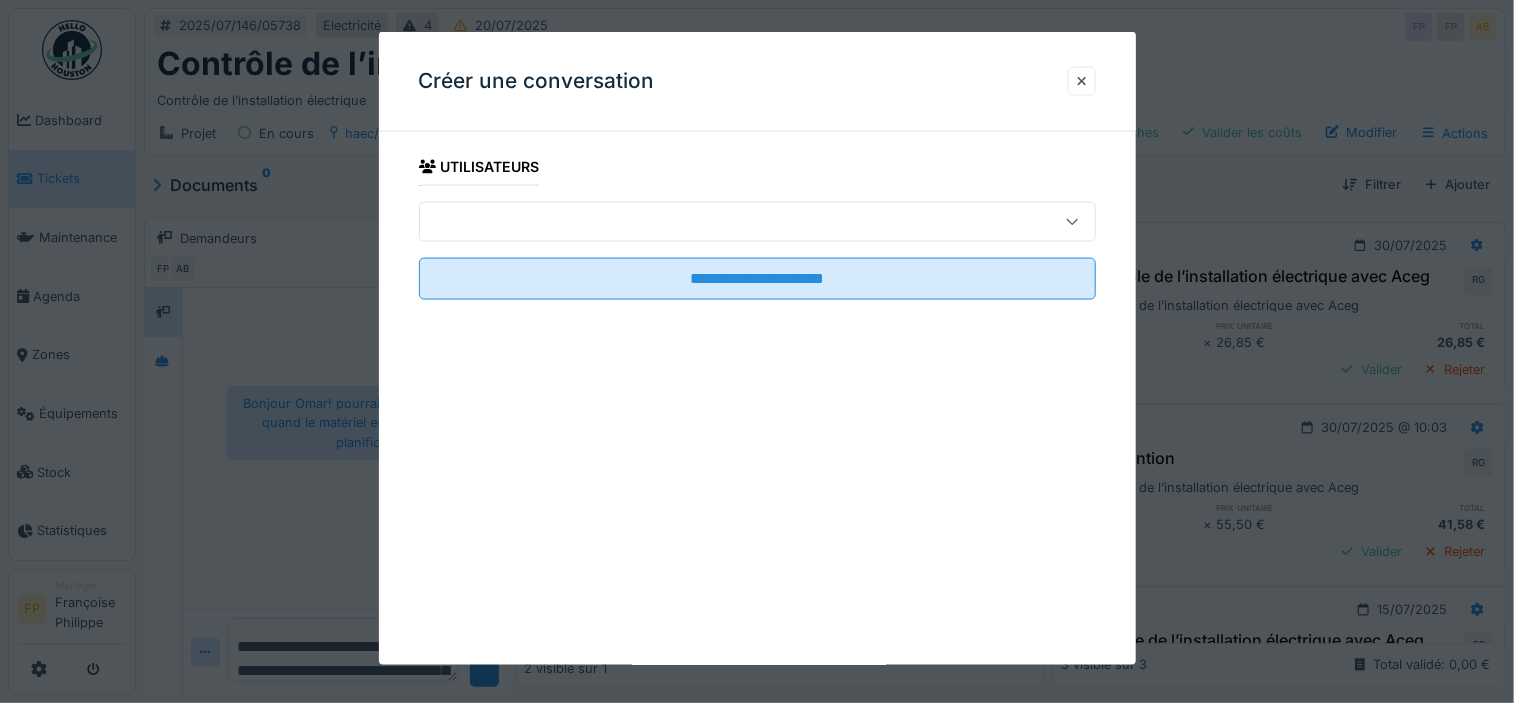 click at bounding box center [724, 222] 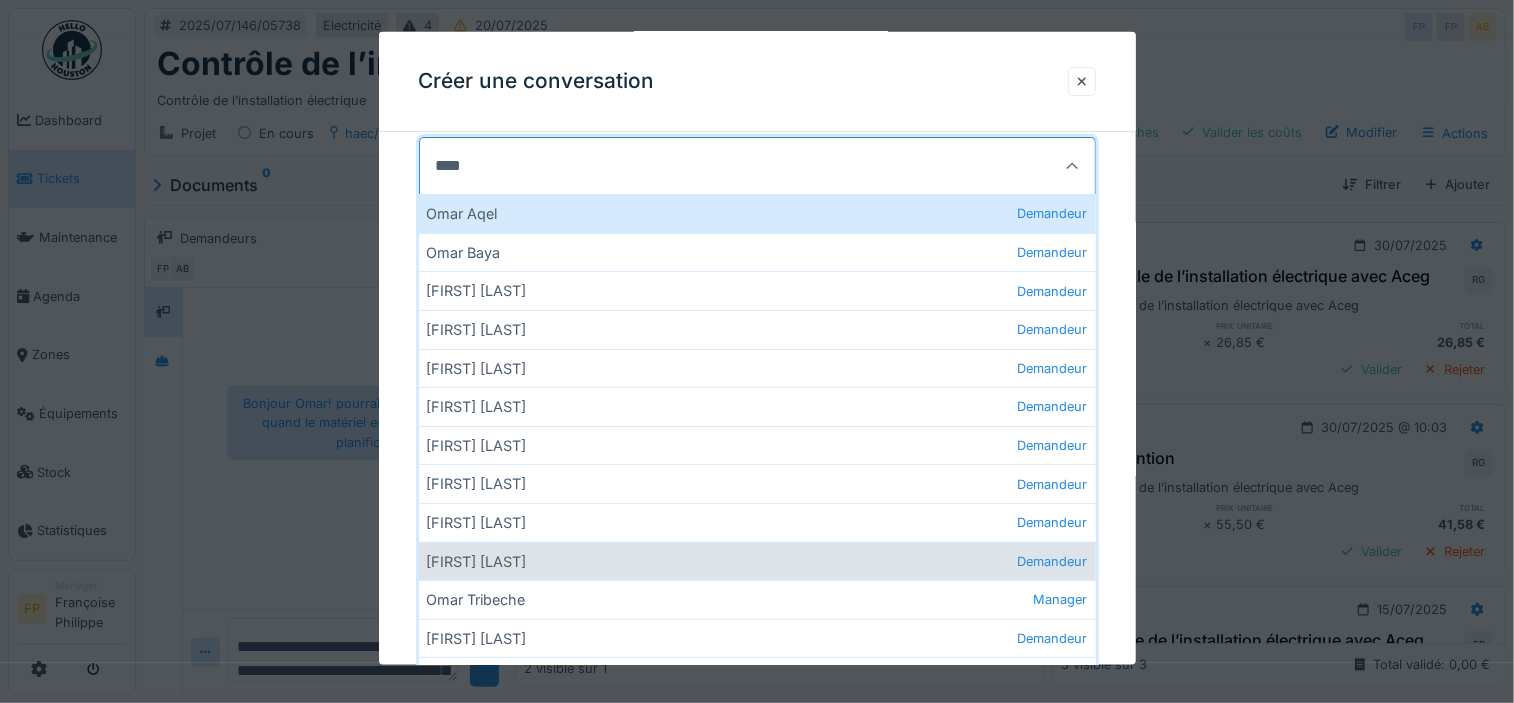 scroll, scrollTop: 128, scrollLeft: 0, axis: vertical 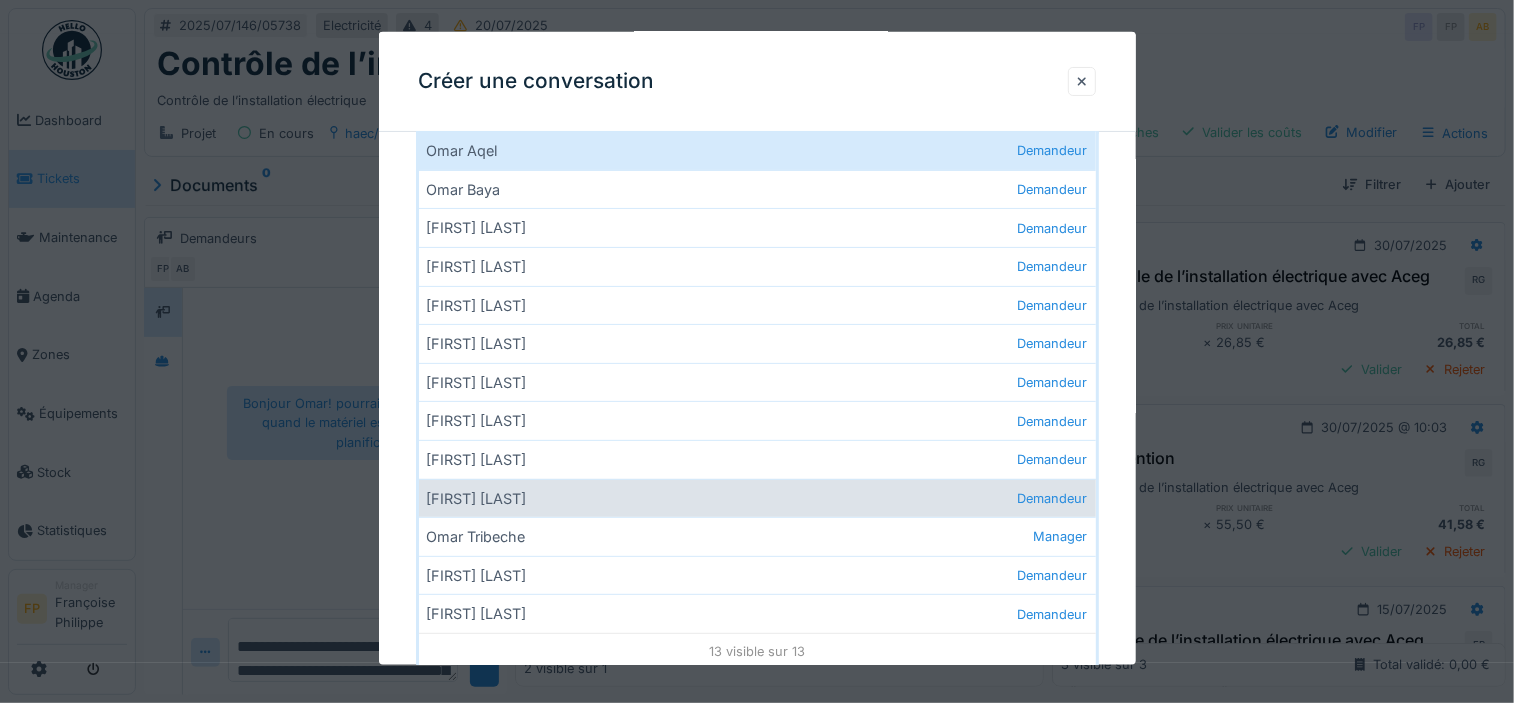 type on "****" 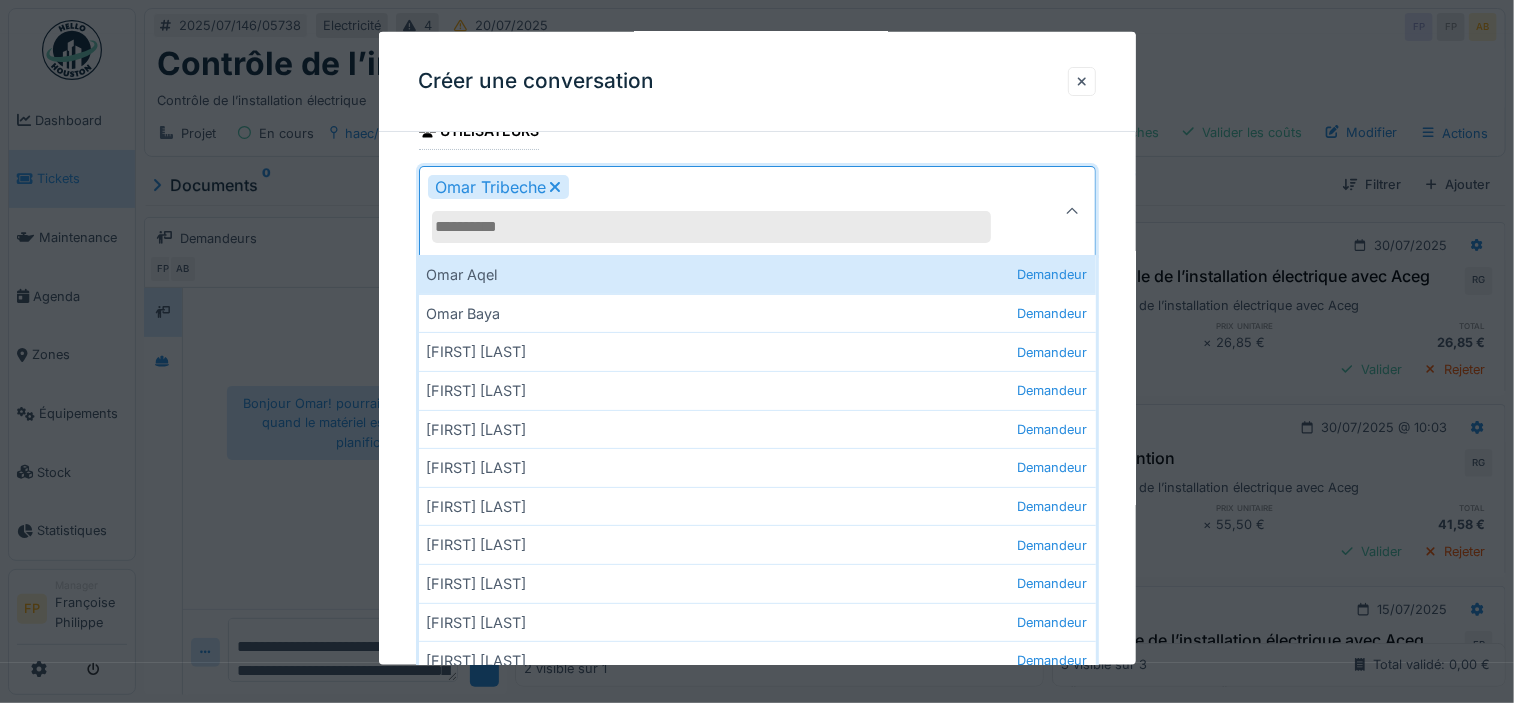 scroll, scrollTop: 0, scrollLeft: 0, axis: both 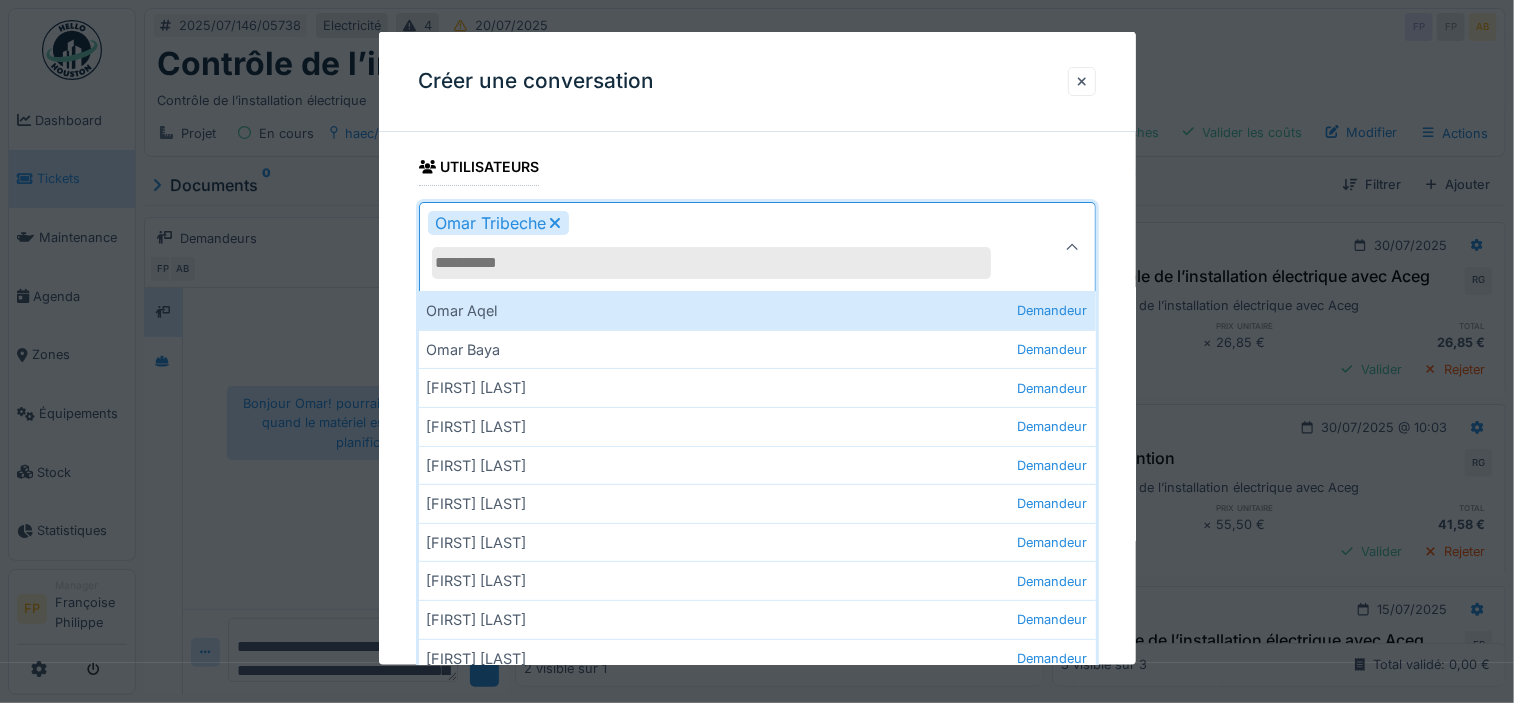 click on "Créer une conversation" at bounding box center [757, 82] 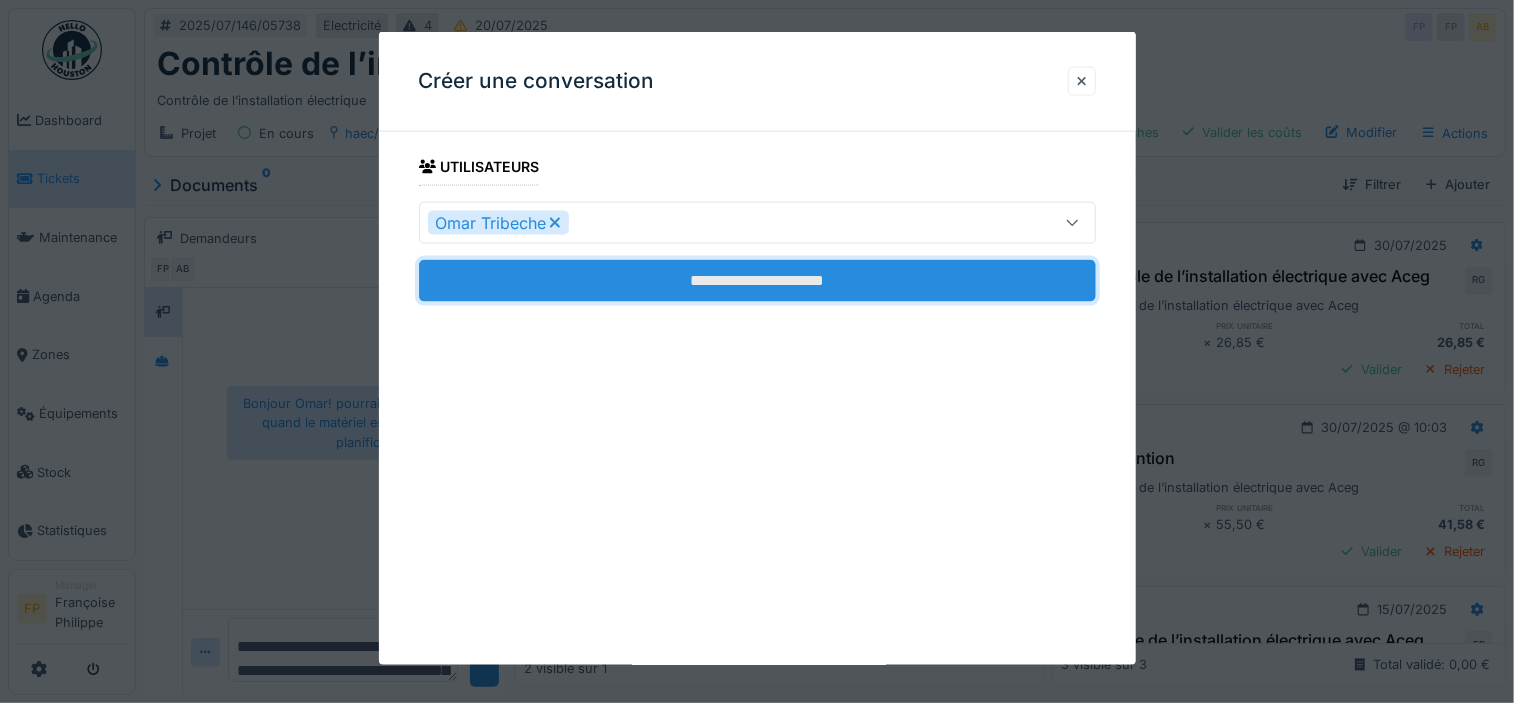 click on "**********" at bounding box center [757, 281] 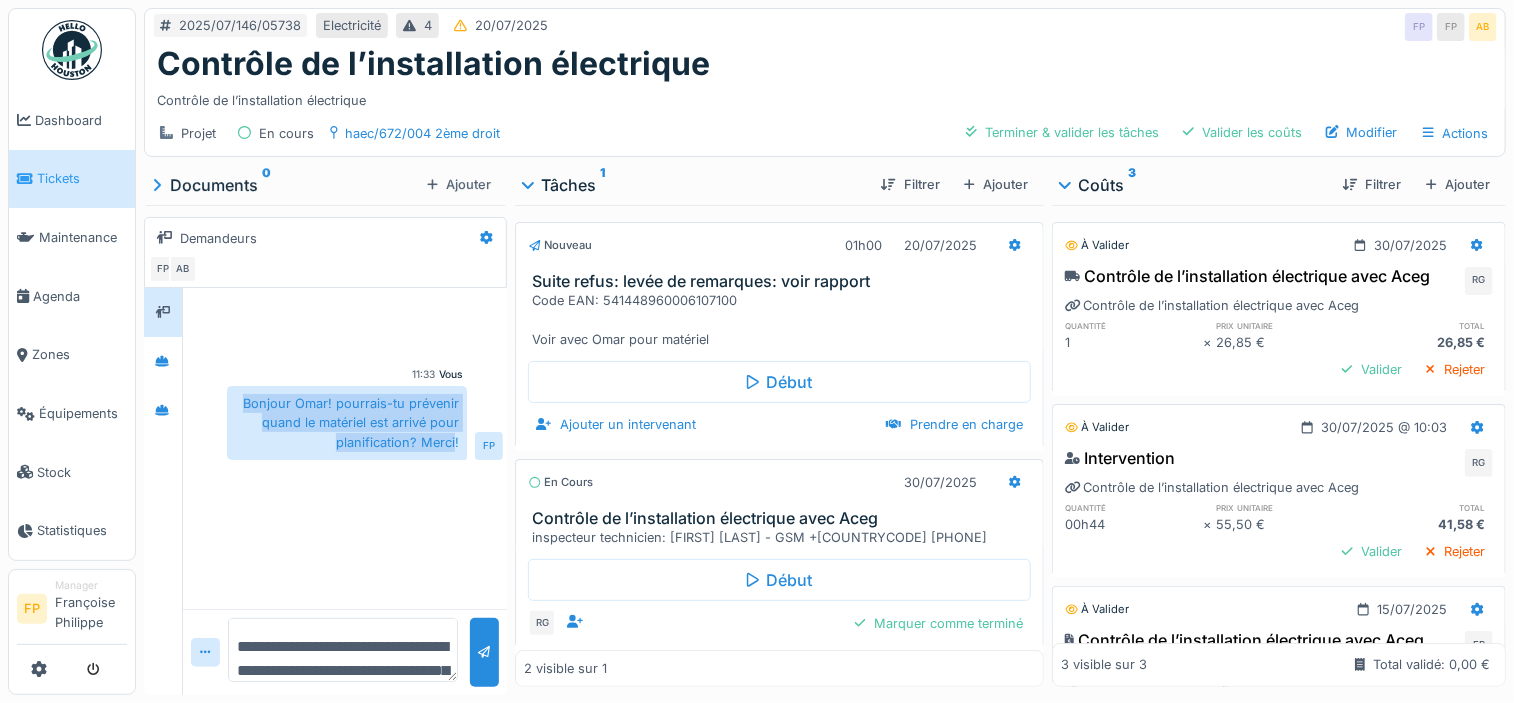 drag, startPoint x: 452, startPoint y: 439, endPoint x: 227, endPoint y: 392, distance: 229.85648 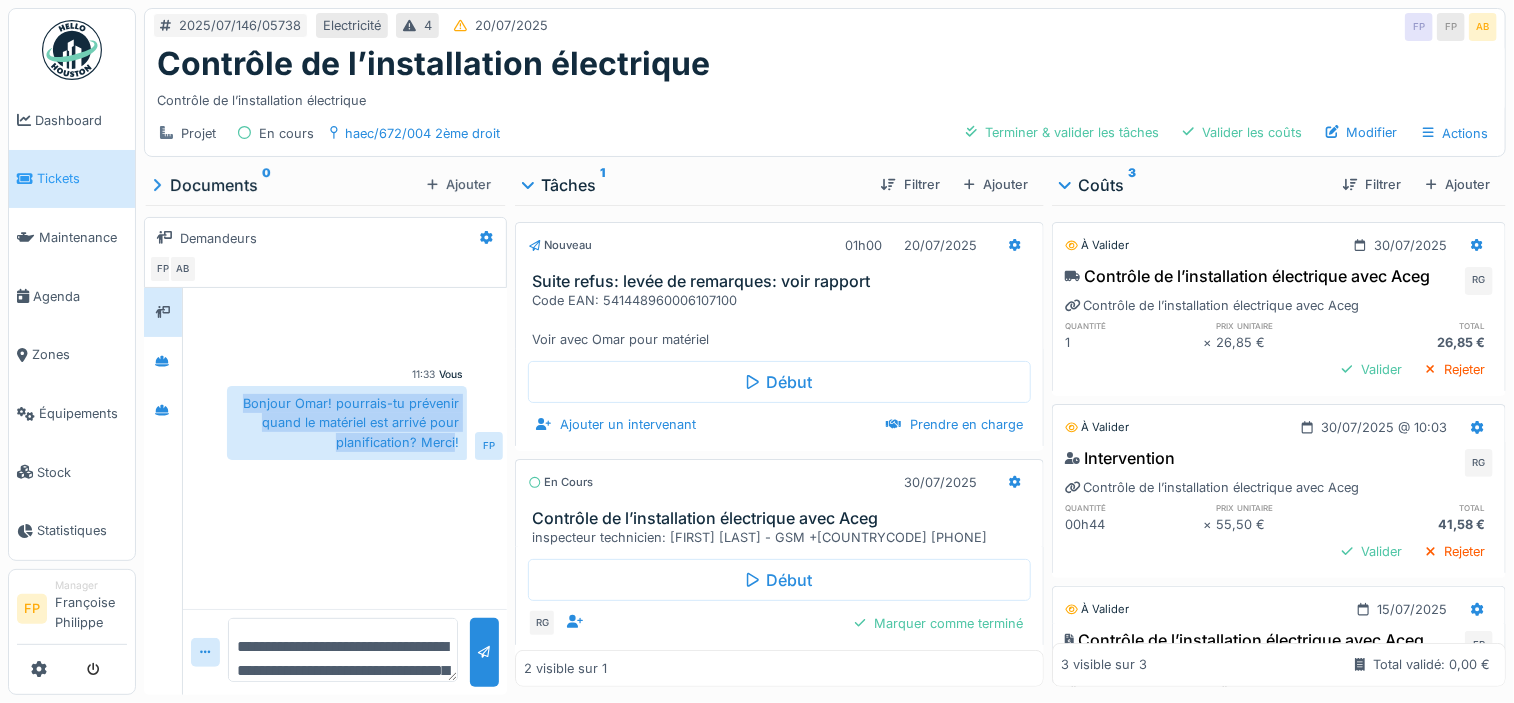 click on "Bonjour Omar! pourrais-tu prévenir quand le matériel est arrivé pour planification? Merci!" at bounding box center [347, 423] 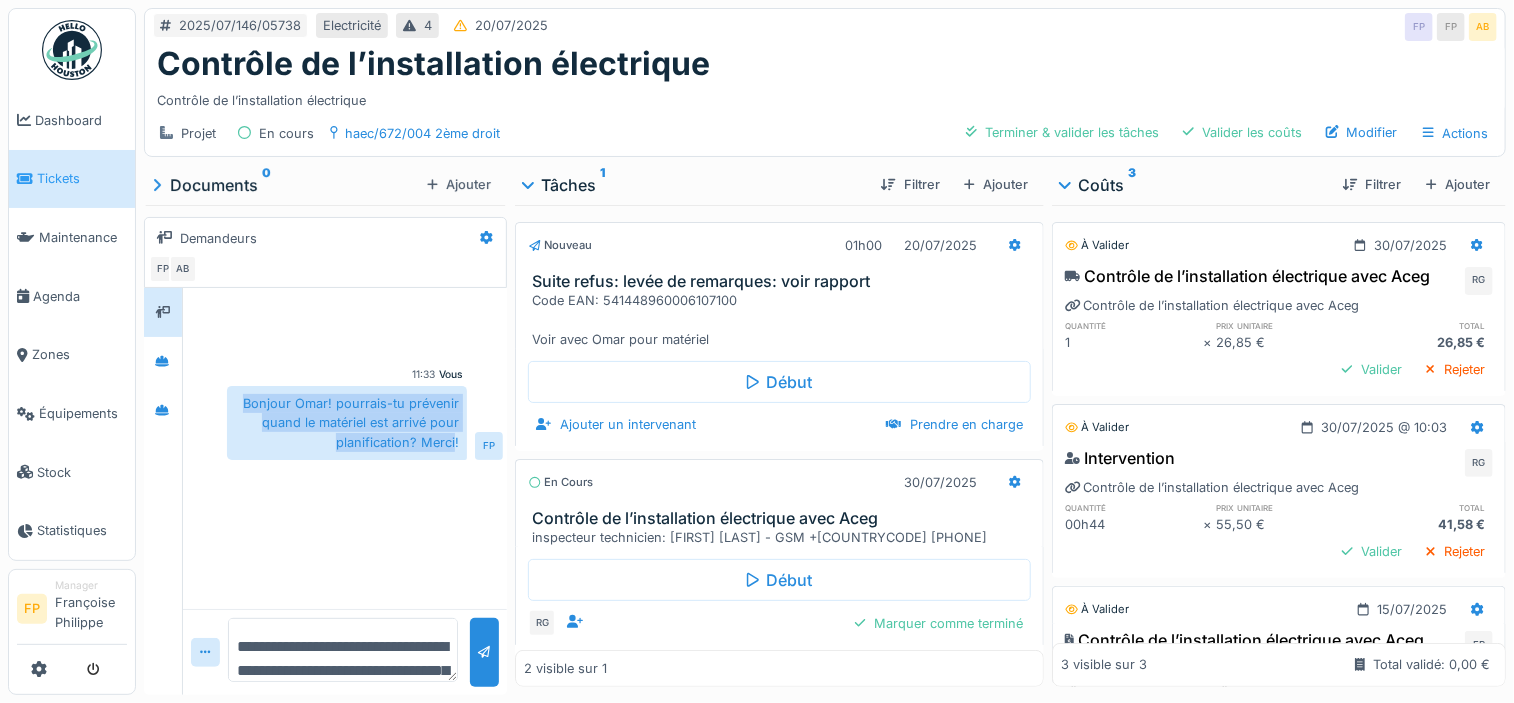 copy on "Bonjour Omar! pourrais-tu prévenir quand le matériel est arrivé pour planification? Merci" 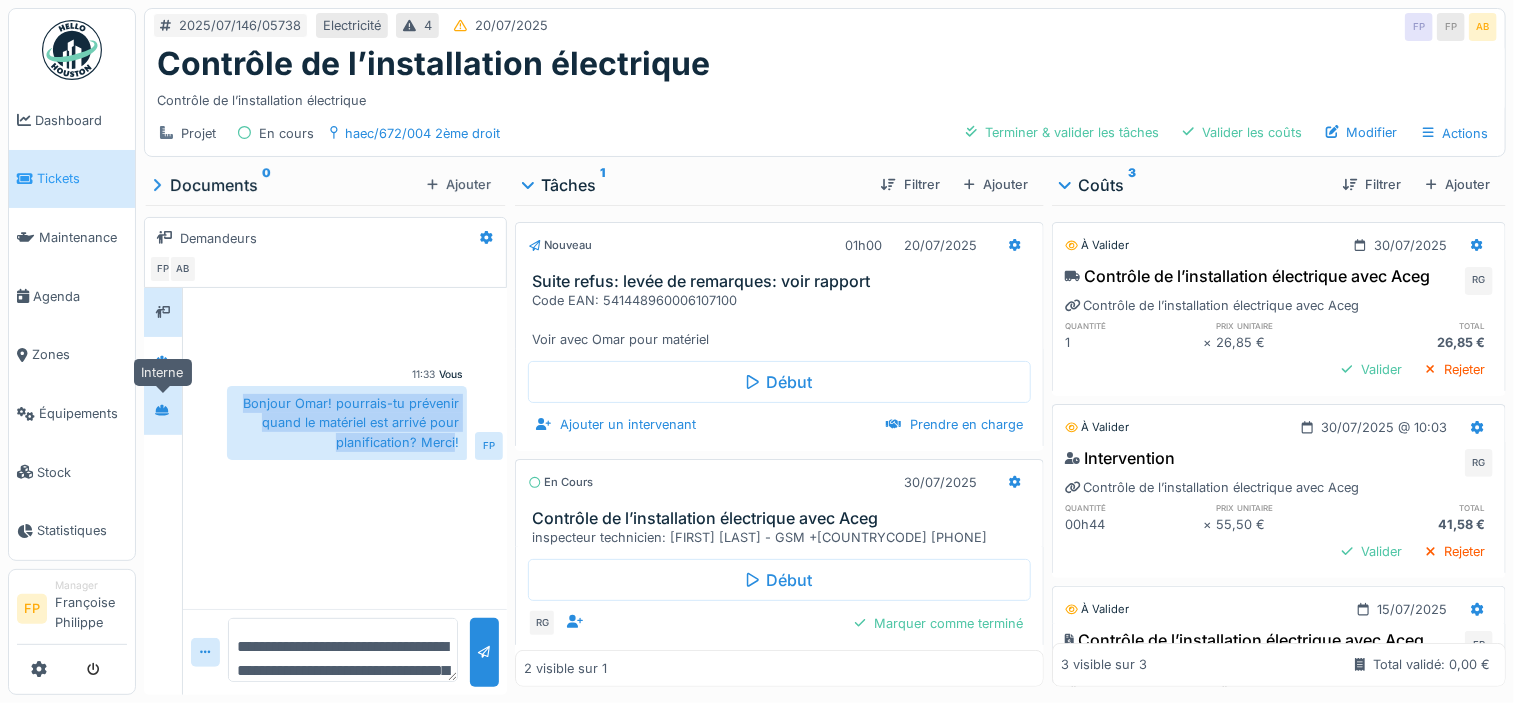 click 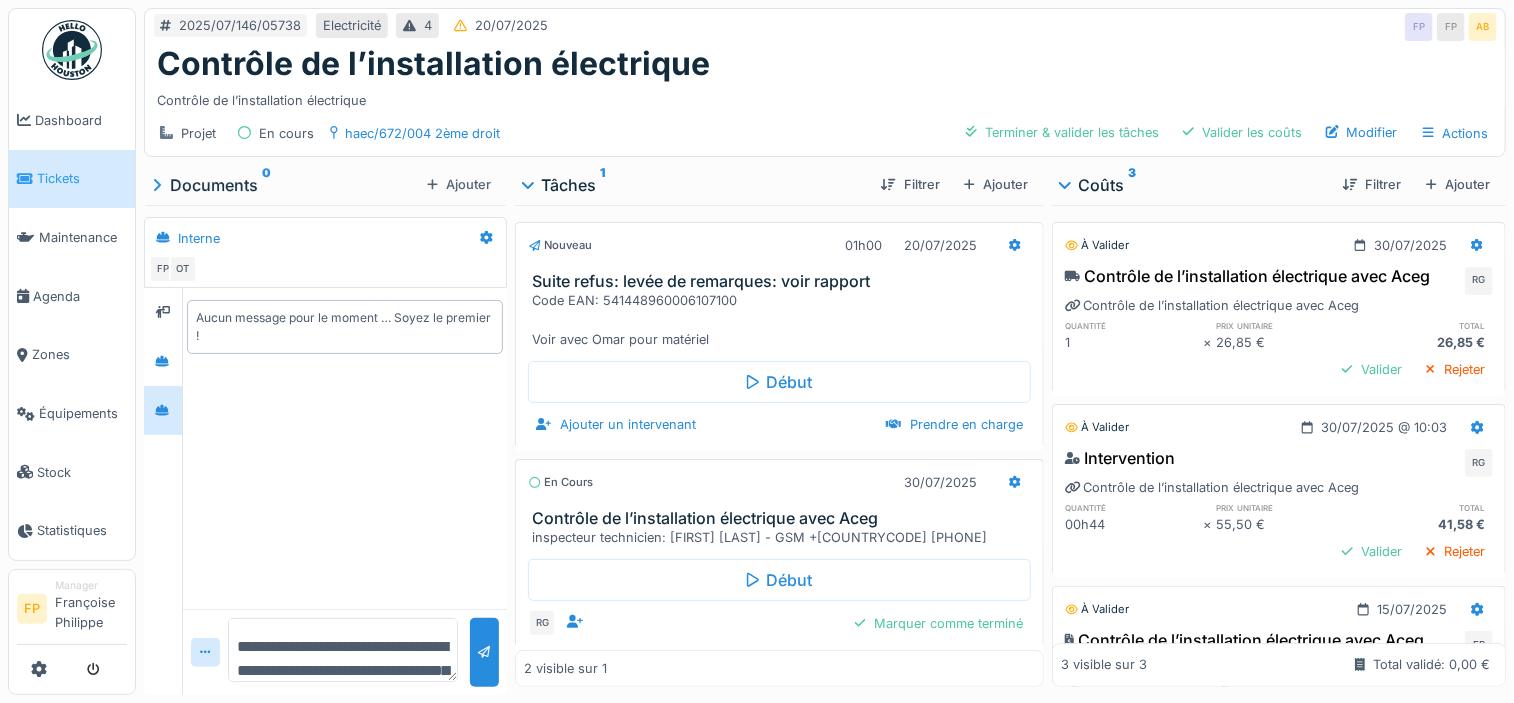 click on "**********" at bounding box center [343, 650] 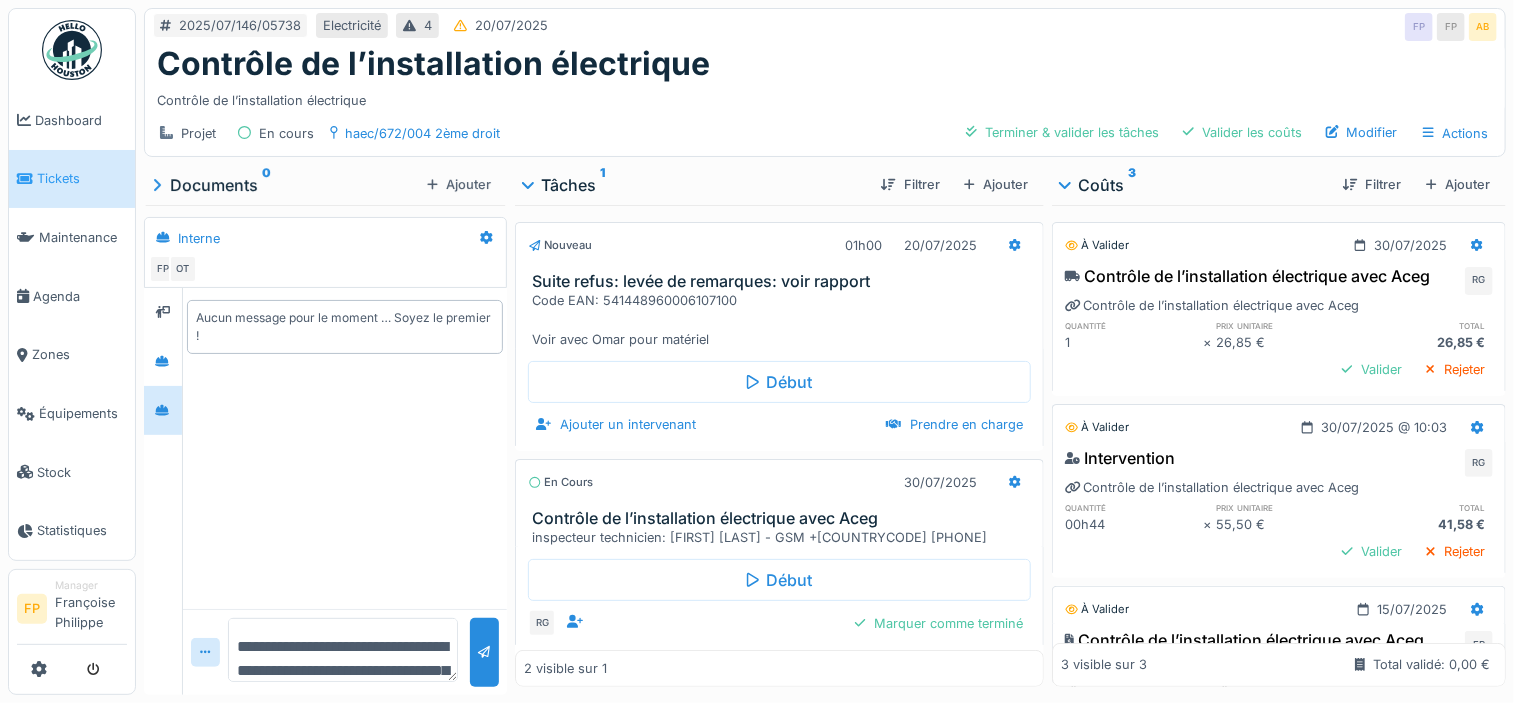paste 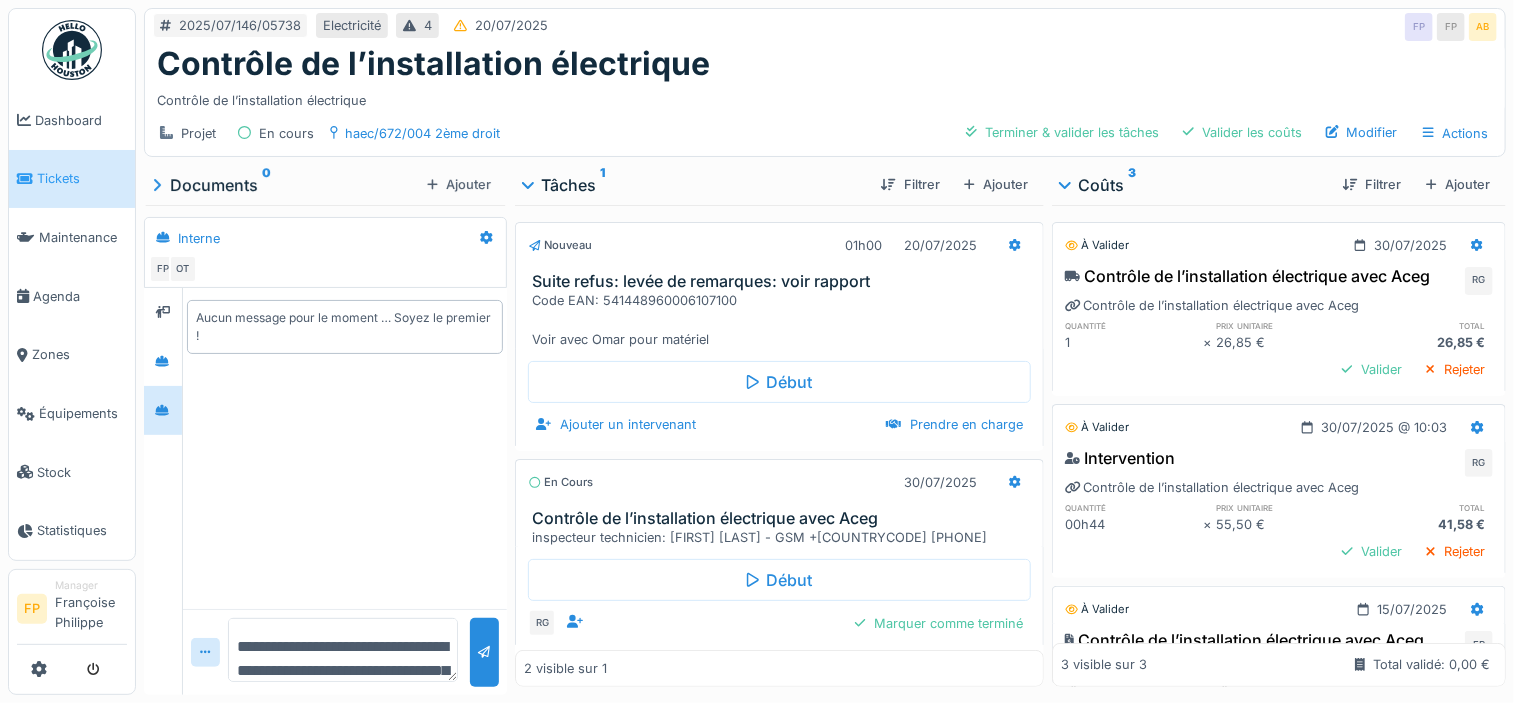 scroll, scrollTop: 47, scrollLeft: 0, axis: vertical 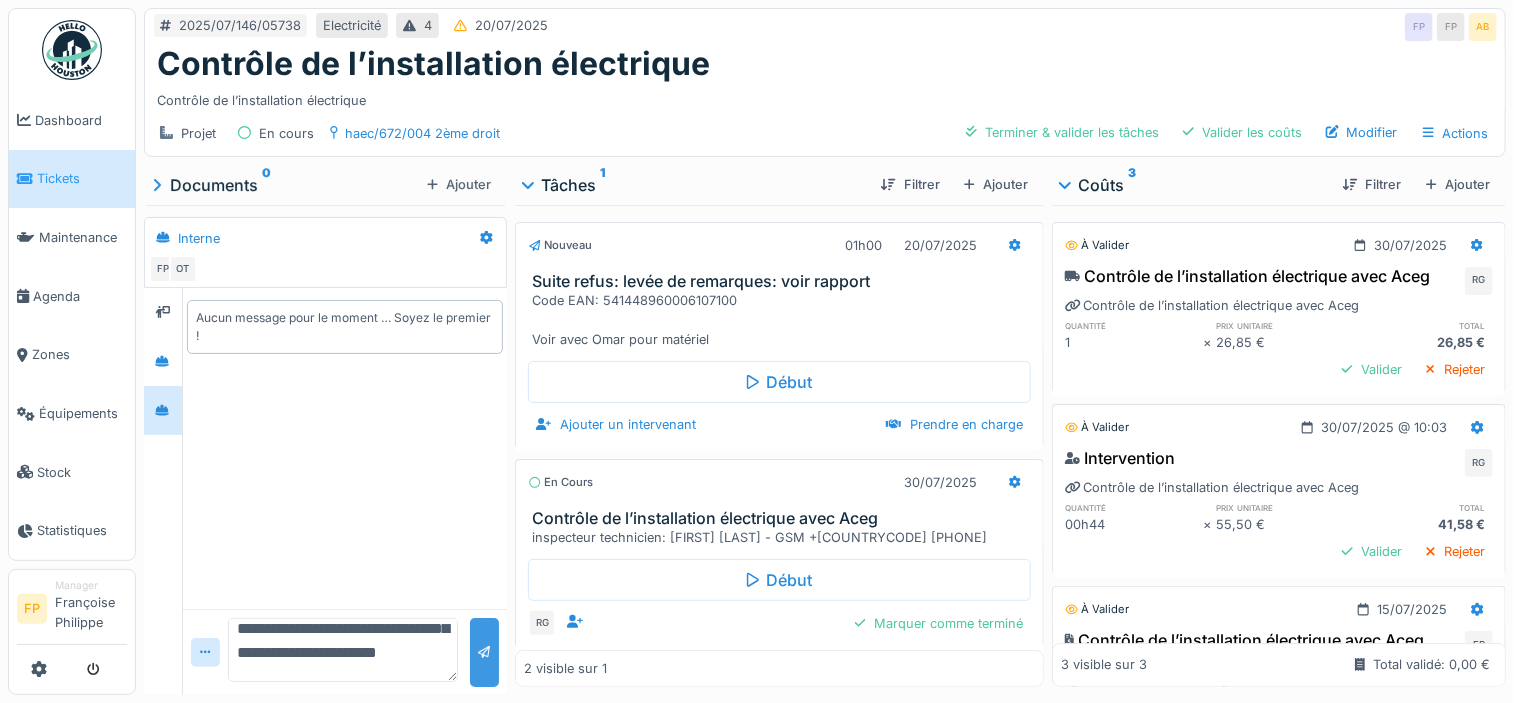 type on "**********" 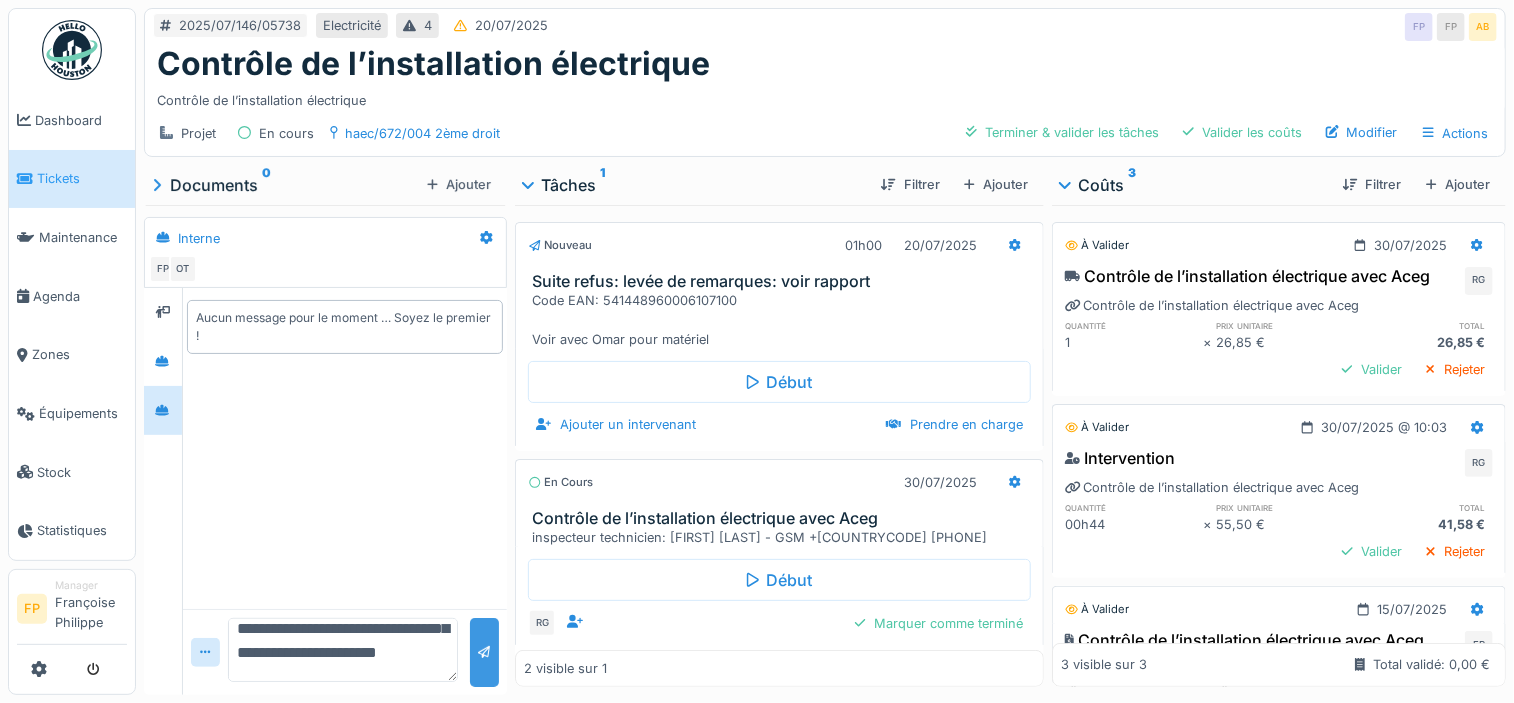 click at bounding box center (484, 652) 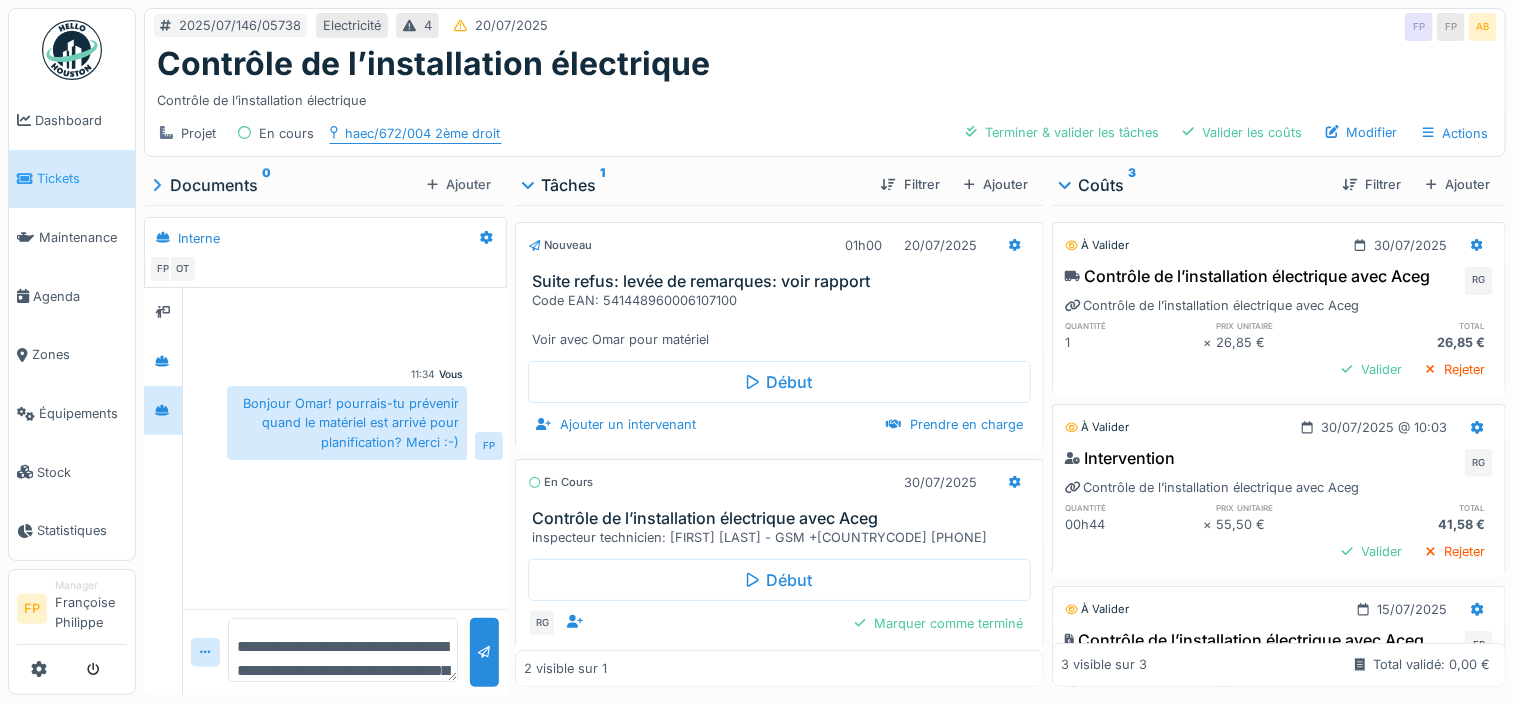 drag, startPoint x: 517, startPoint y: 131, endPoint x: 370, endPoint y: 125, distance: 147.12239 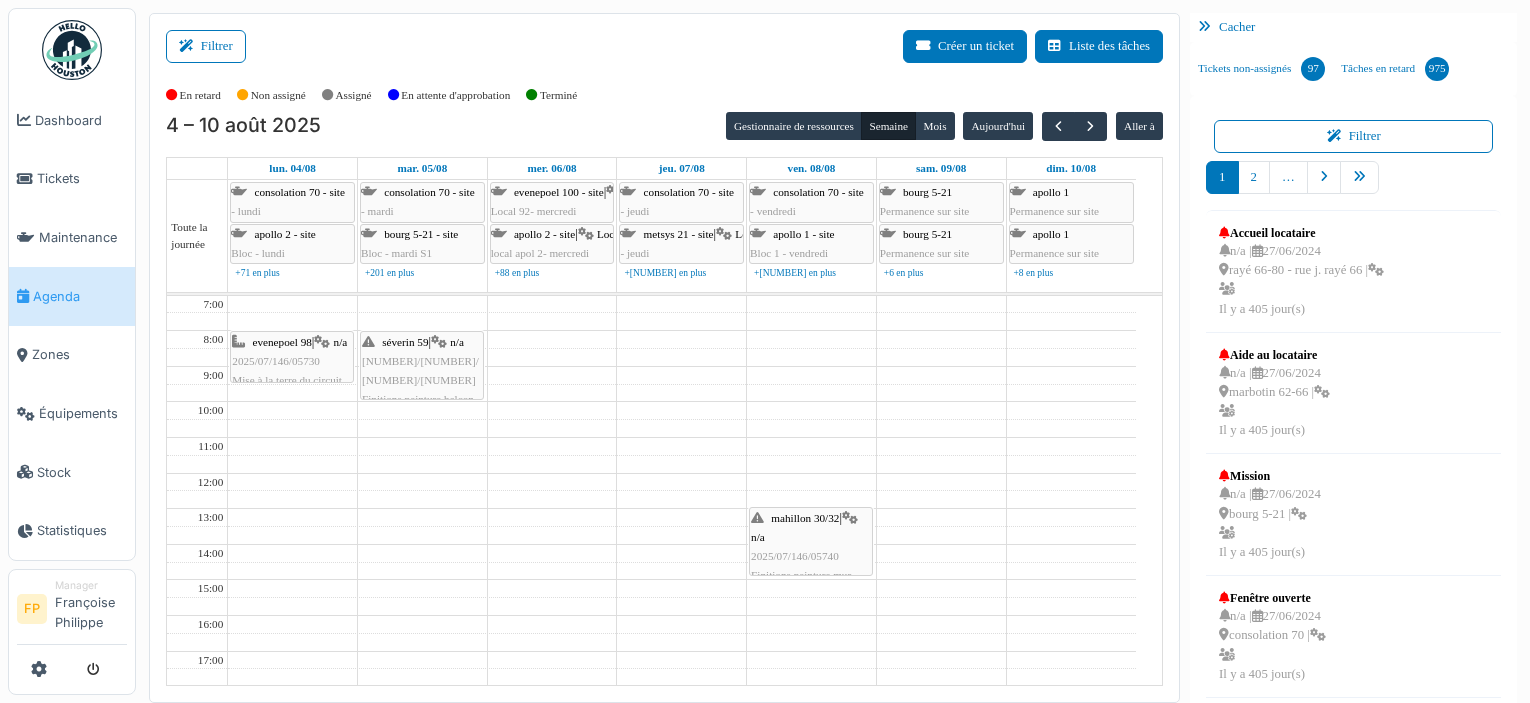 scroll, scrollTop: 0, scrollLeft: 0, axis: both 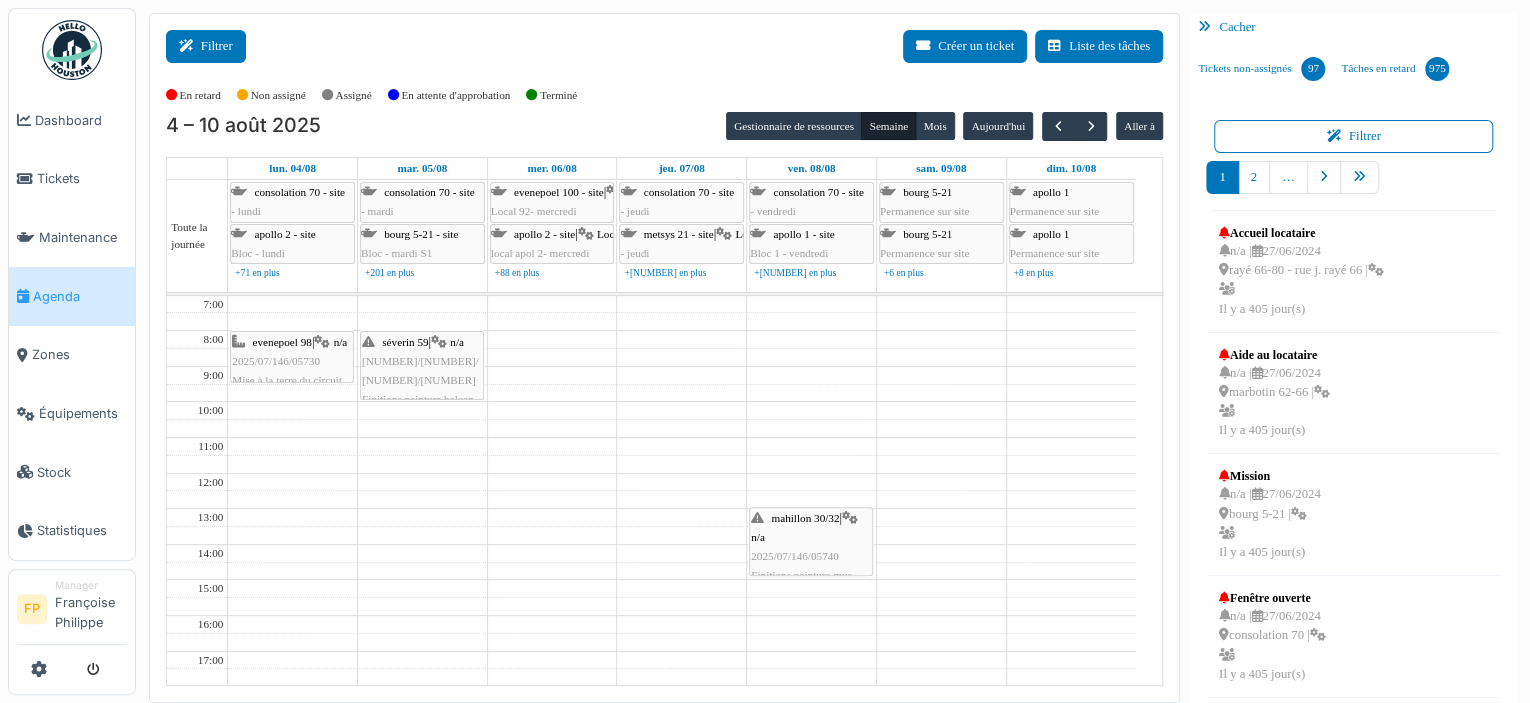 click on "Filtrer" at bounding box center (206, 46) 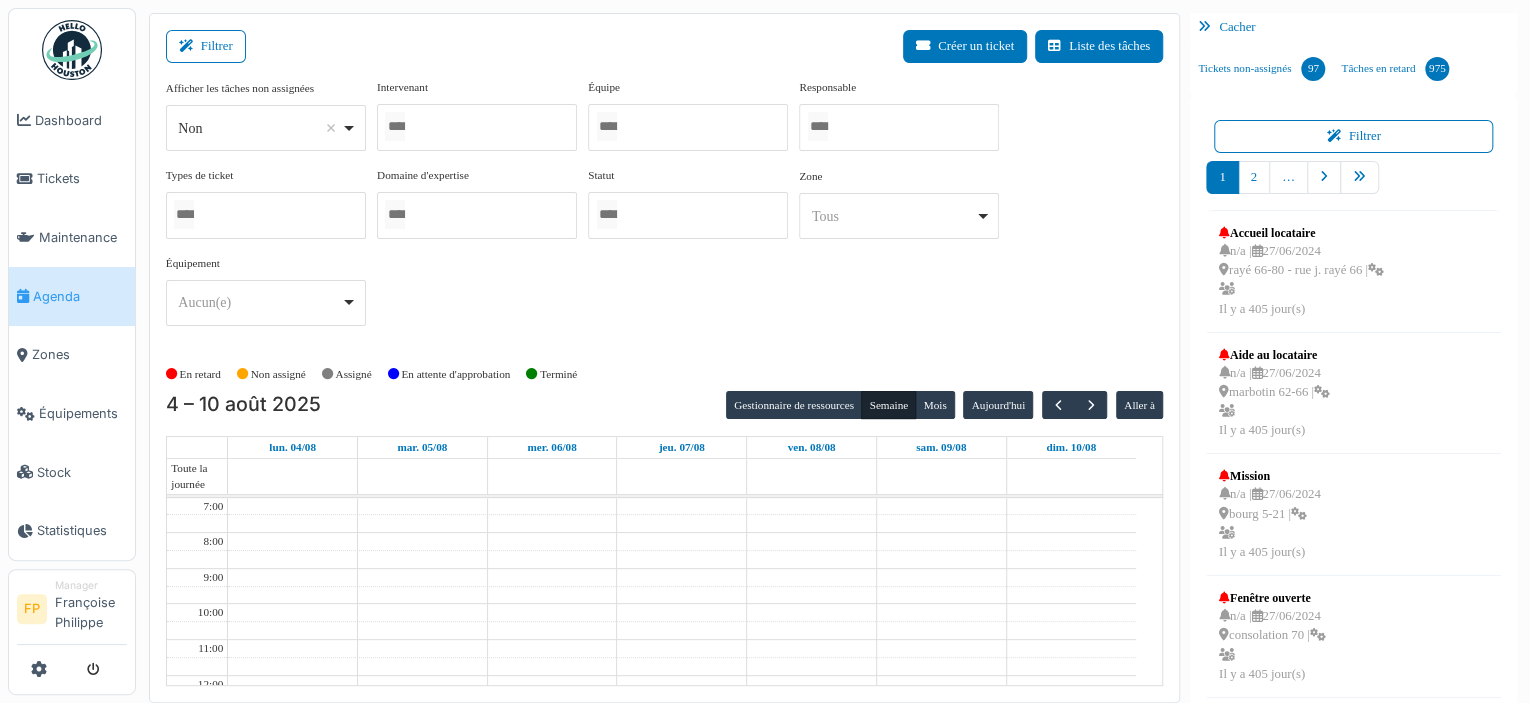 click at bounding box center (477, 127) 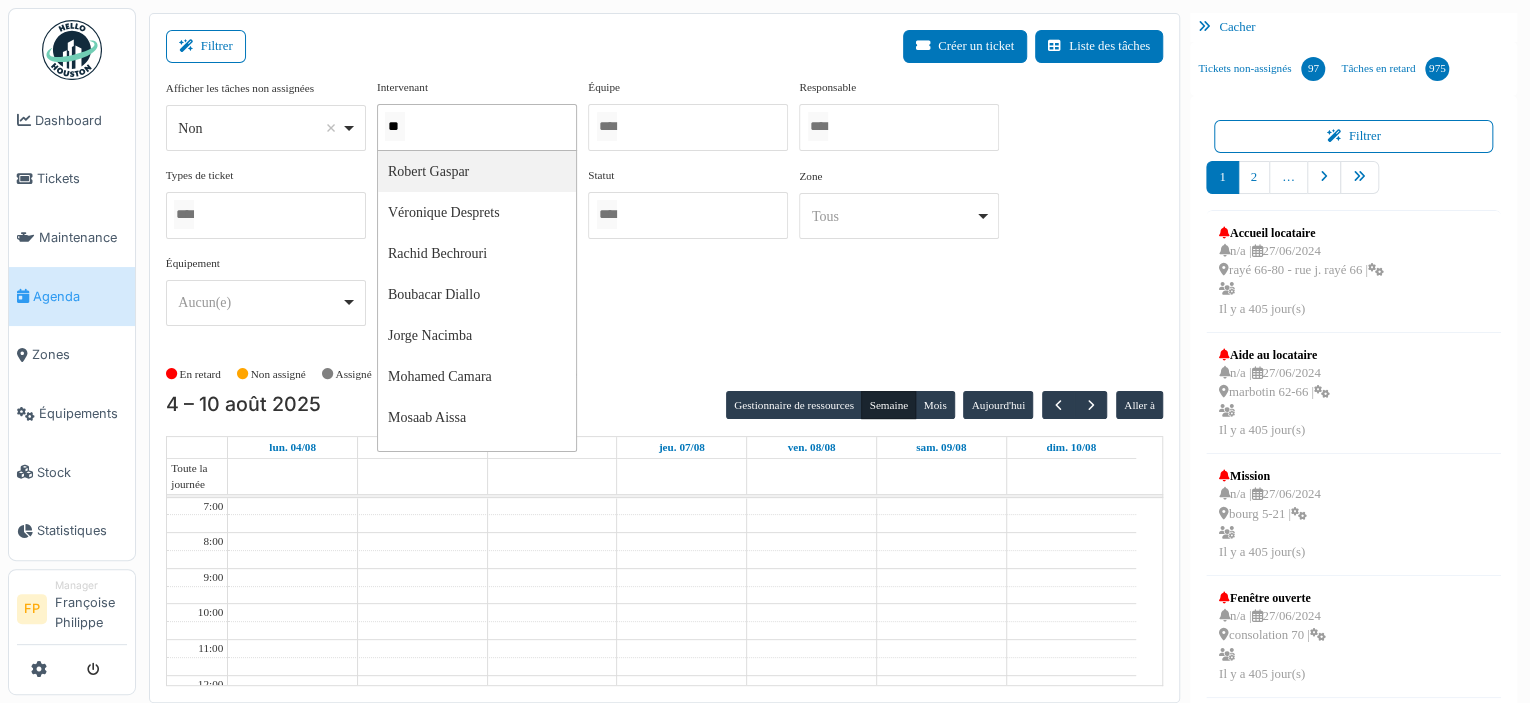 type on "***" 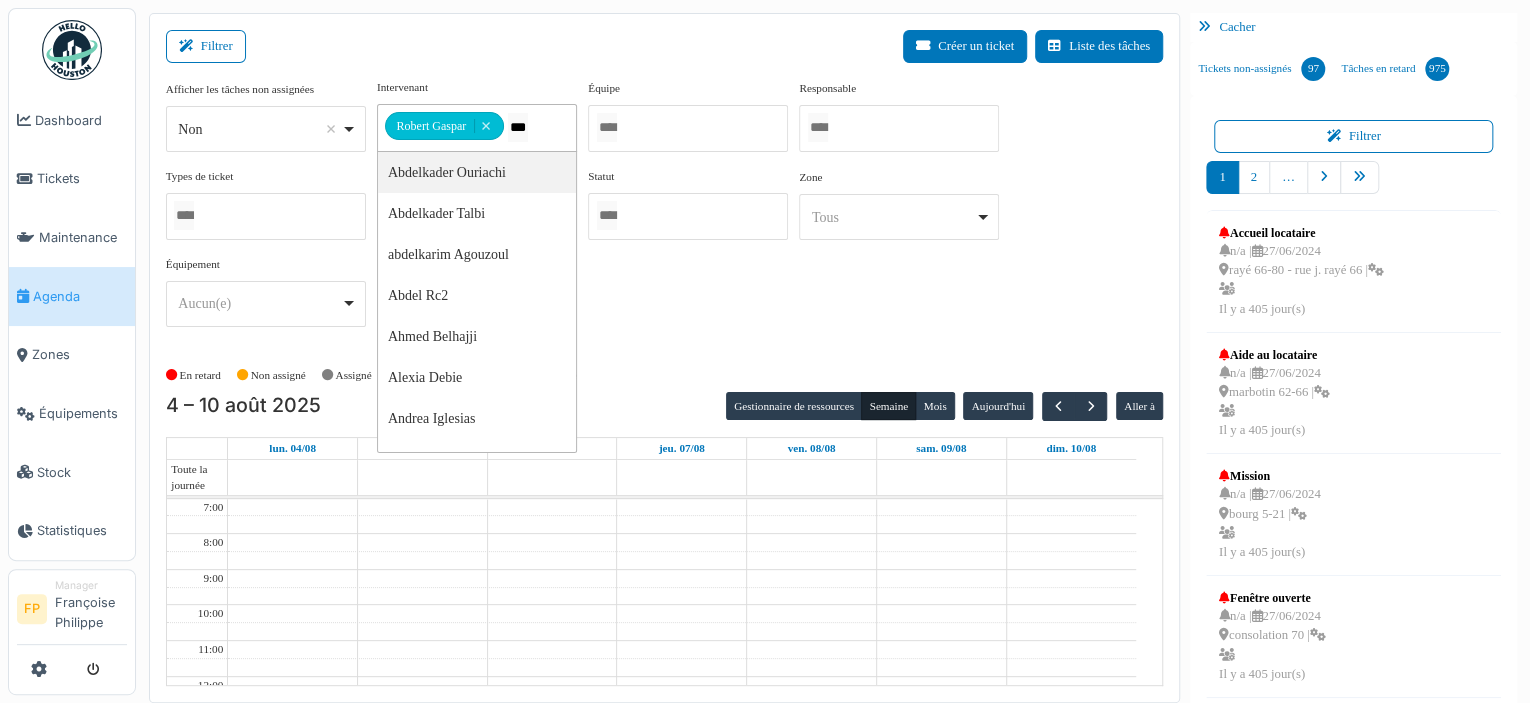 type 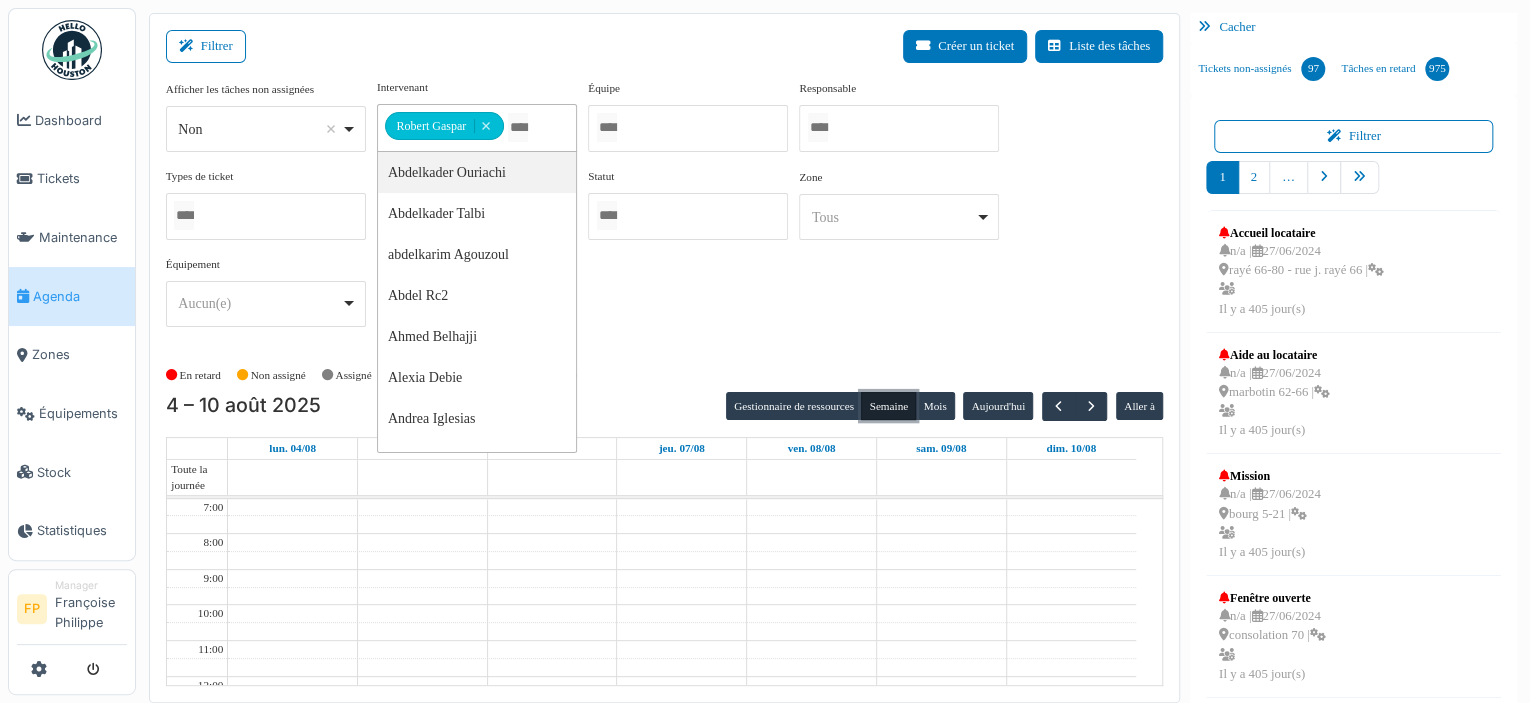 click on "Semaine" at bounding box center [888, 406] 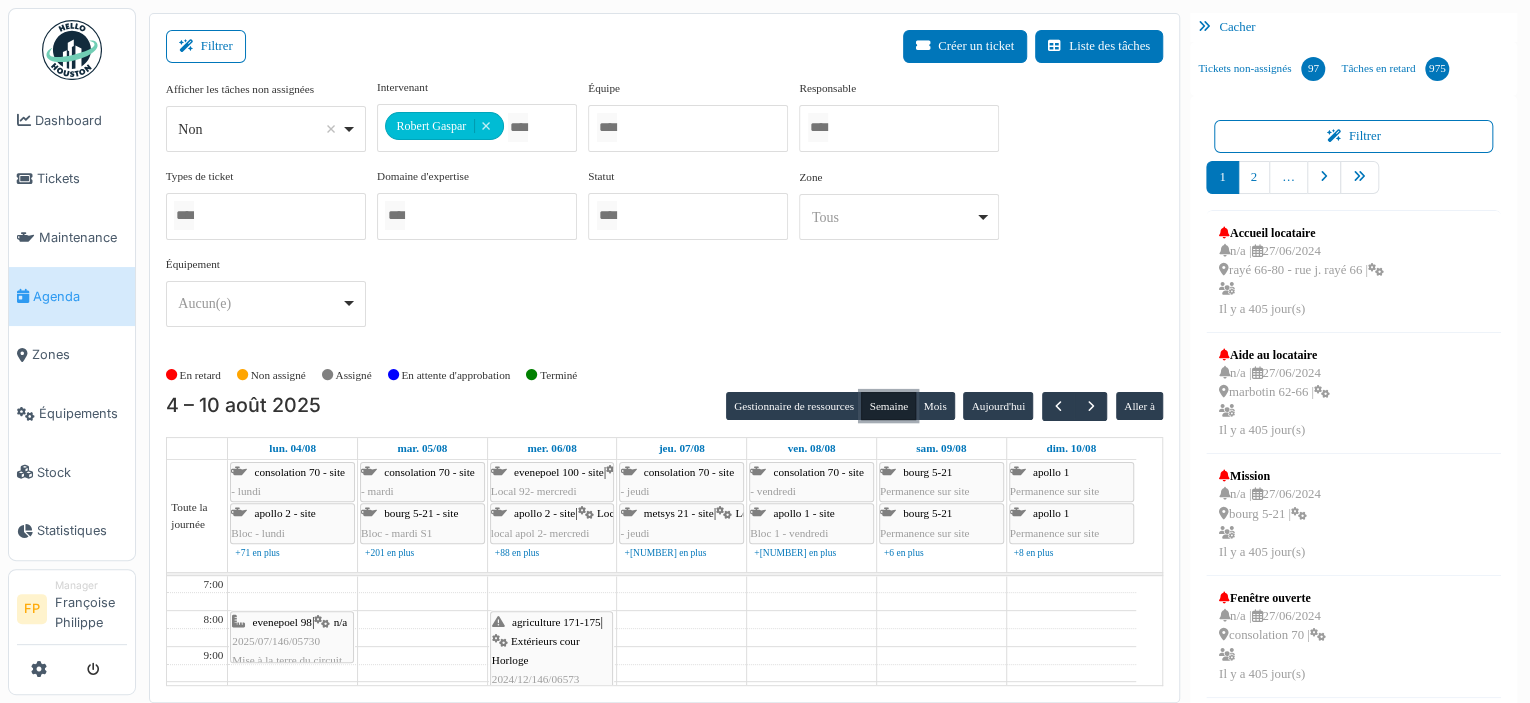 scroll, scrollTop: 25, scrollLeft: 0, axis: vertical 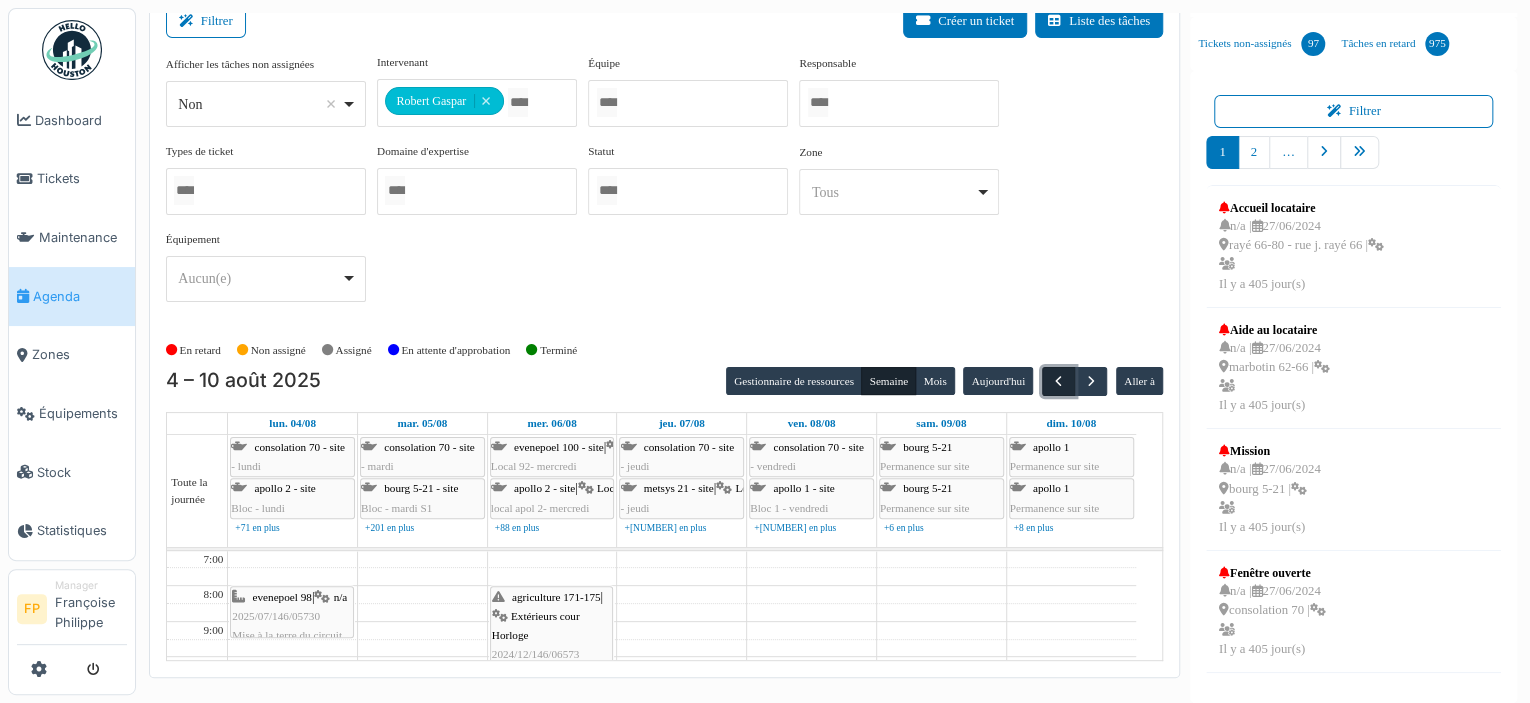 click at bounding box center [1058, 381] 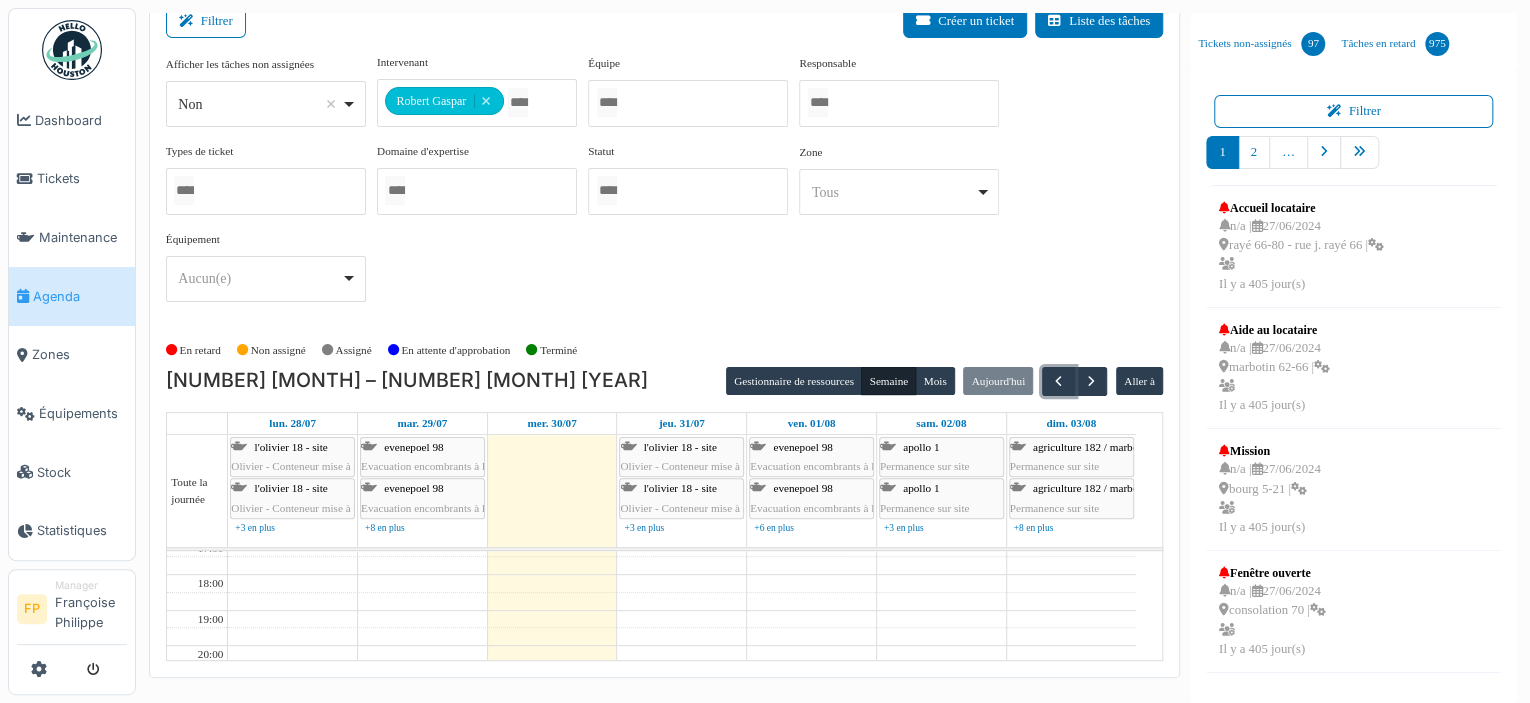 scroll, scrollTop: 400, scrollLeft: 0, axis: vertical 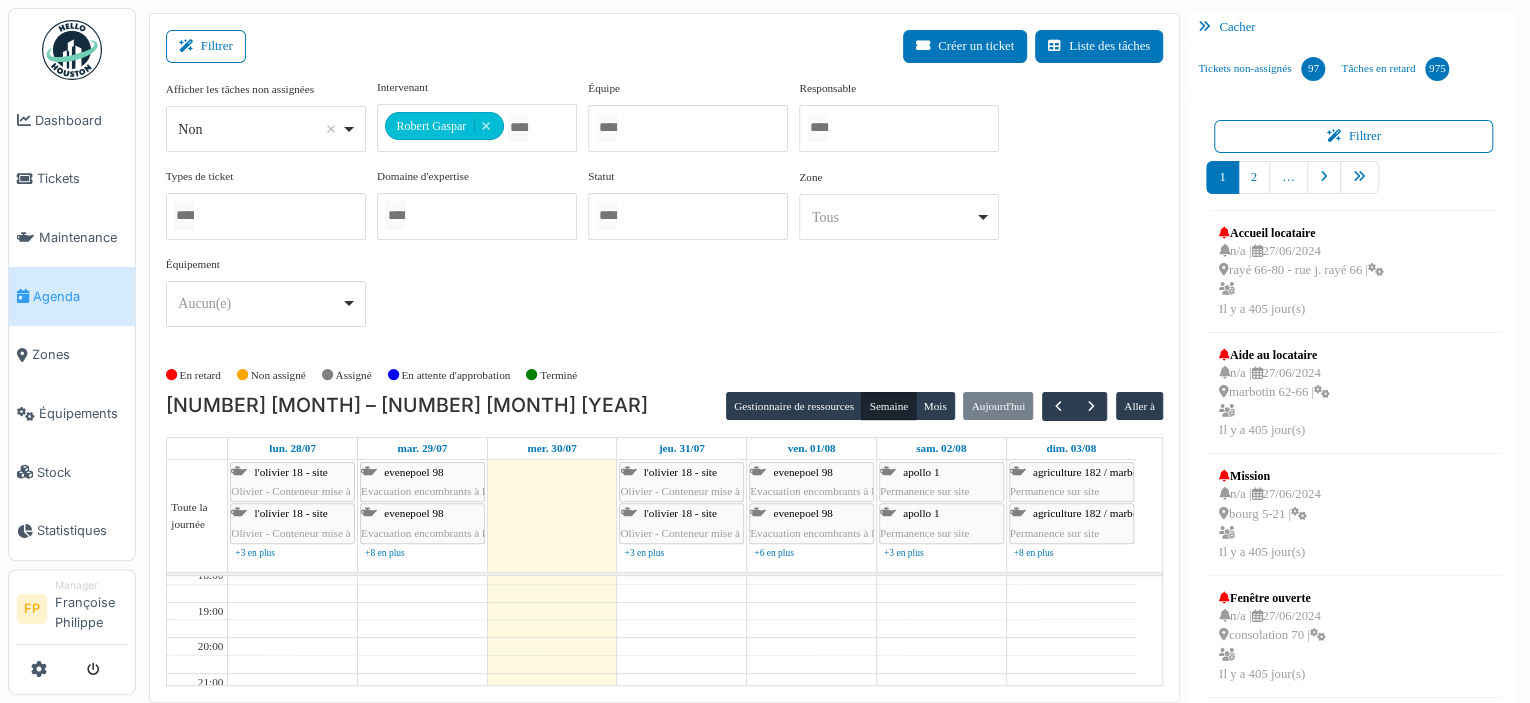 drag, startPoint x: 193, startPoint y: 43, endPoint x: 577, endPoint y: 209, distance: 418.34436 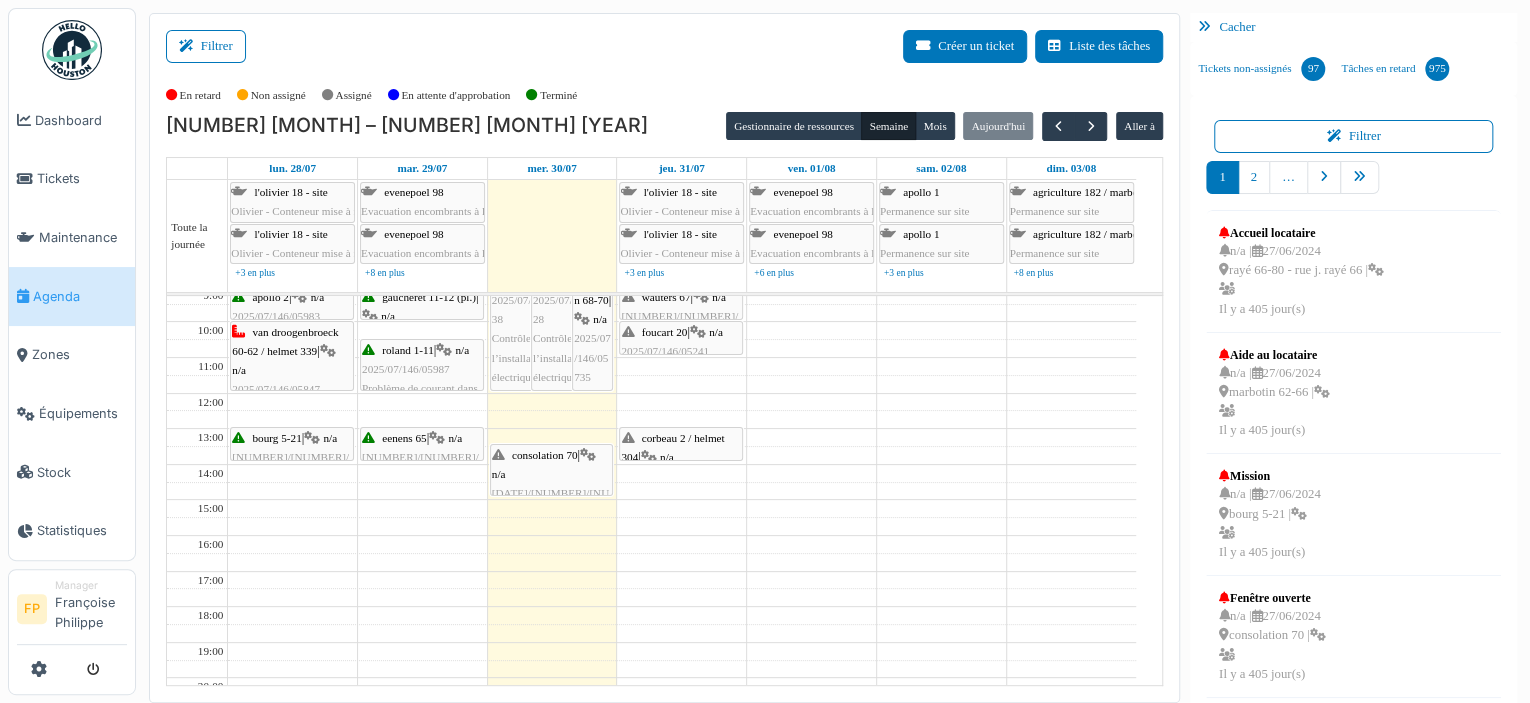 scroll, scrollTop: 0, scrollLeft: 0, axis: both 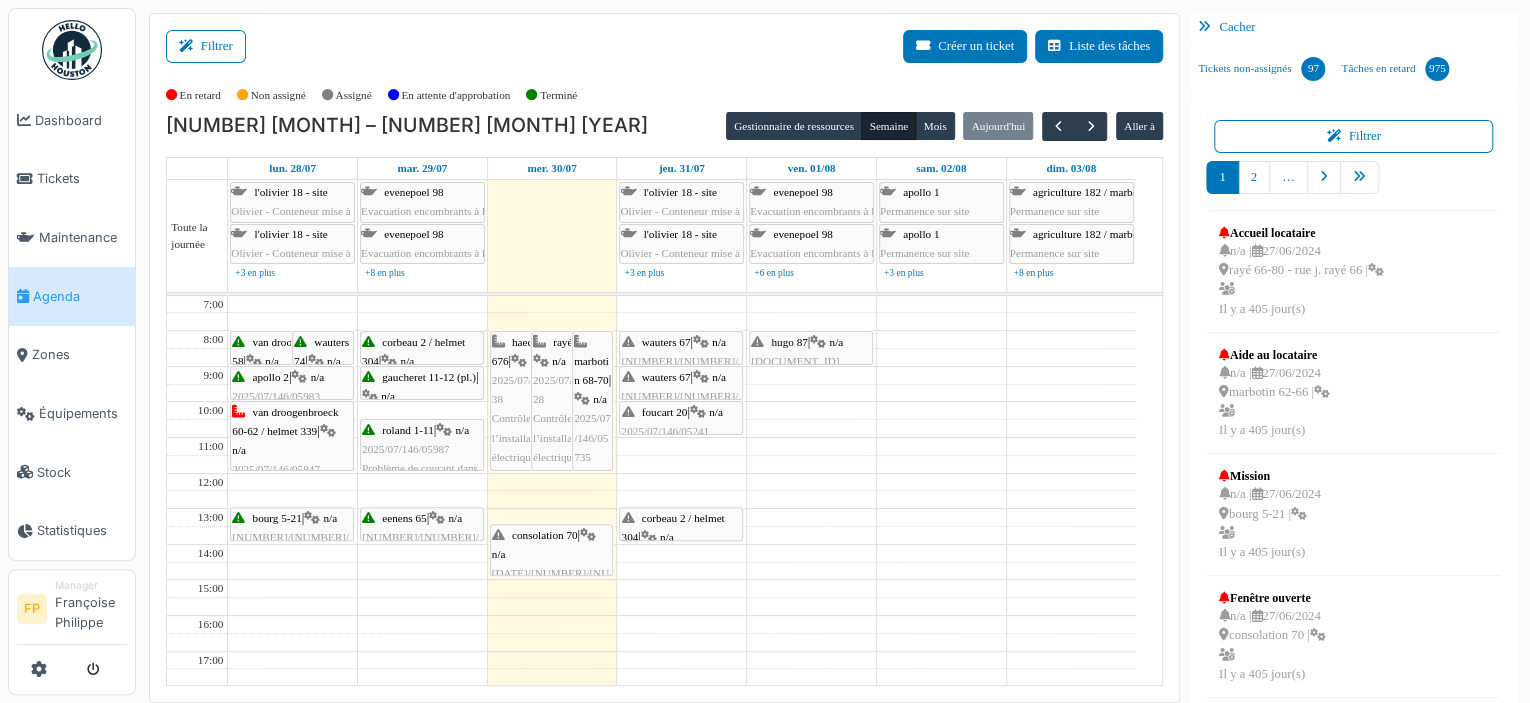 click on "consolation 70
|     n/a
2025/08/146/06058
Contrôle technique" at bounding box center [552, 574] 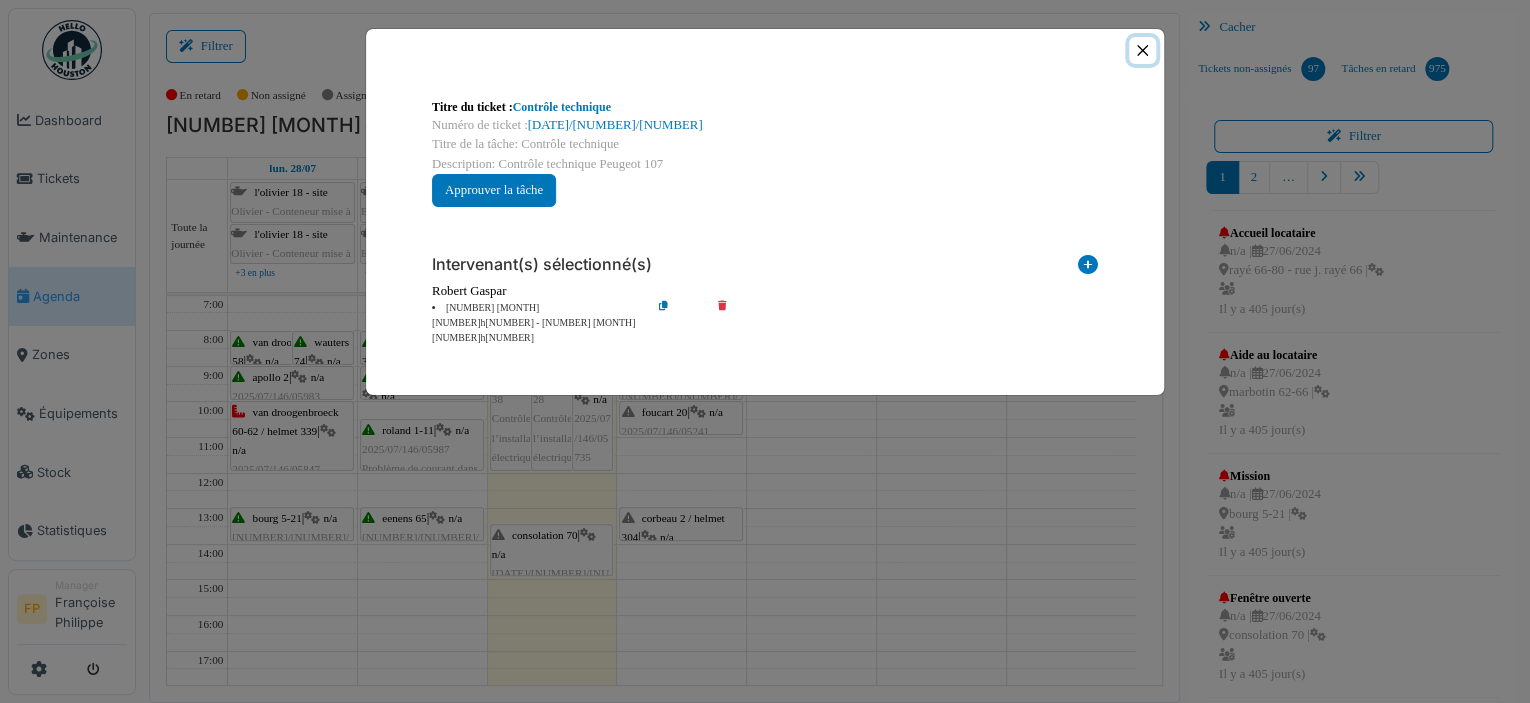 click at bounding box center [1142, 50] 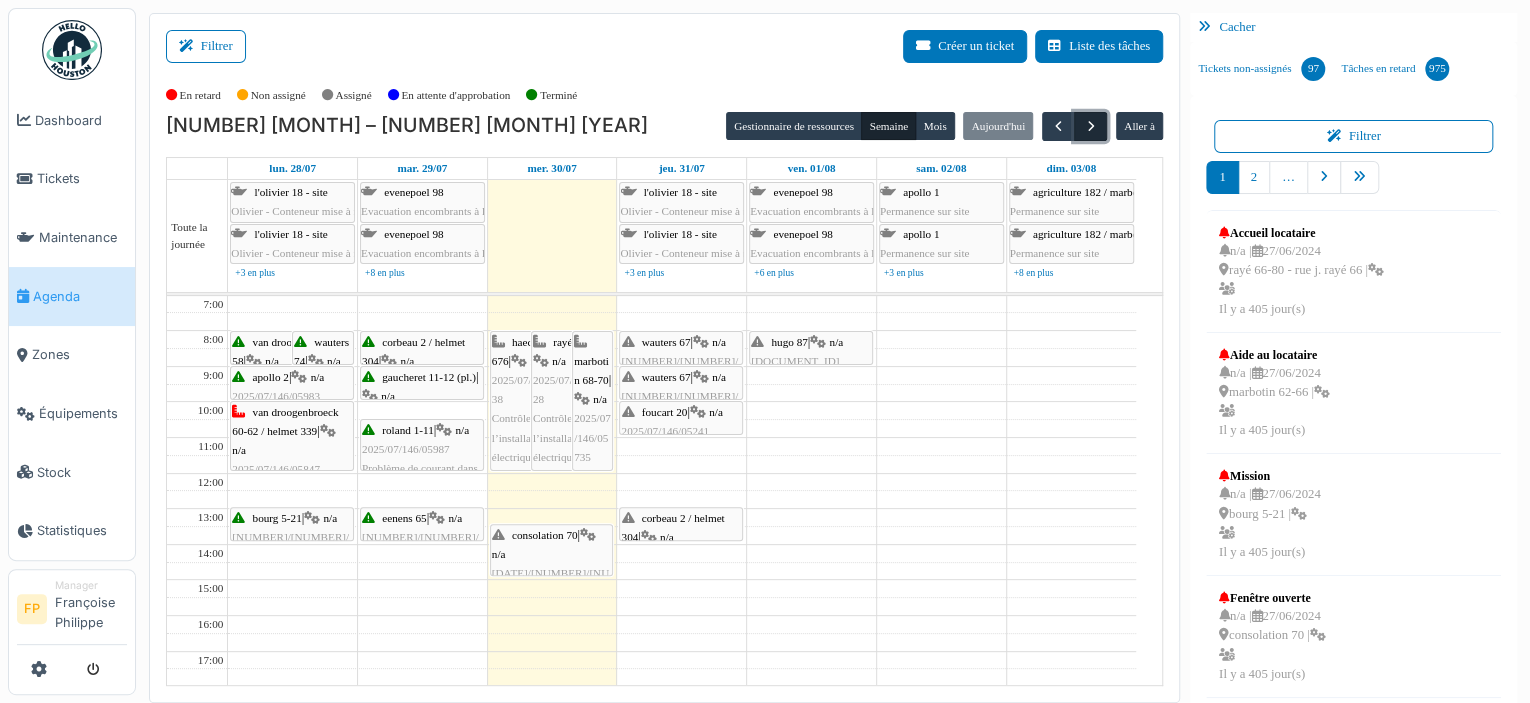 click at bounding box center [1090, 126] 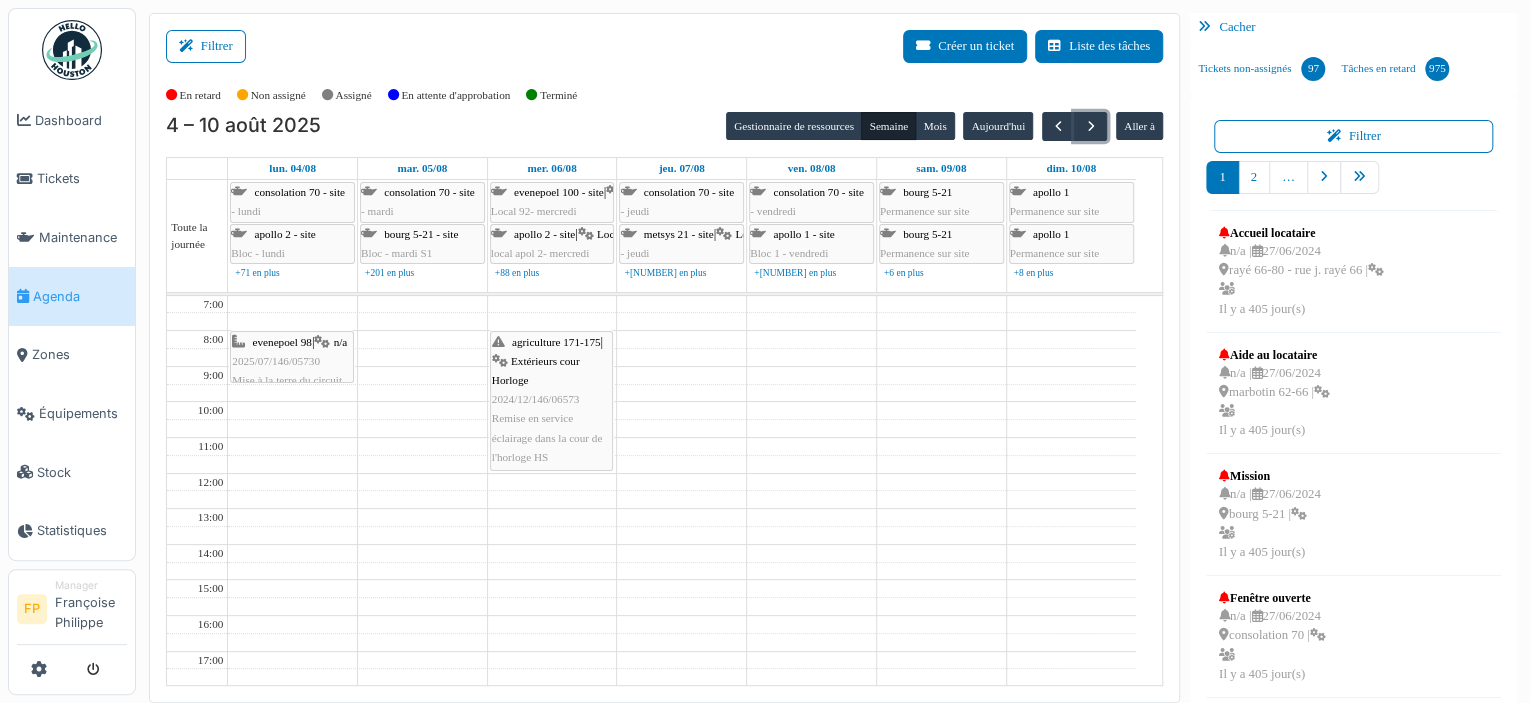 click on "evenepoel 98
|     n/a
2025/07/146/05730
Mise à la terre du circuit manquant" at bounding box center (292, 371) 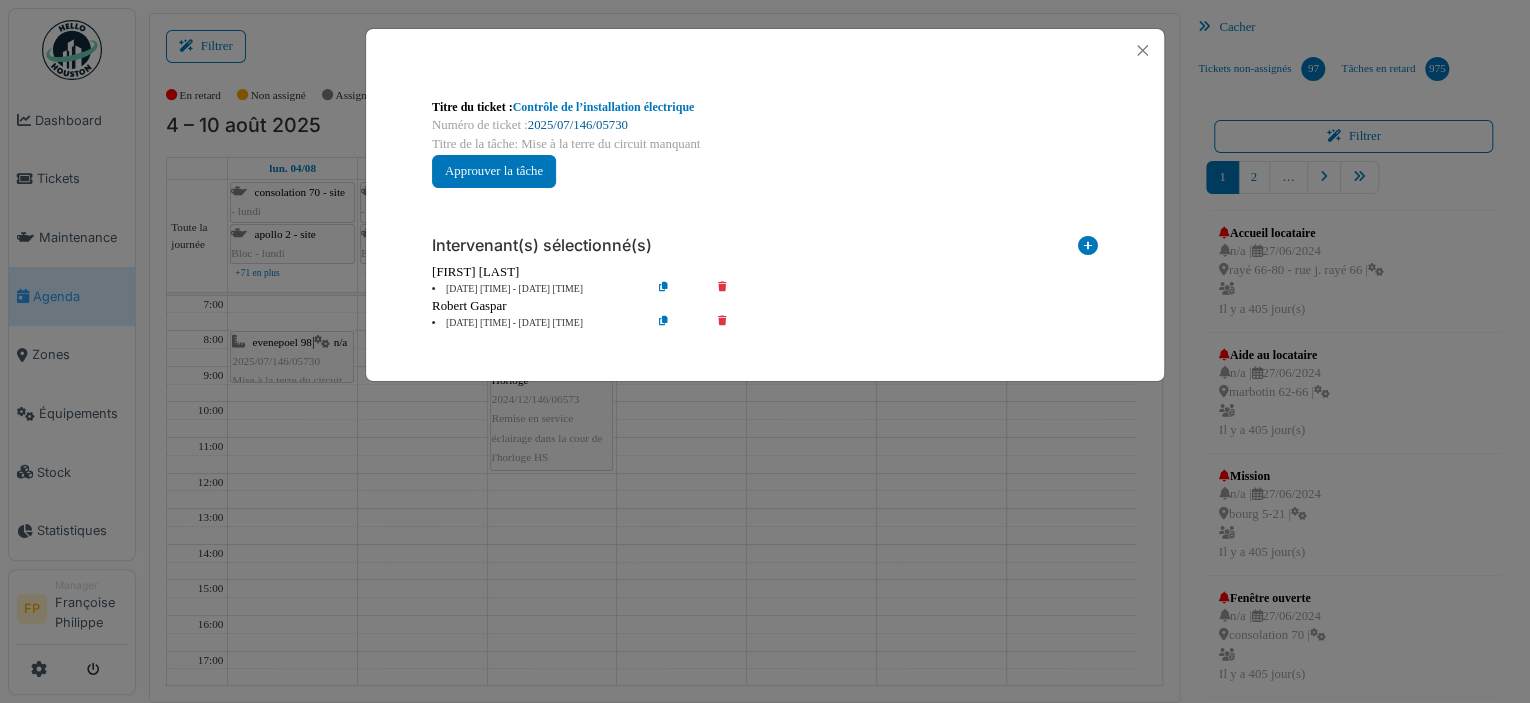 click on "2025/07/146/05730" at bounding box center (578, 125) 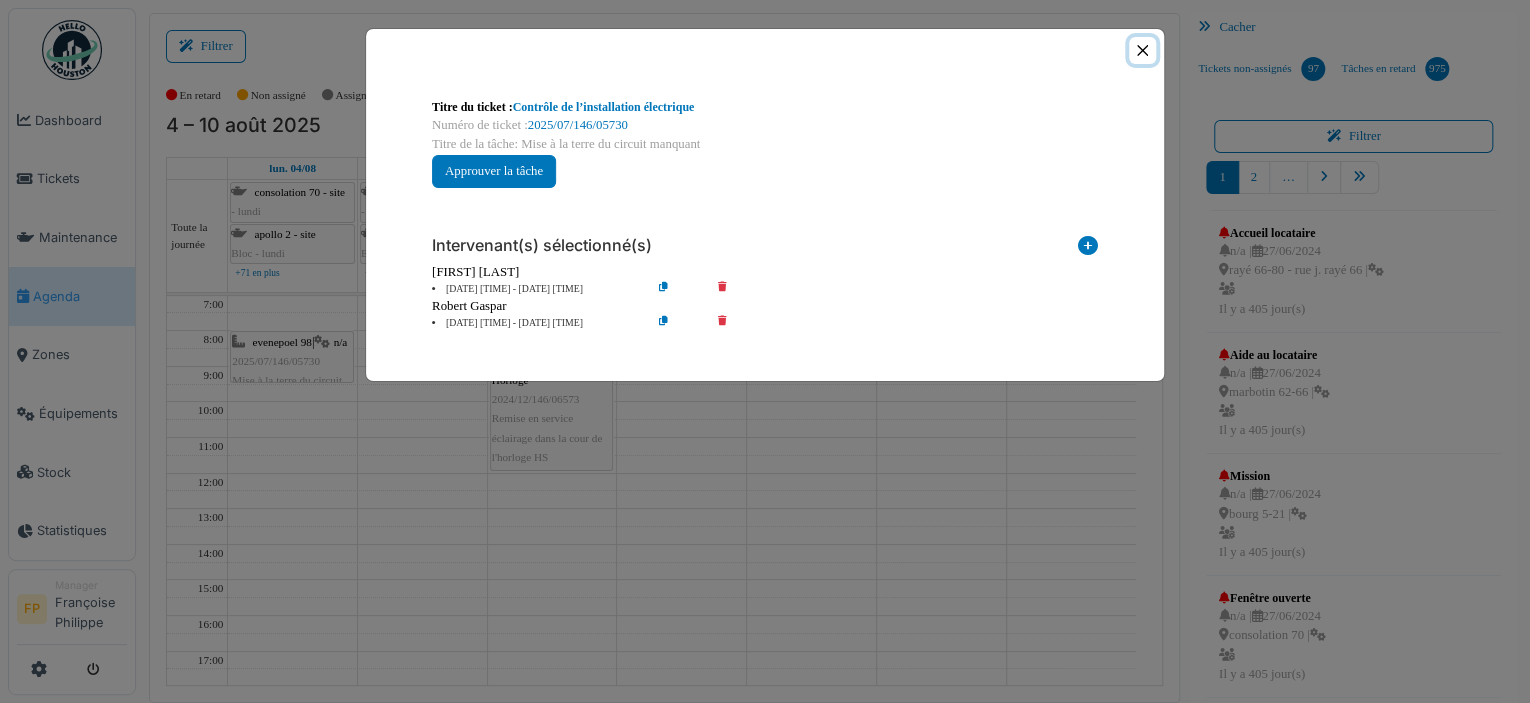 click at bounding box center (1142, 50) 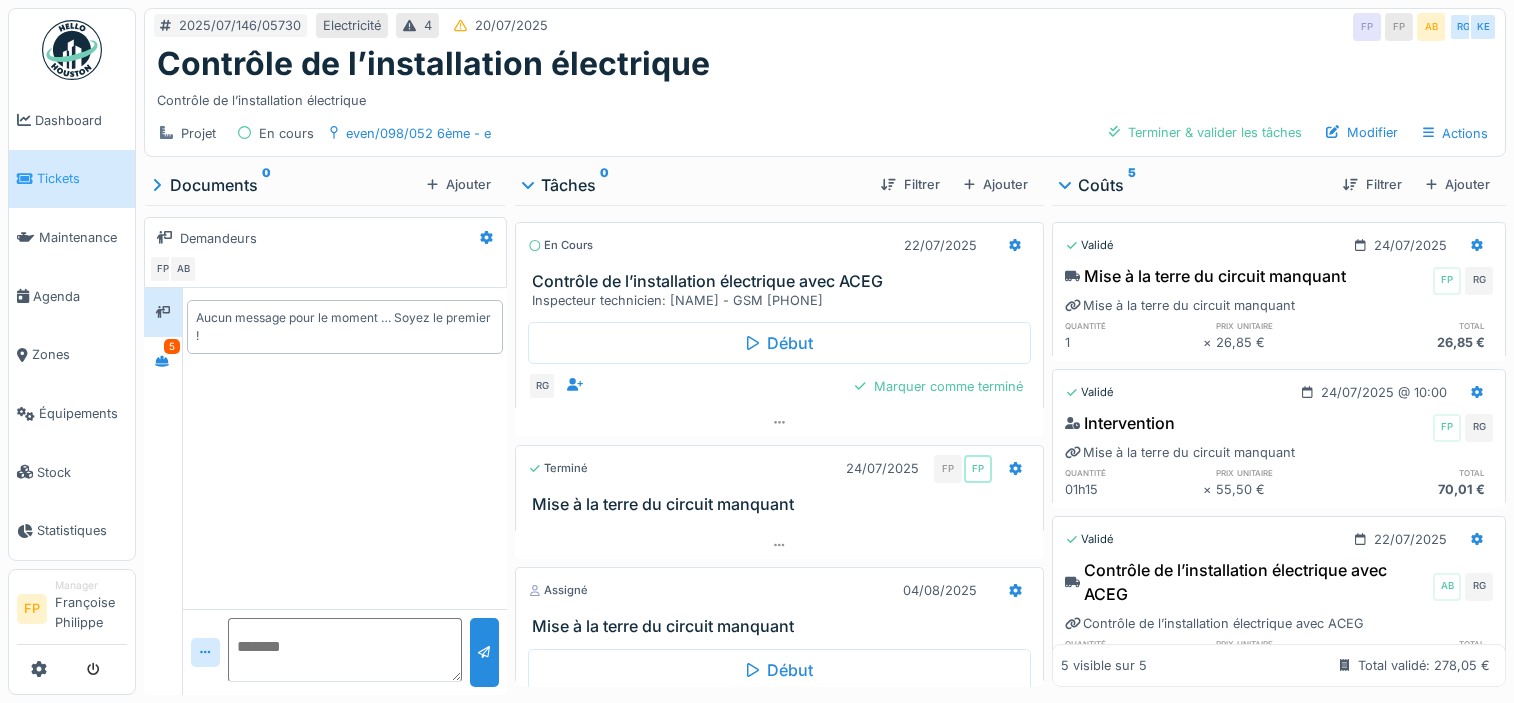 scroll, scrollTop: 0, scrollLeft: 0, axis: both 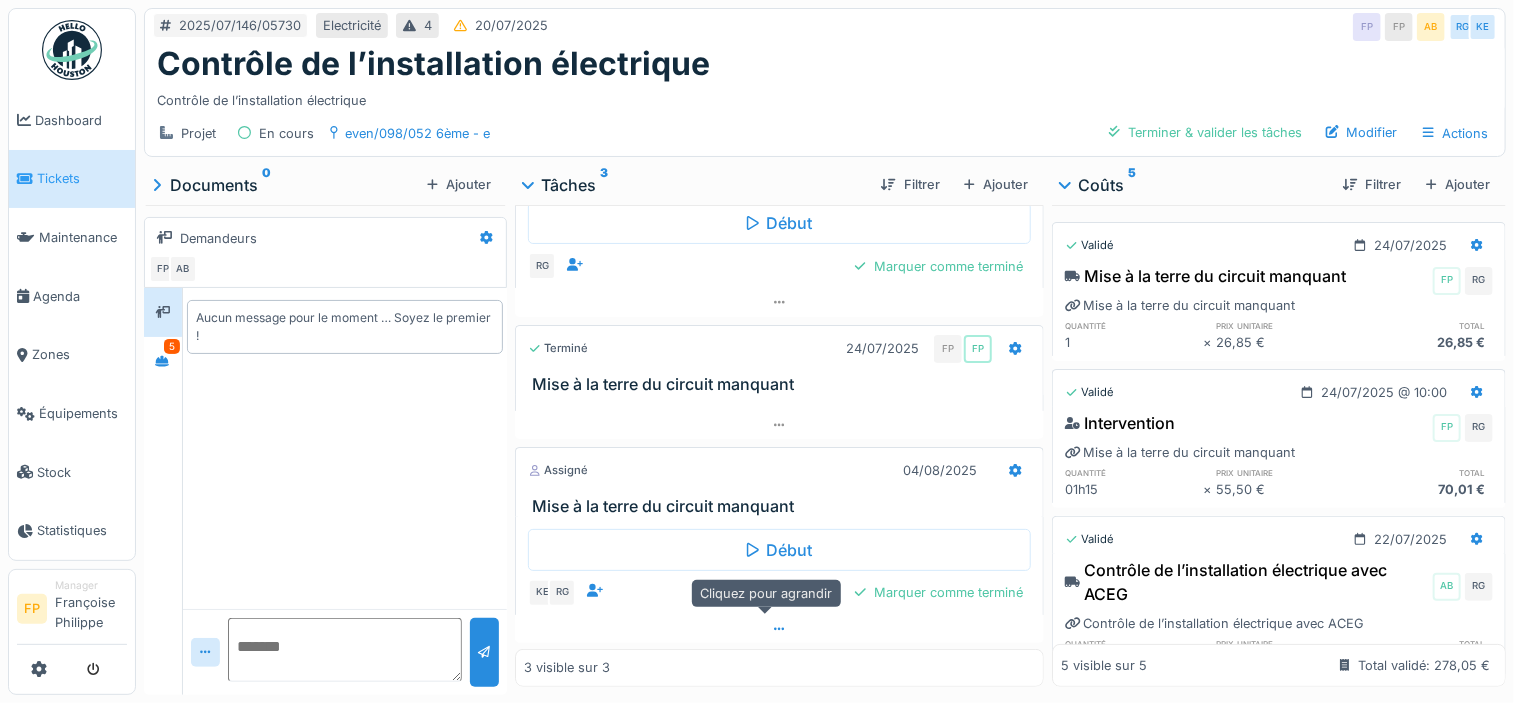 click 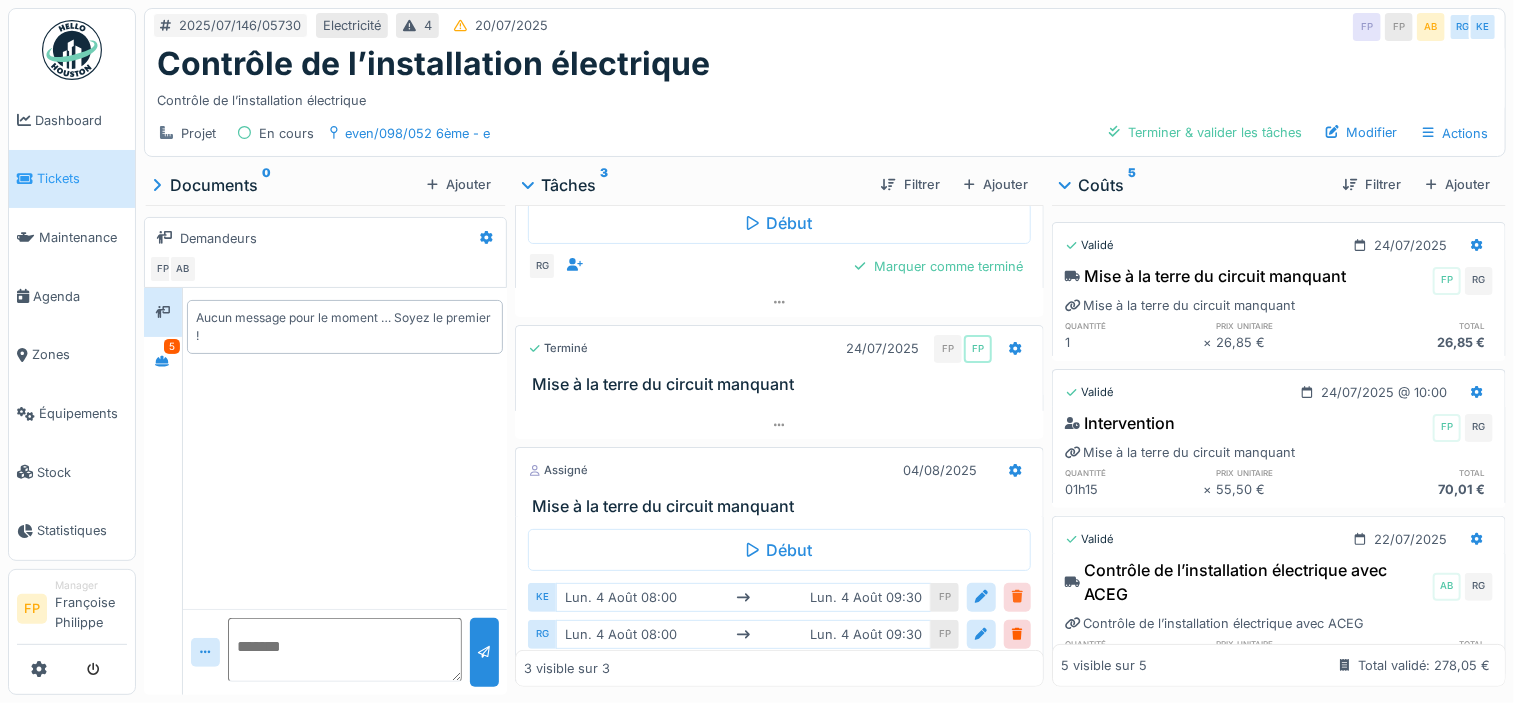 click at bounding box center (1017, 597) 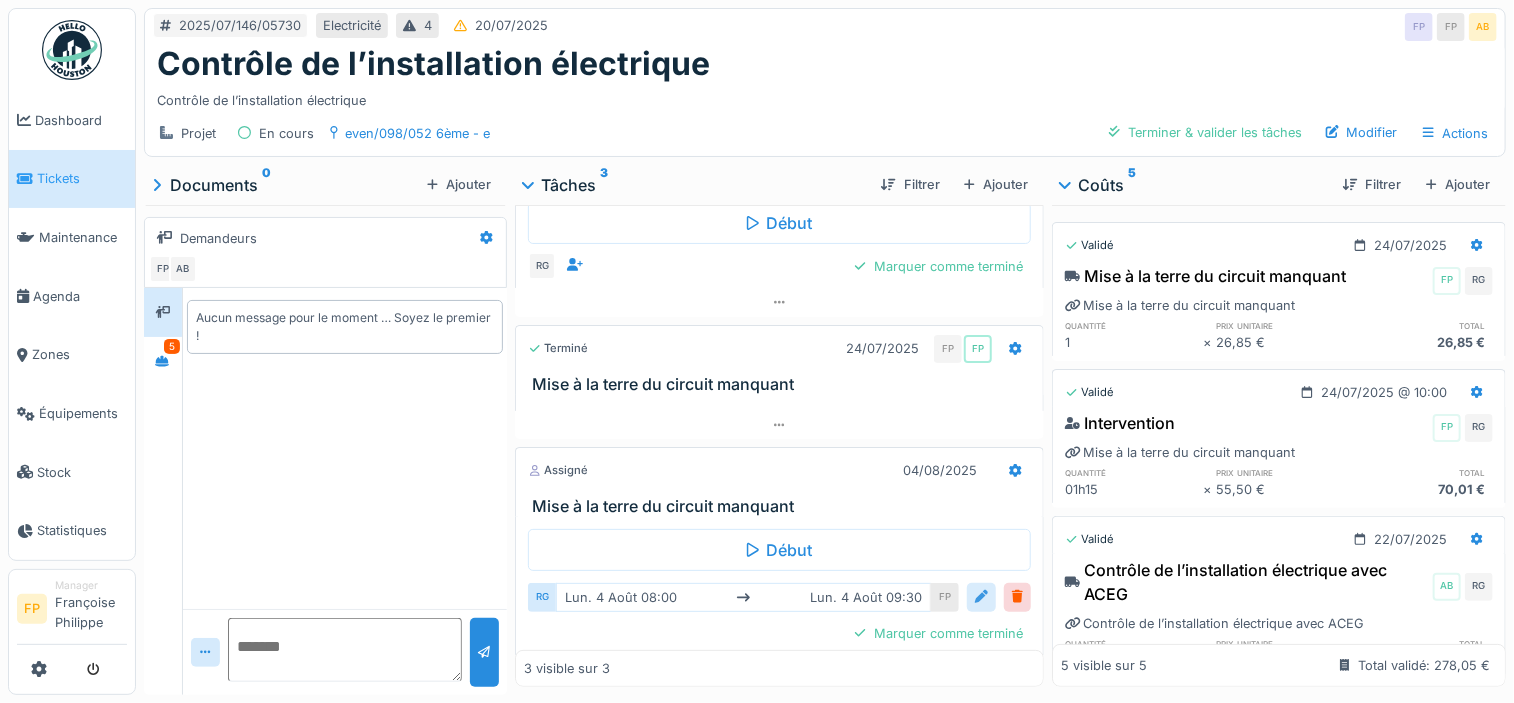 click at bounding box center [981, 597] 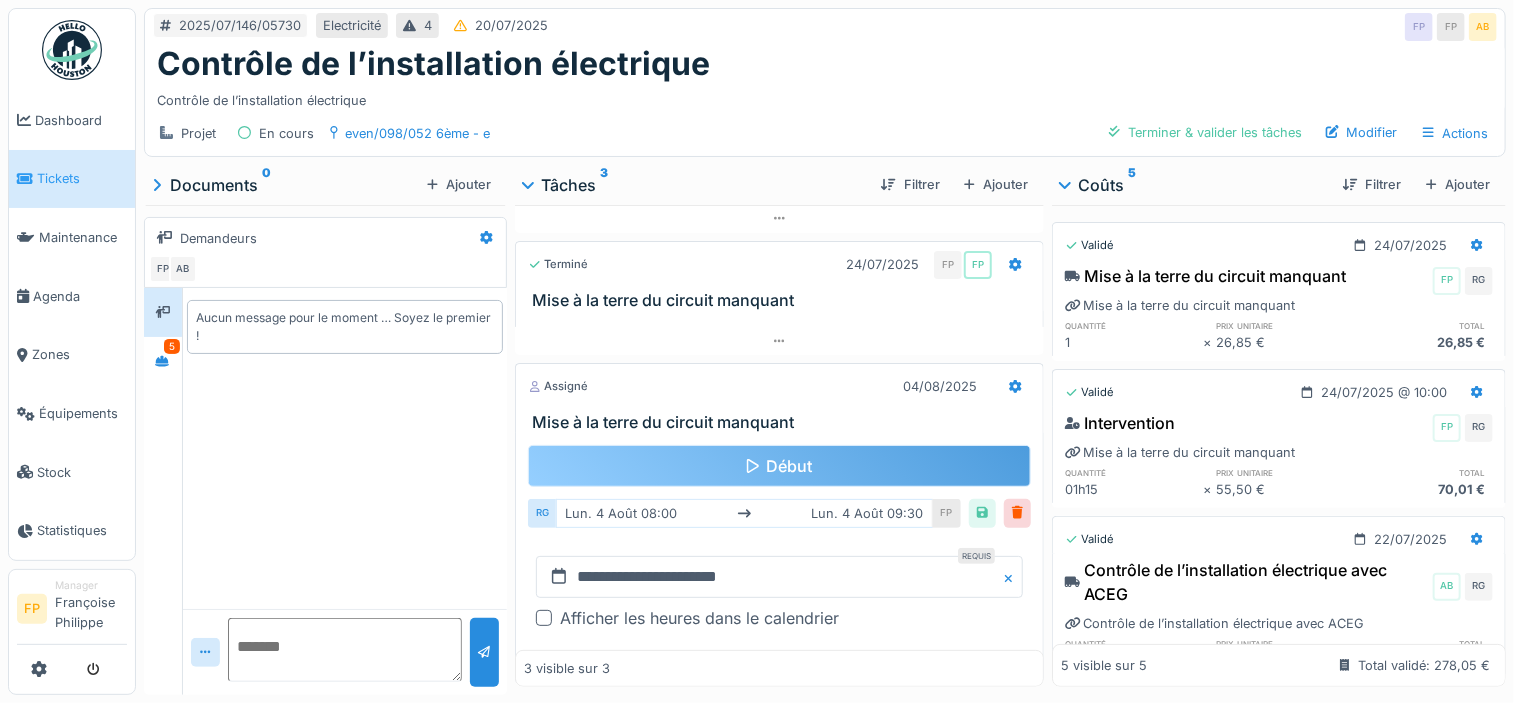 scroll, scrollTop: 277, scrollLeft: 0, axis: vertical 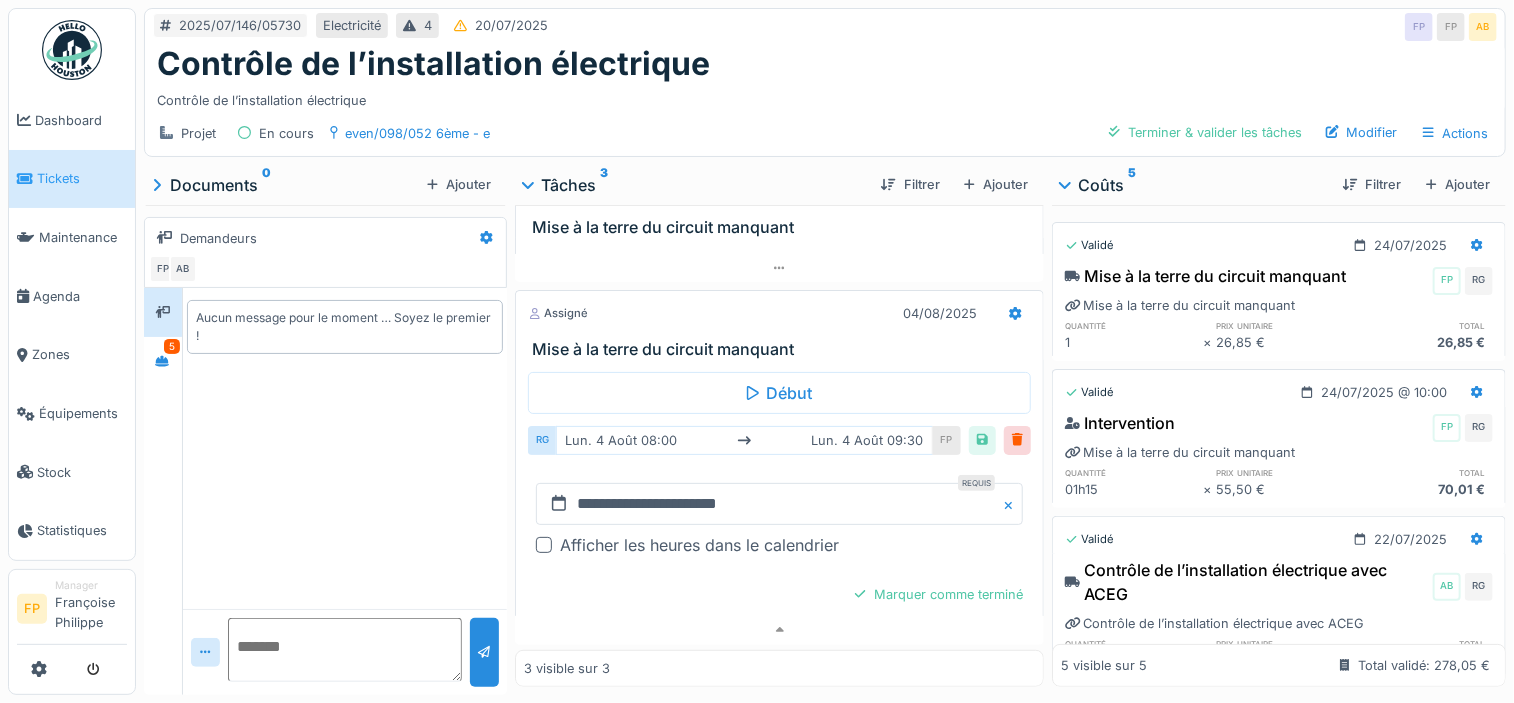 click at bounding box center [544, 545] 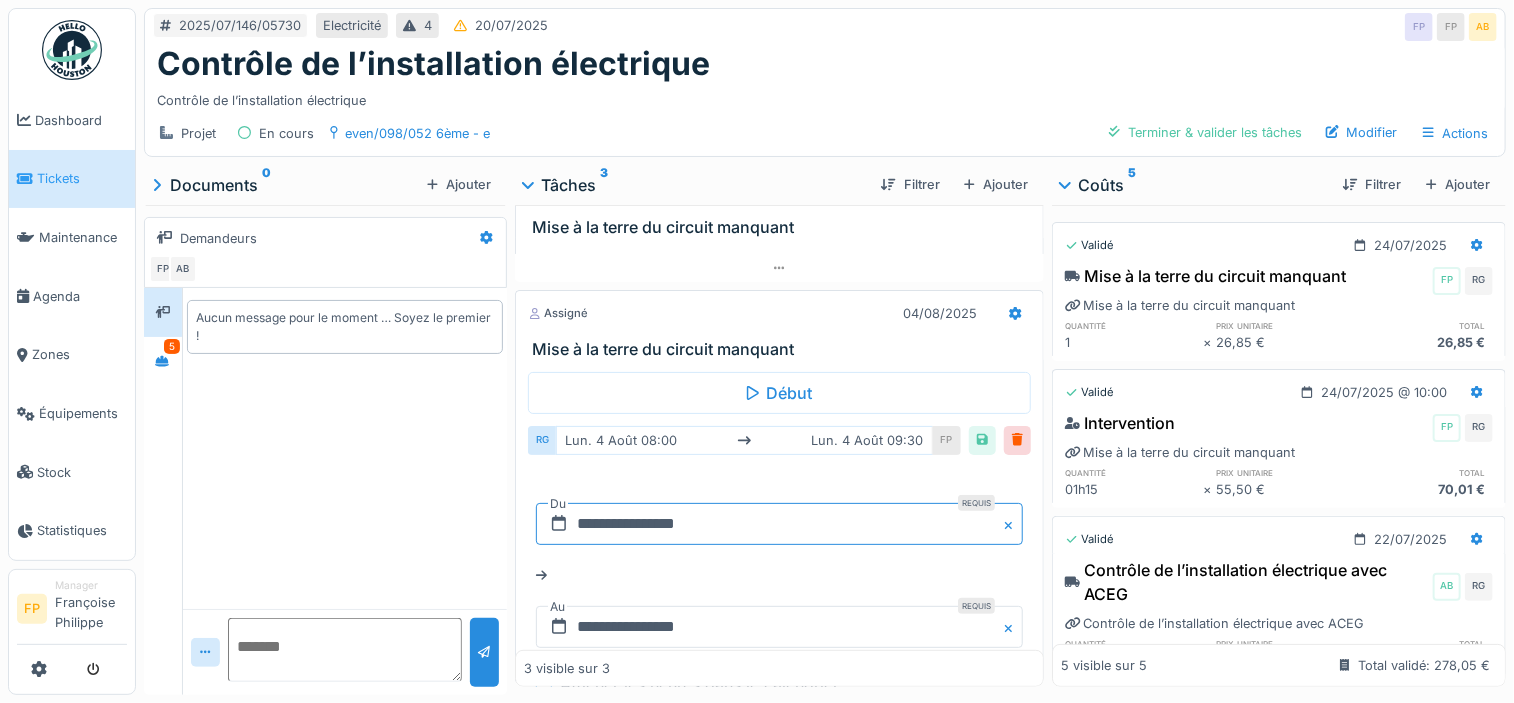 click on "**********" at bounding box center [779, 524] 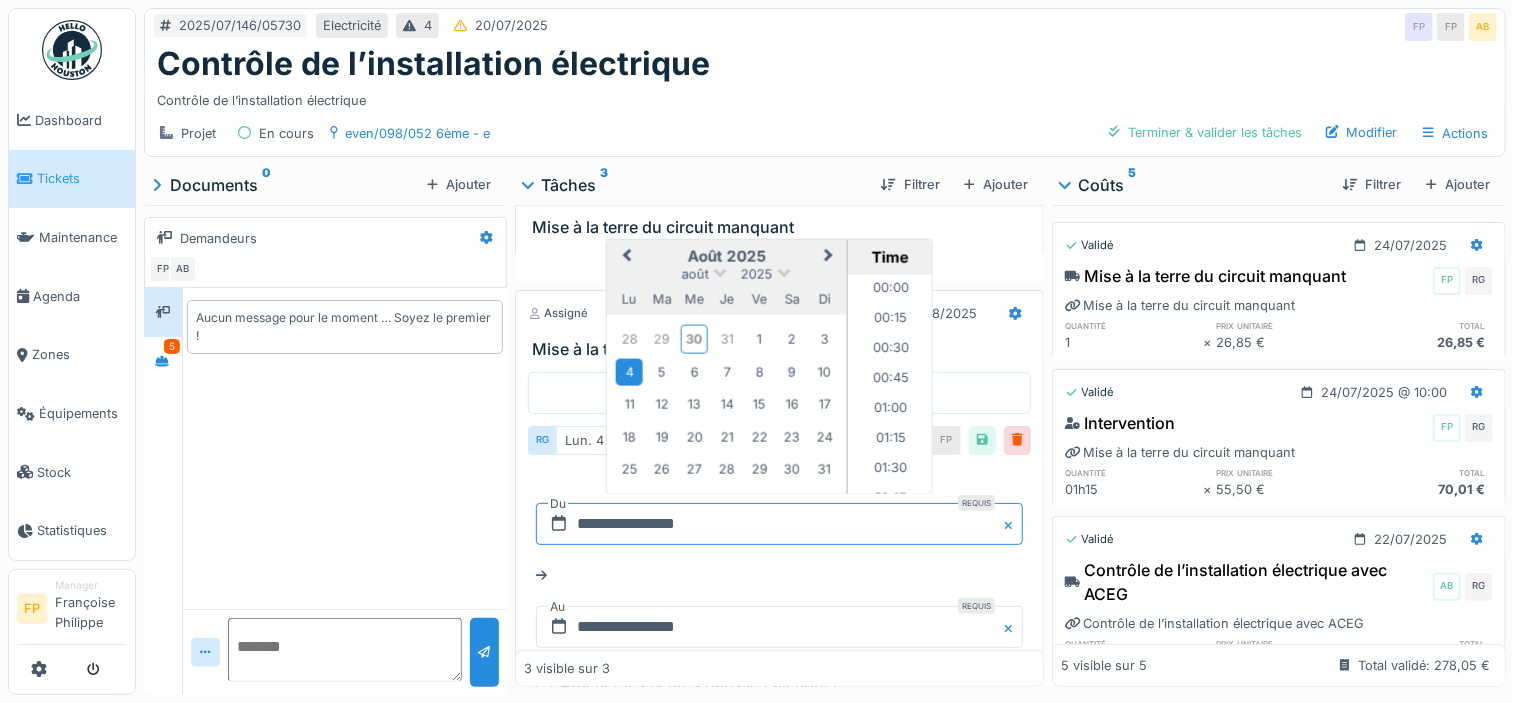 scroll, scrollTop: 865, scrollLeft: 0, axis: vertical 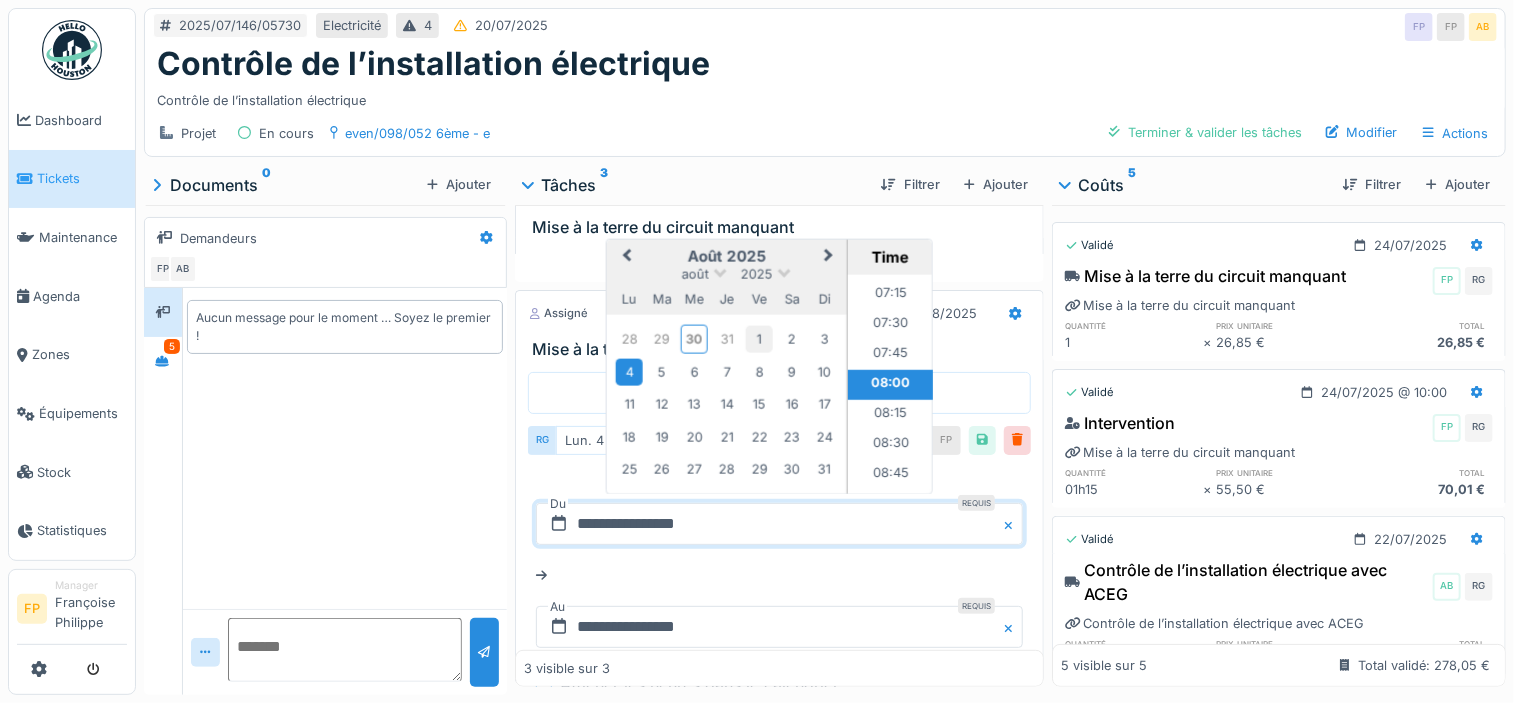 click on "1" at bounding box center [759, 338] 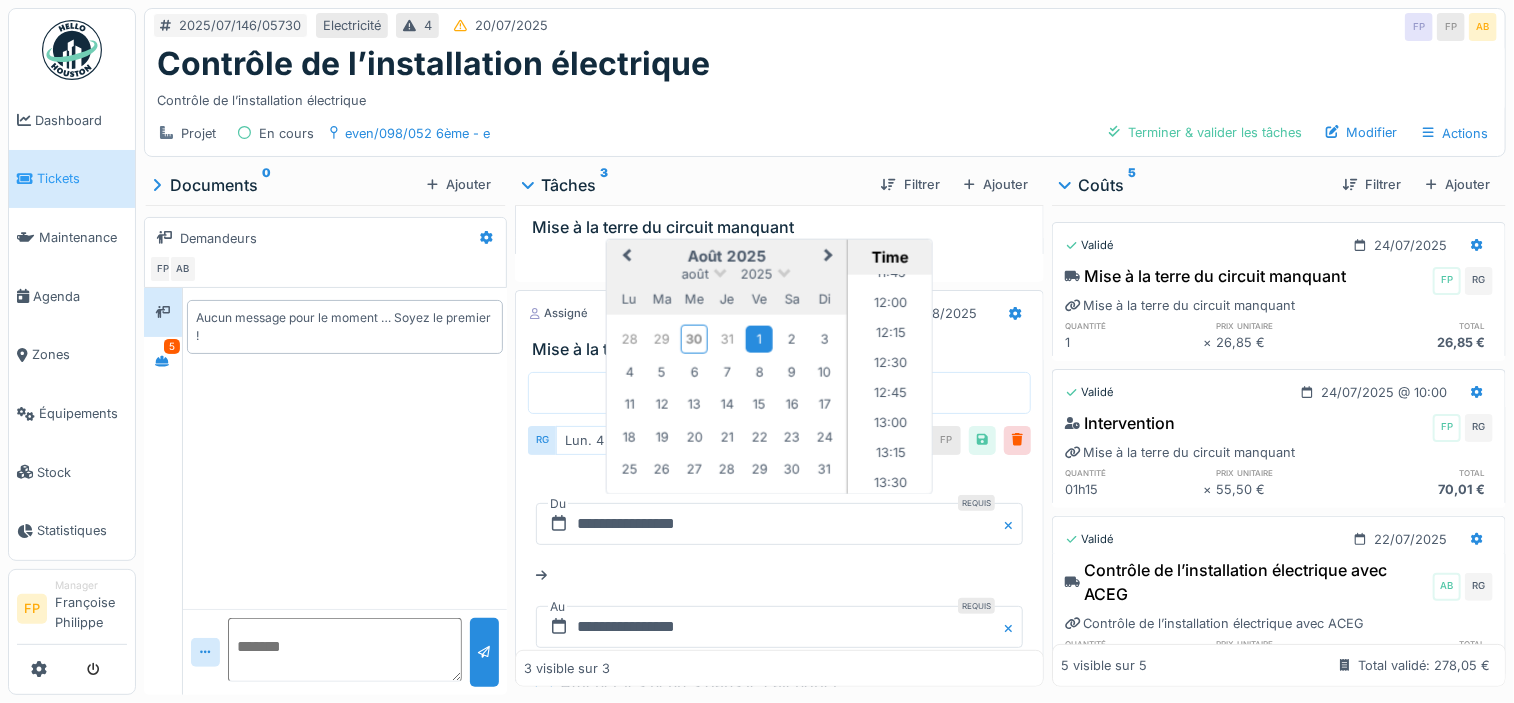 scroll, scrollTop: 1465, scrollLeft: 0, axis: vertical 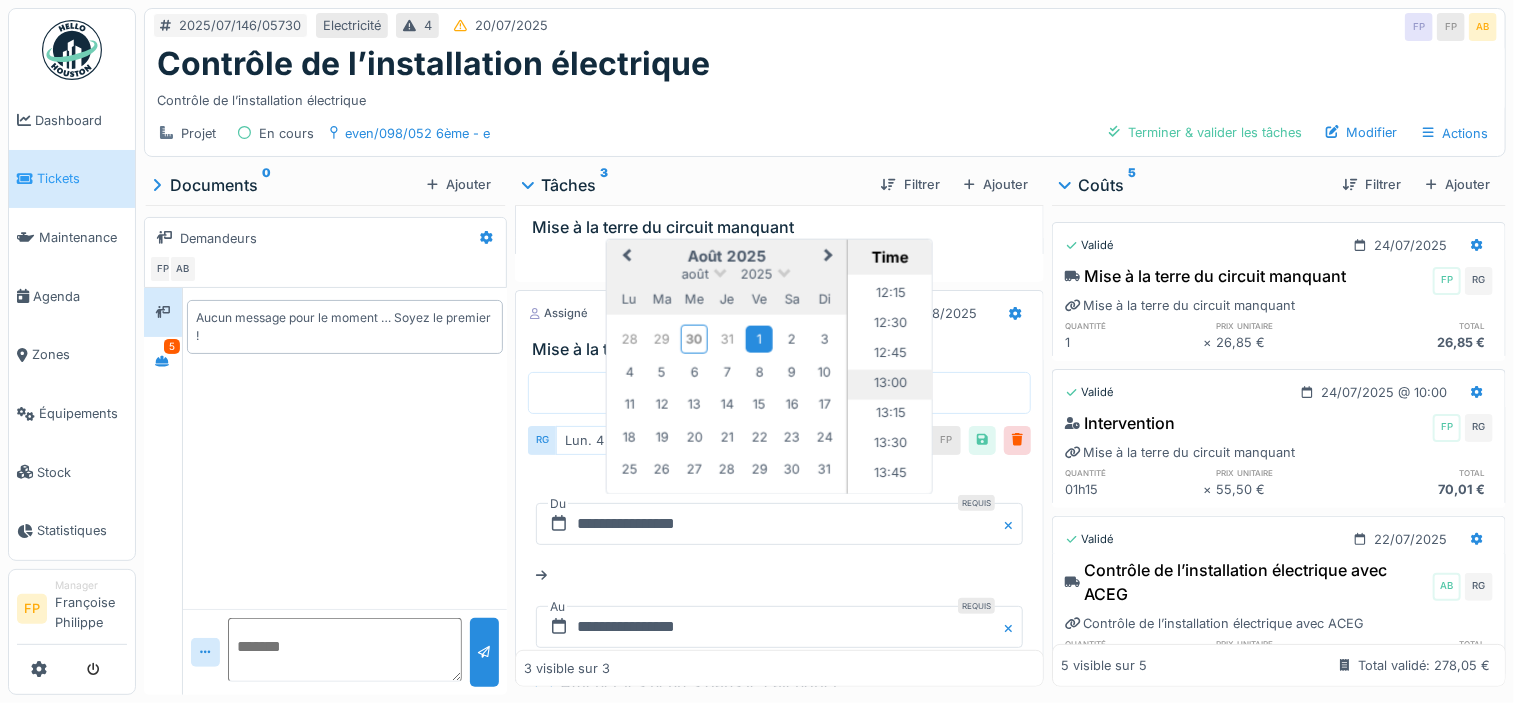 click on "13:00" at bounding box center [890, 384] 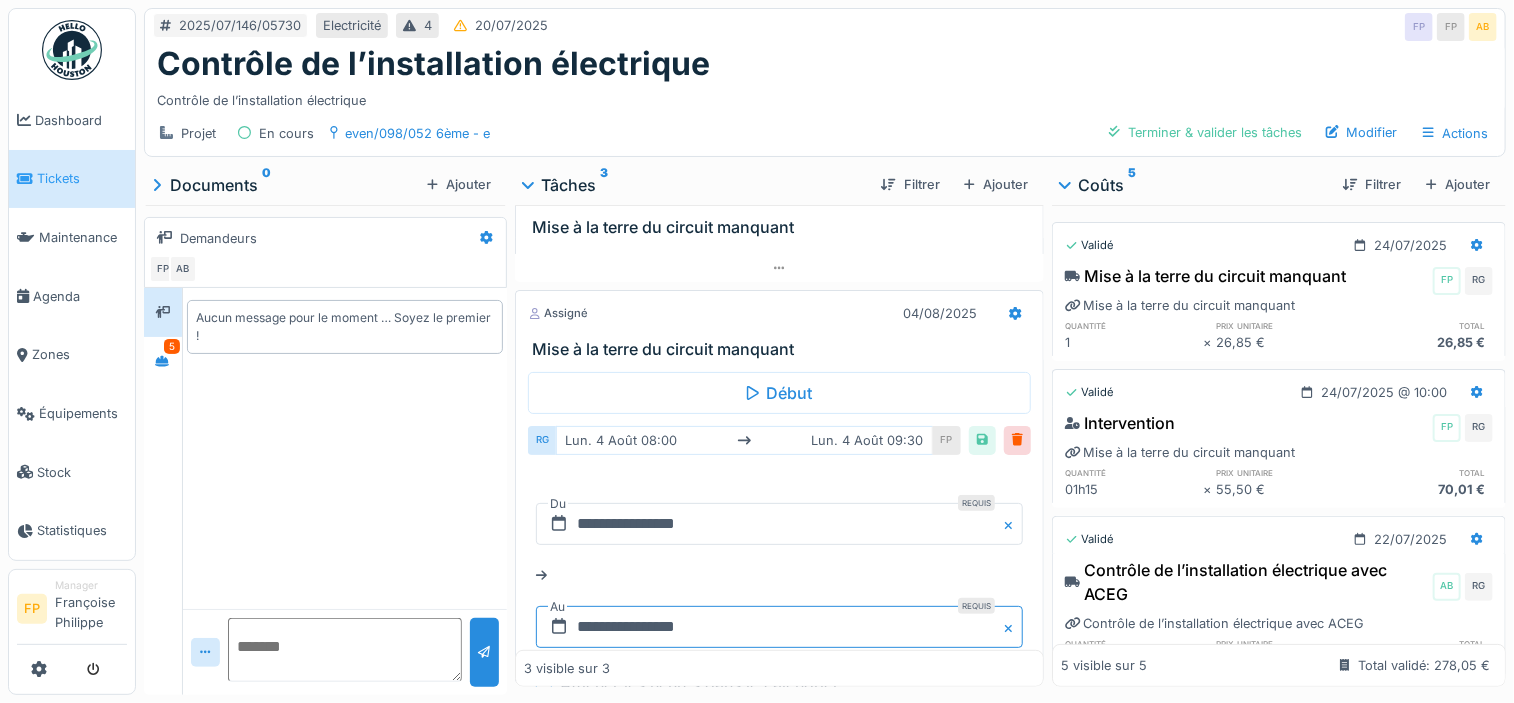 click on "**********" at bounding box center [779, 627] 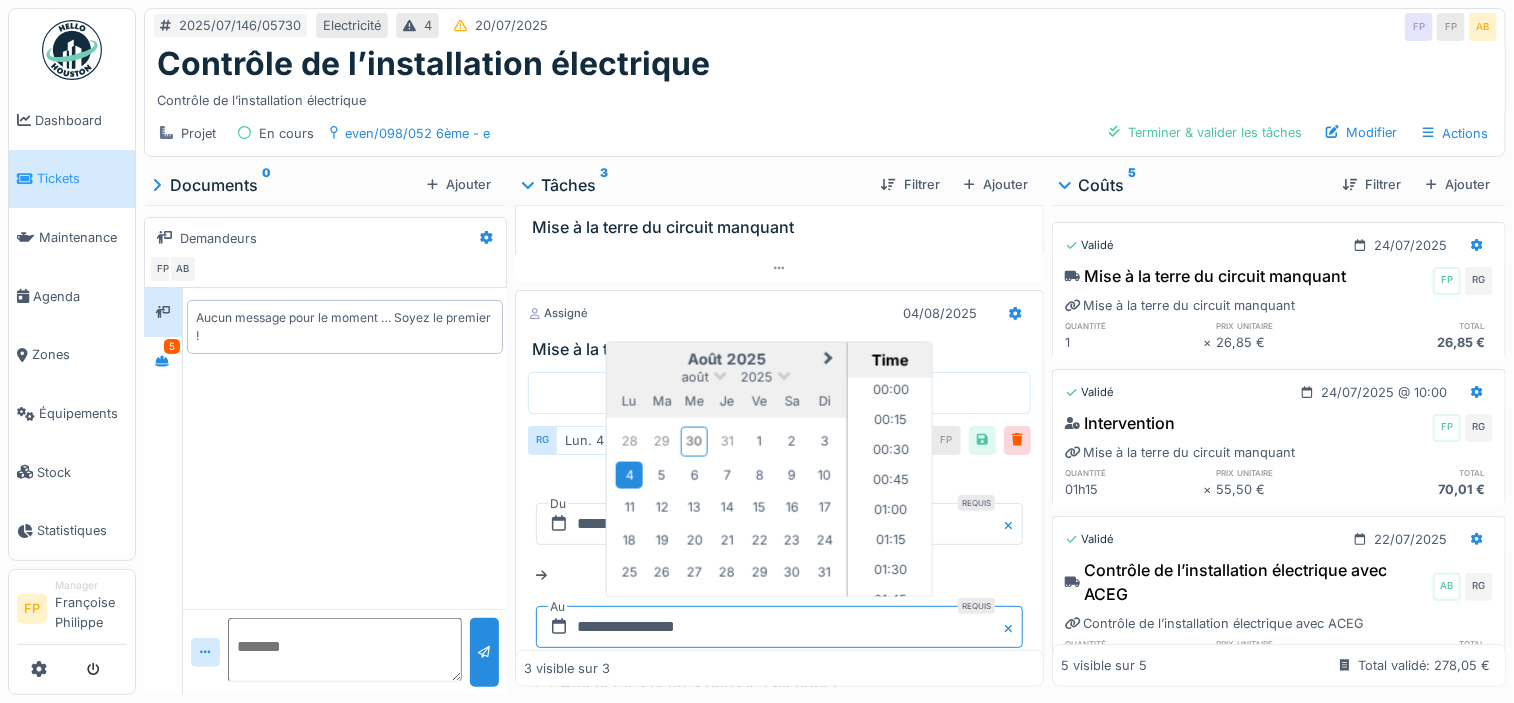 scroll, scrollTop: 1045, scrollLeft: 0, axis: vertical 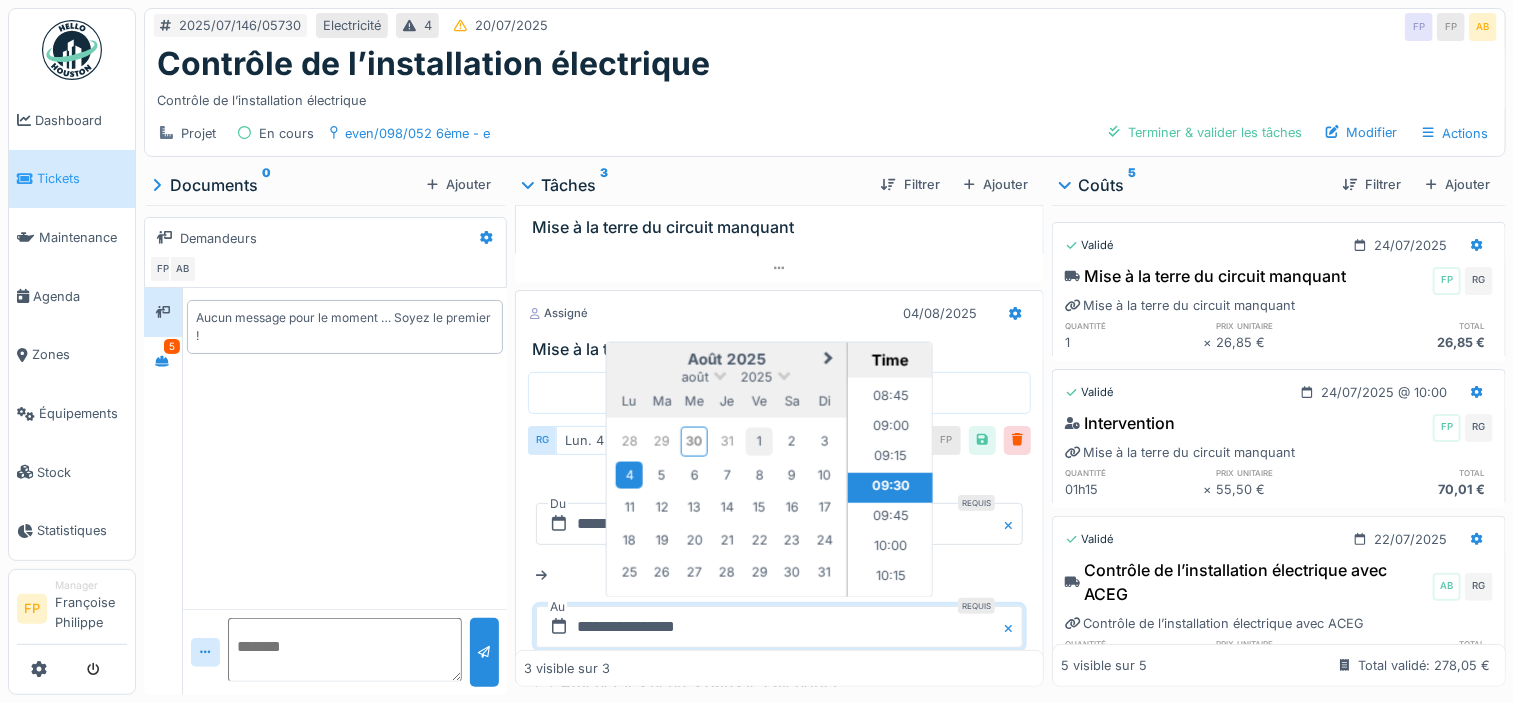 click on "1" at bounding box center (759, 441) 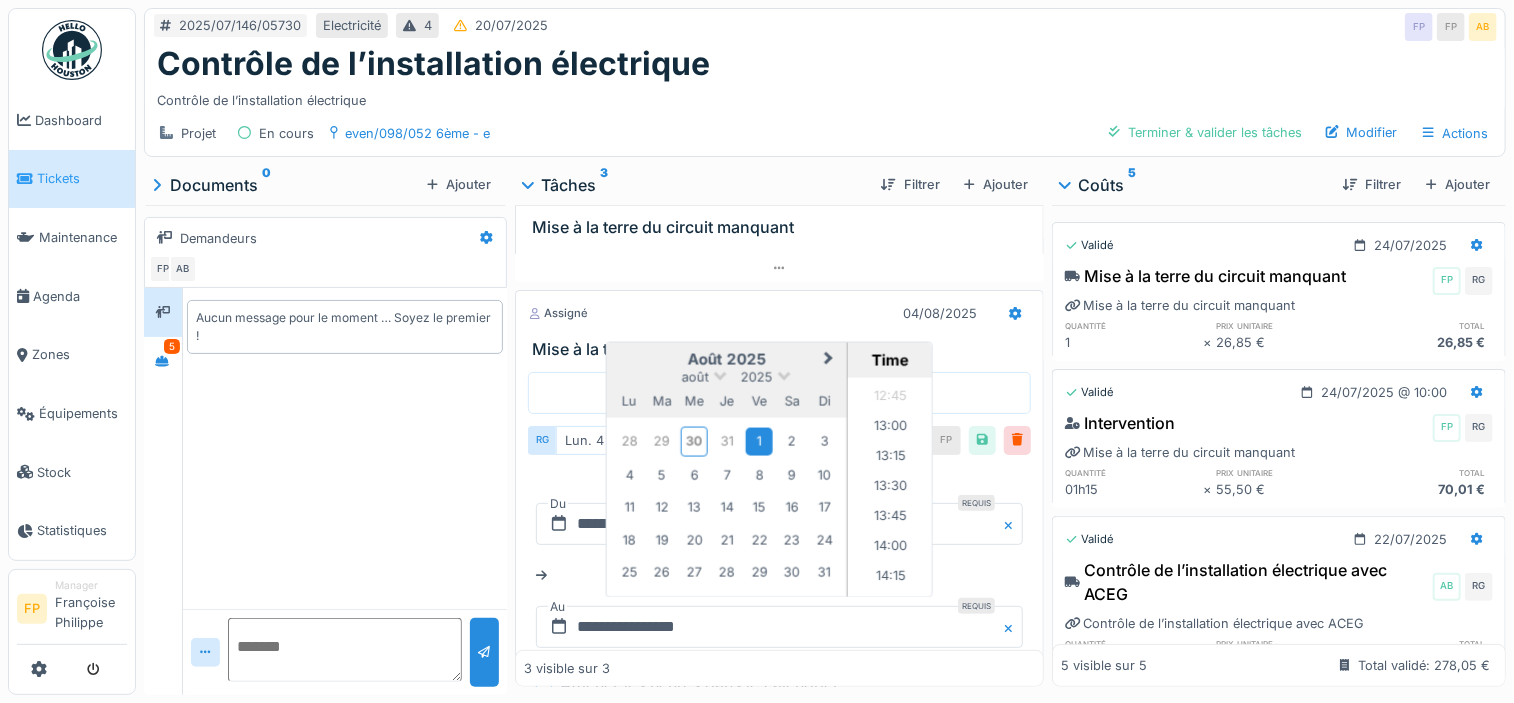 scroll, scrollTop: 1565, scrollLeft: 0, axis: vertical 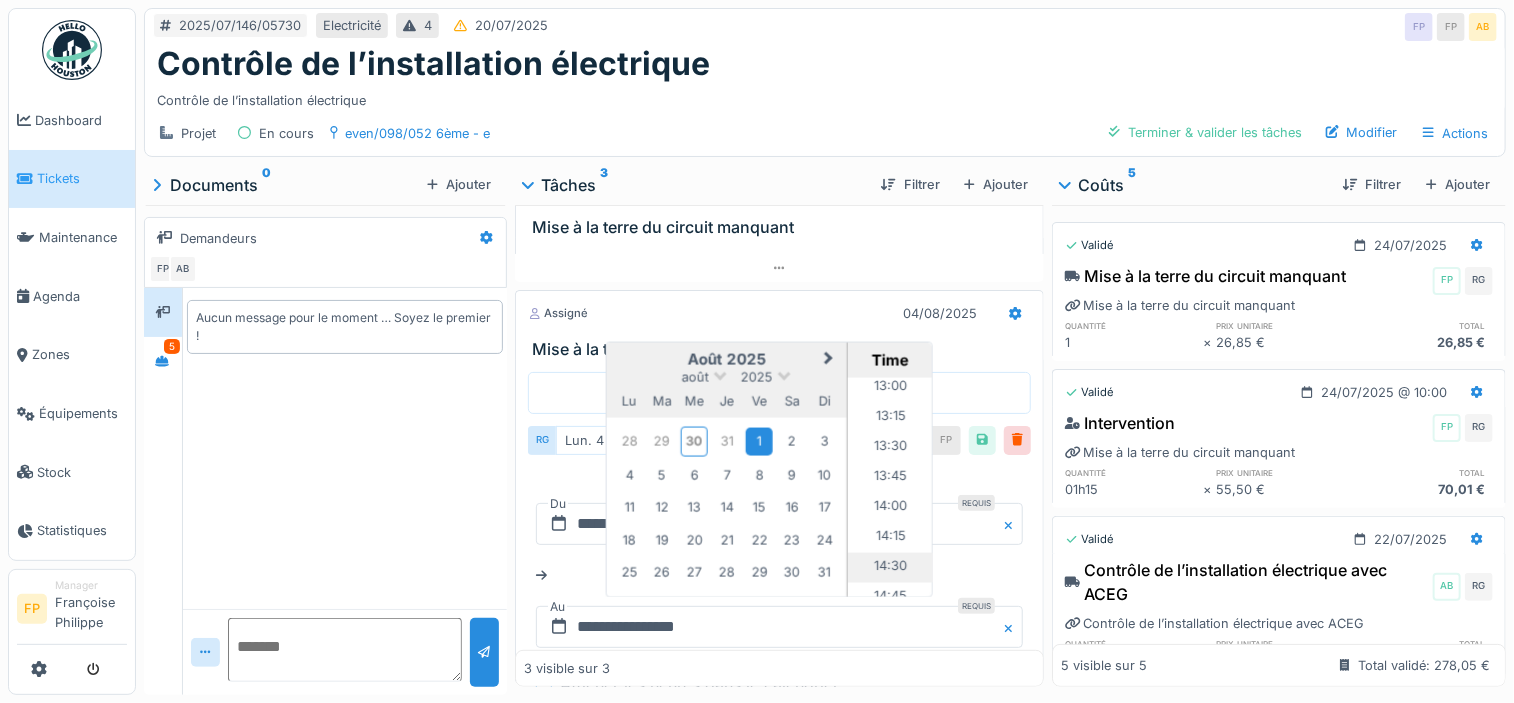 click on "14:30" at bounding box center (890, 567) 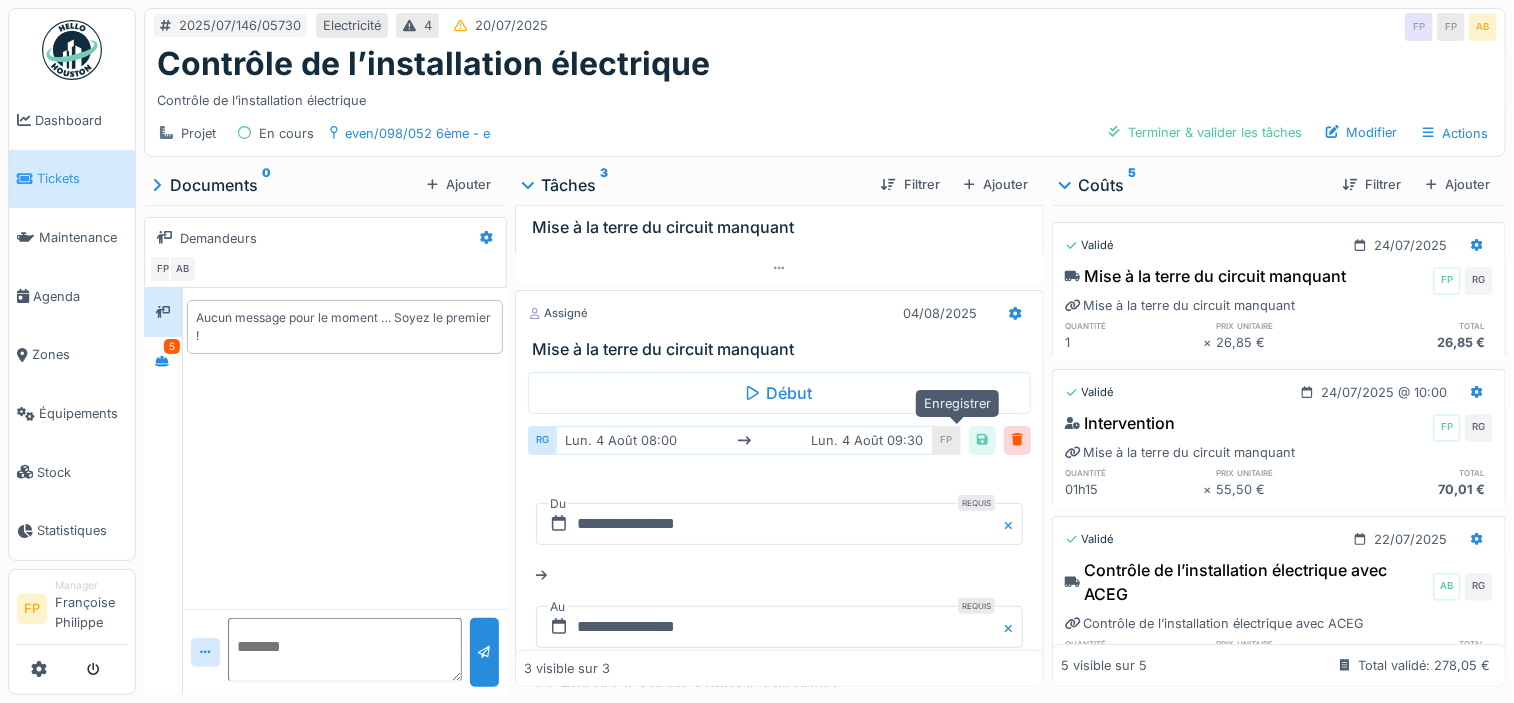 click at bounding box center [982, 440] 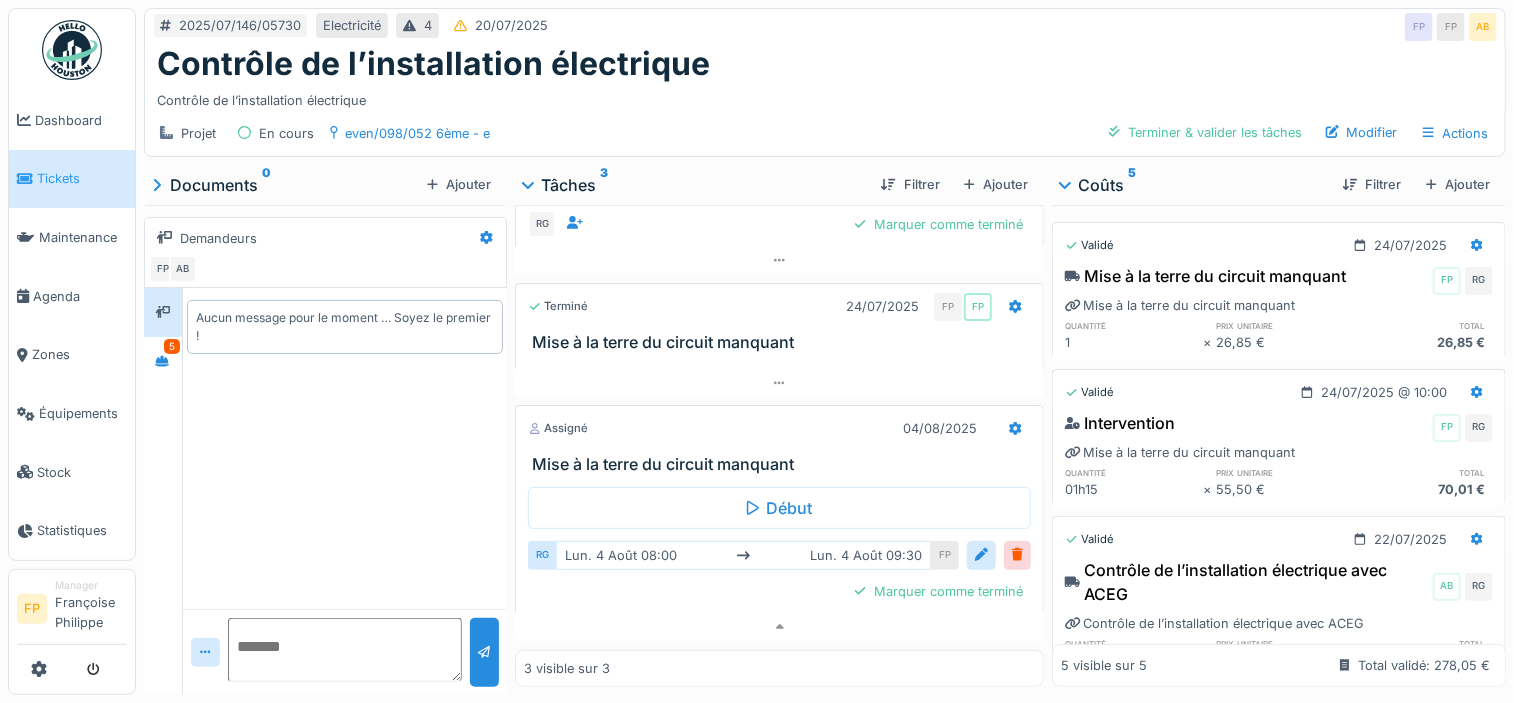 scroll, scrollTop: 160, scrollLeft: 0, axis: vertical 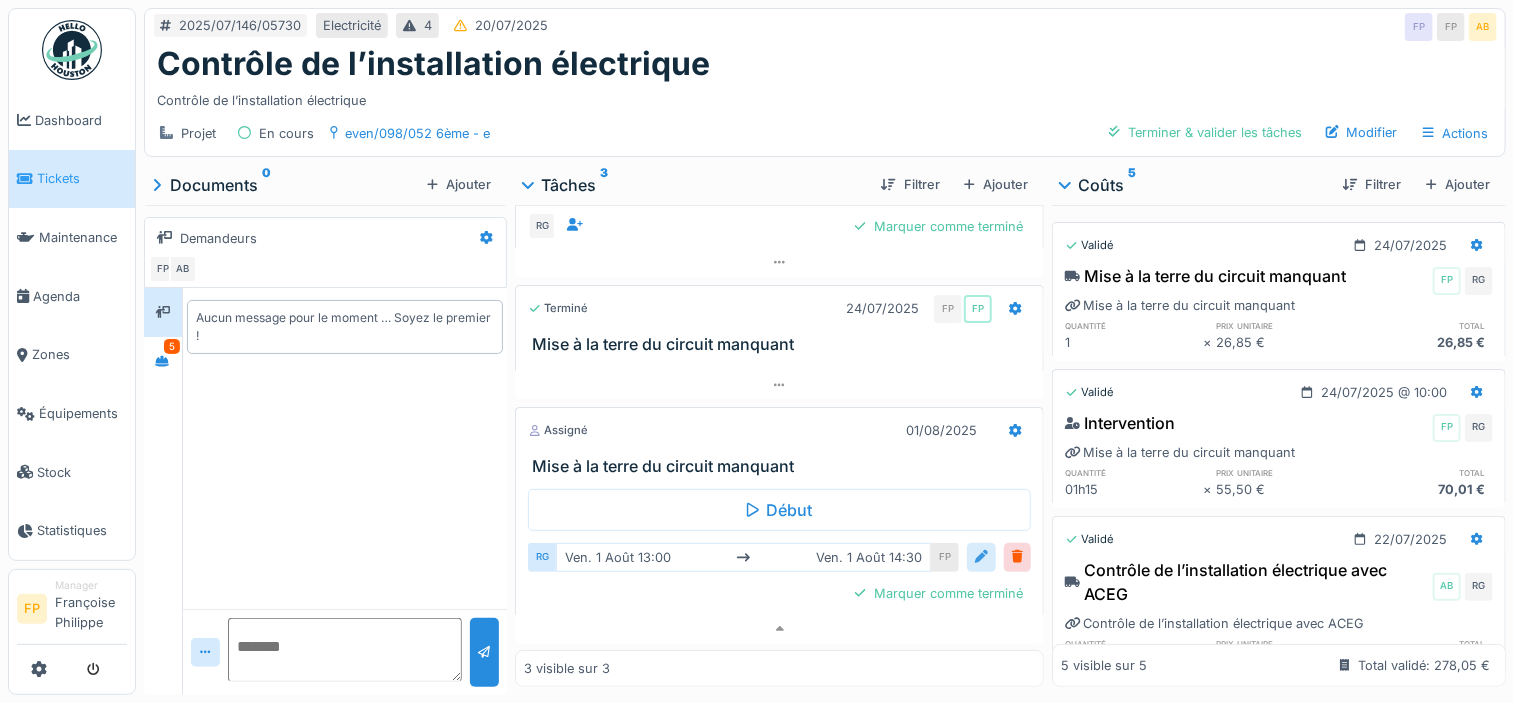 click at bounding box center [981, 557] 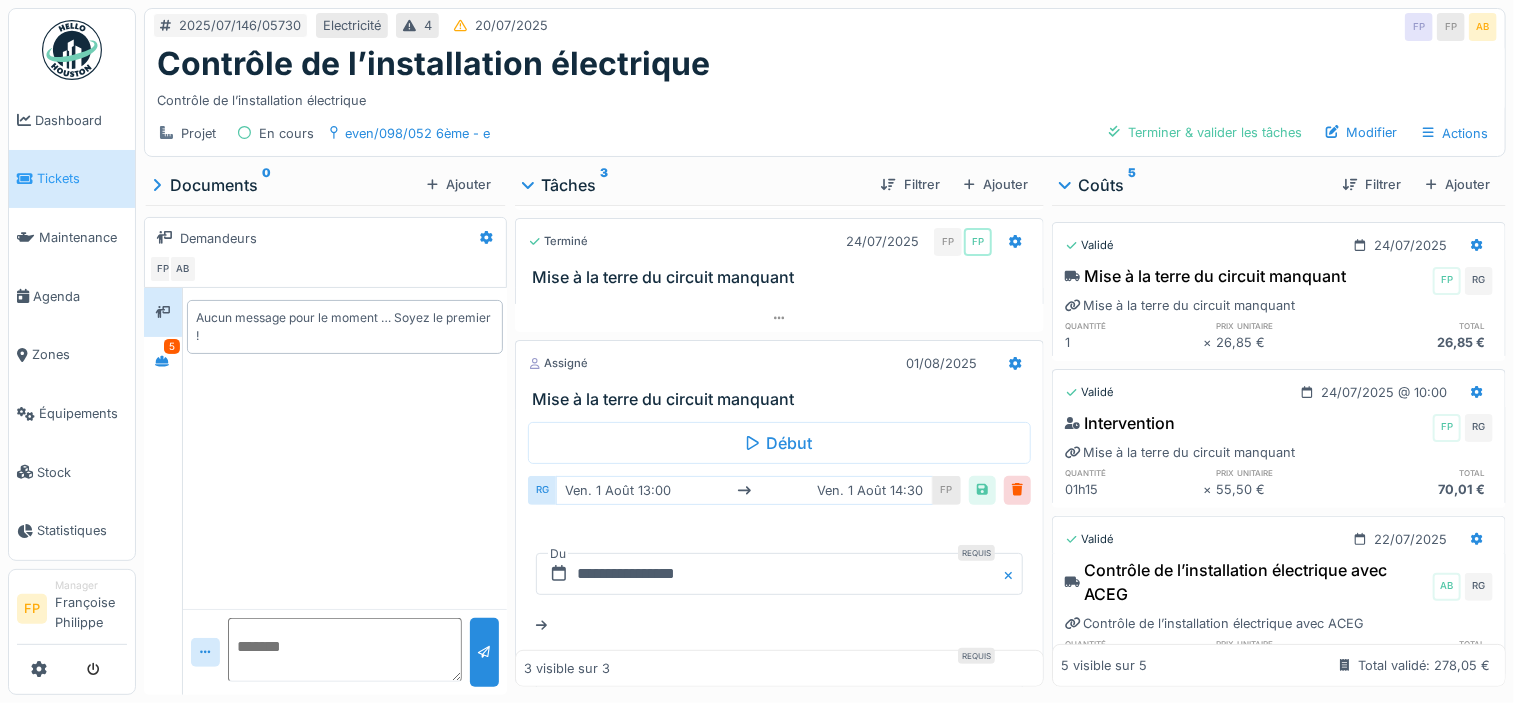 scroll, scrollTop: 360, scrollLeft: 0, axis: vertical 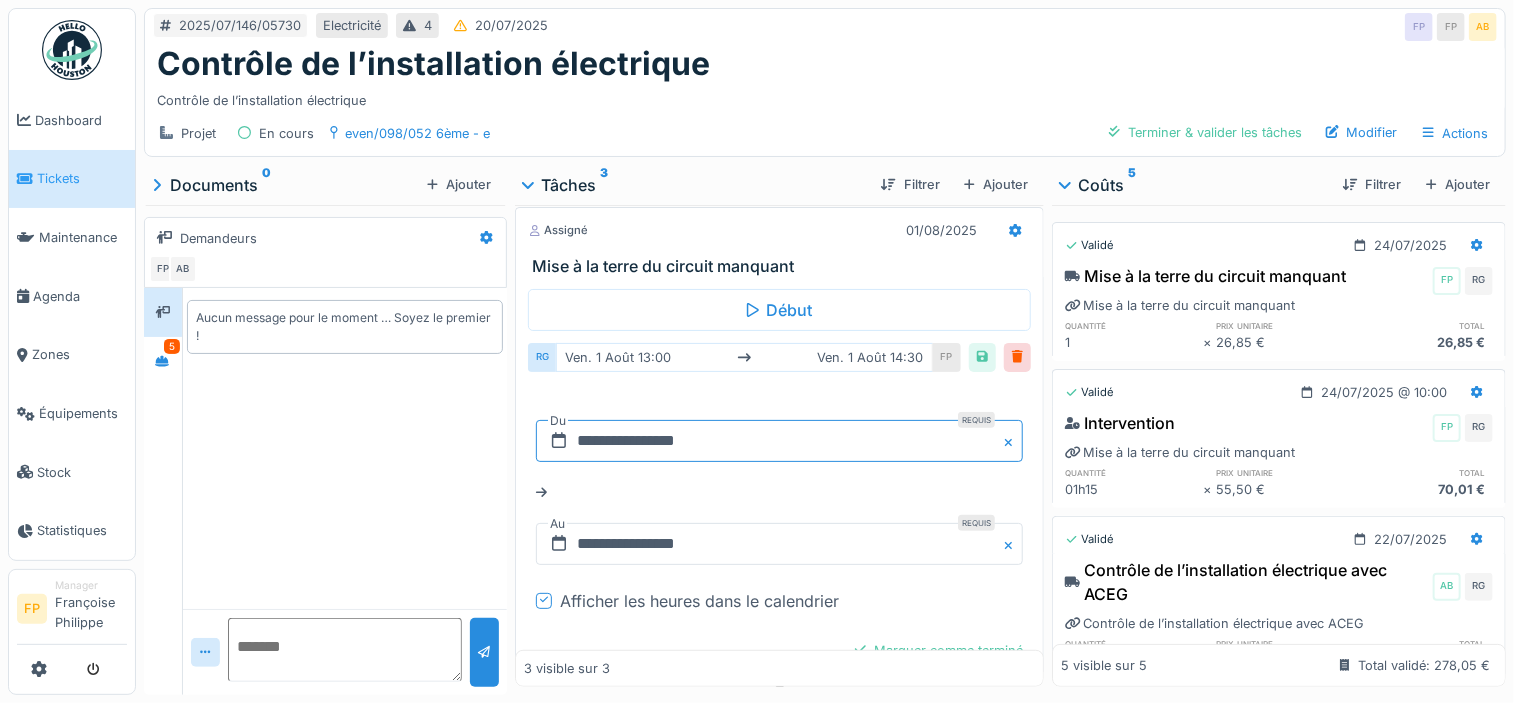 click on "**********" at bounding box center (779, 441) 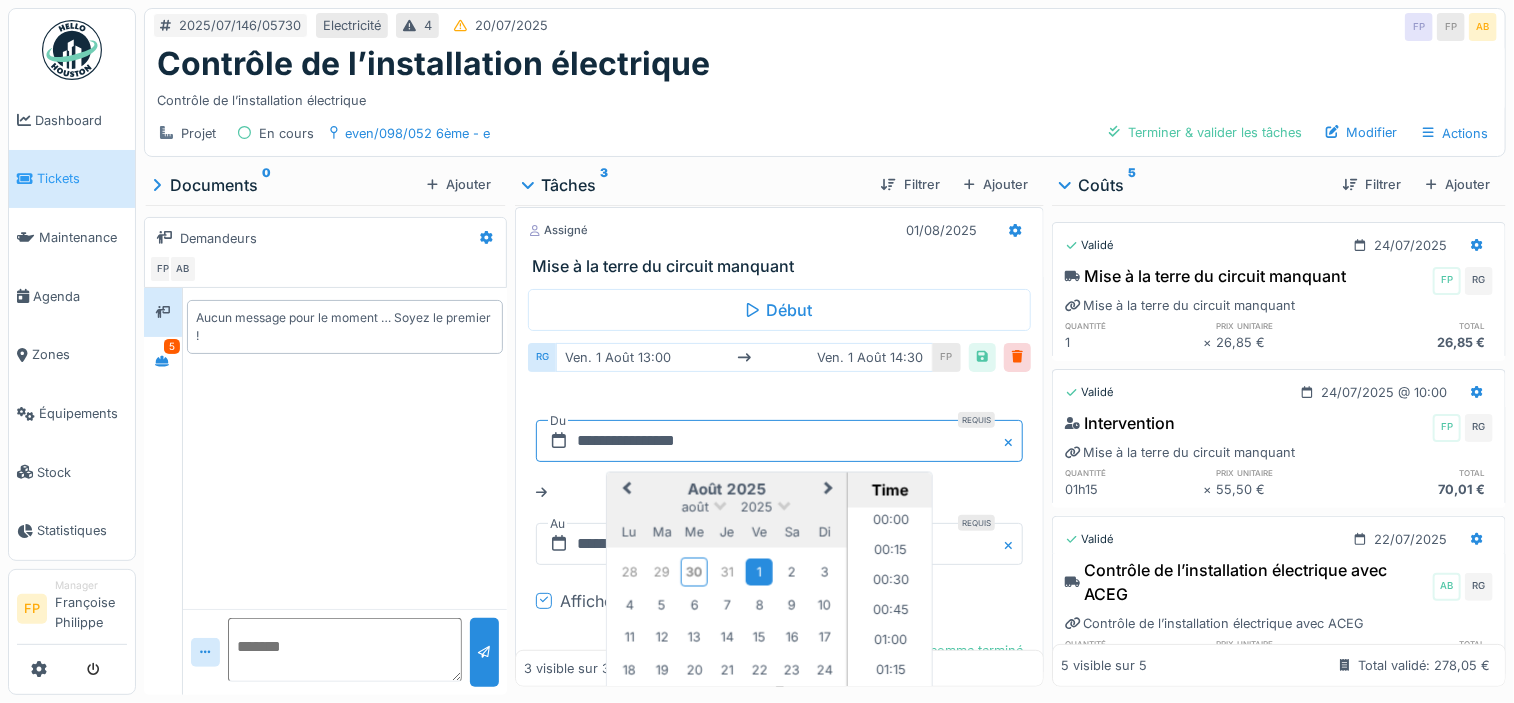scroll, scrollTop: 1465, scrollLeft: 0, axis: vertical 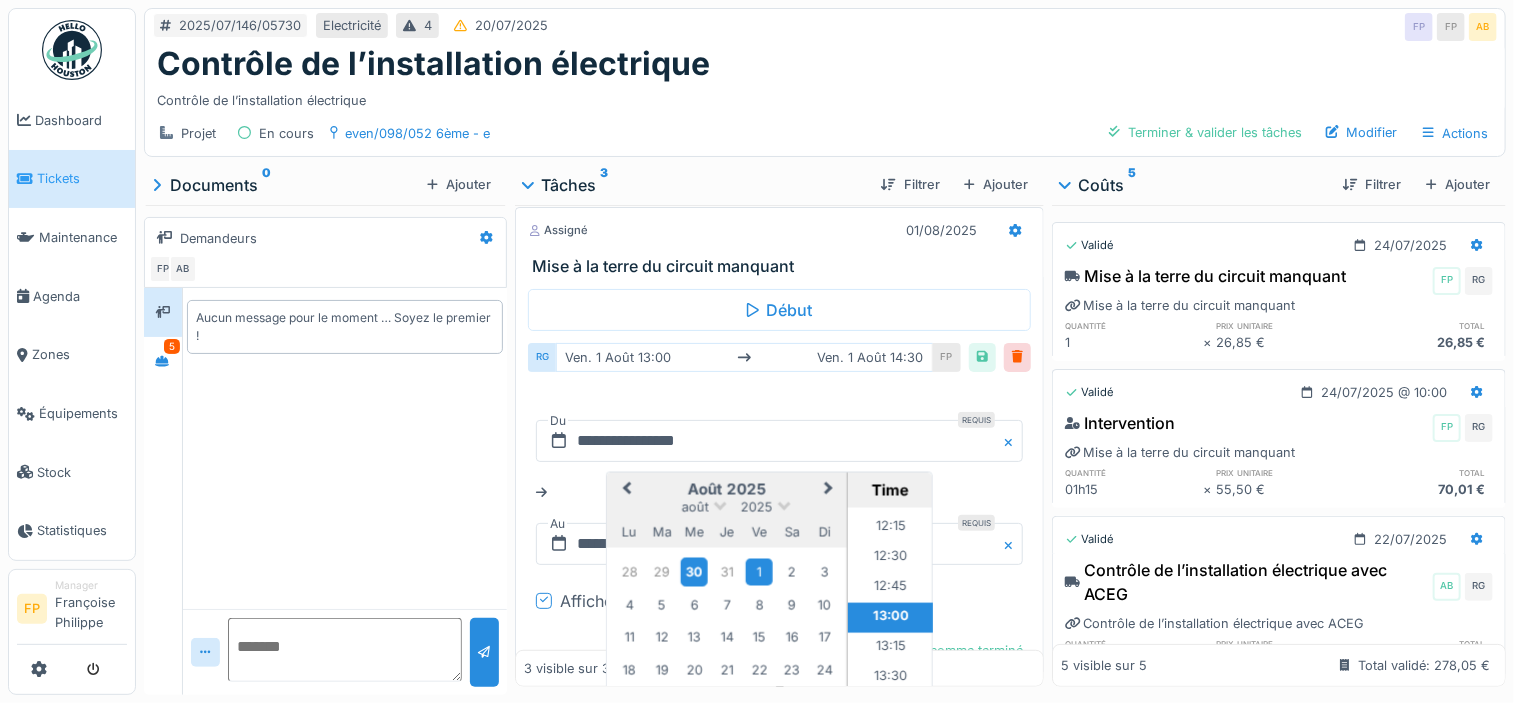 click on "30" at bounding box center (694, 571) 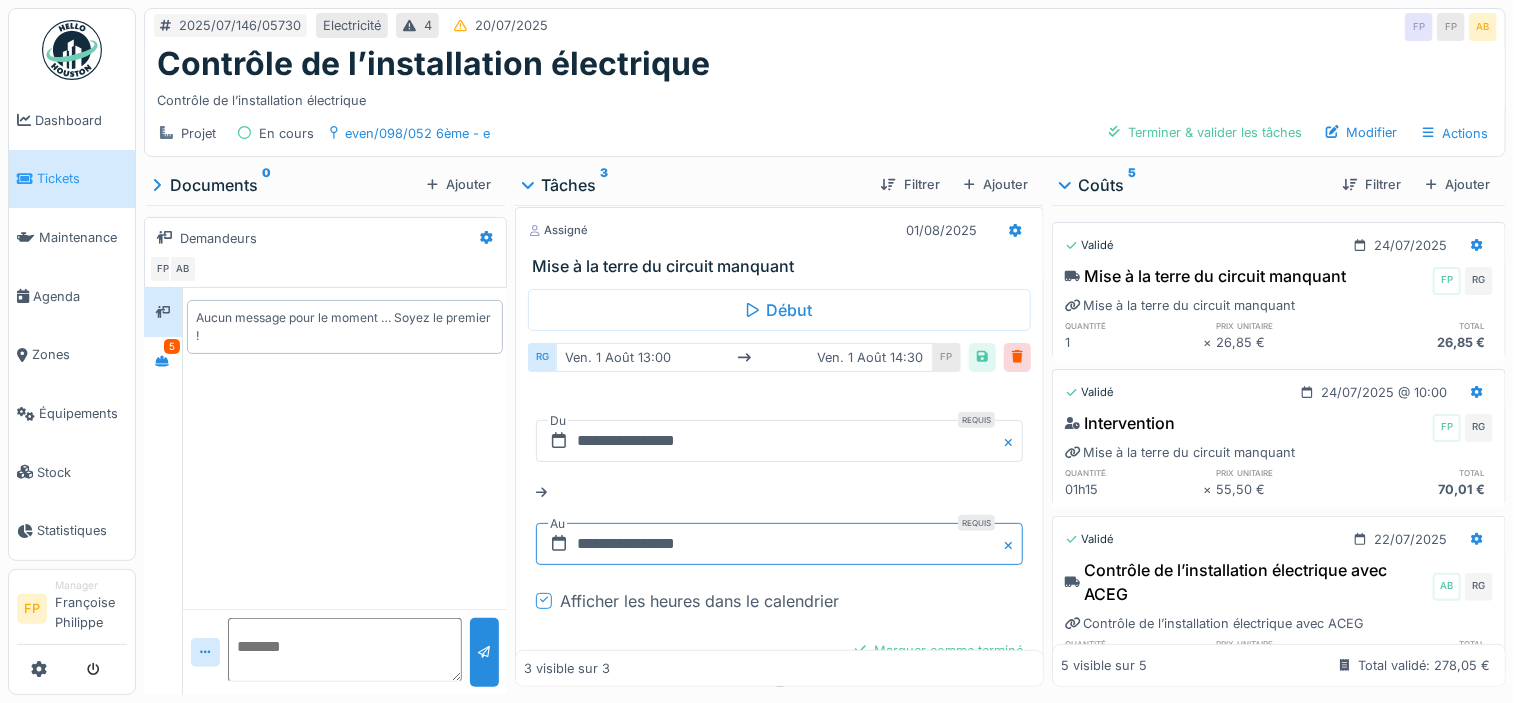 click on "**********" at bounding box center [779, 544] 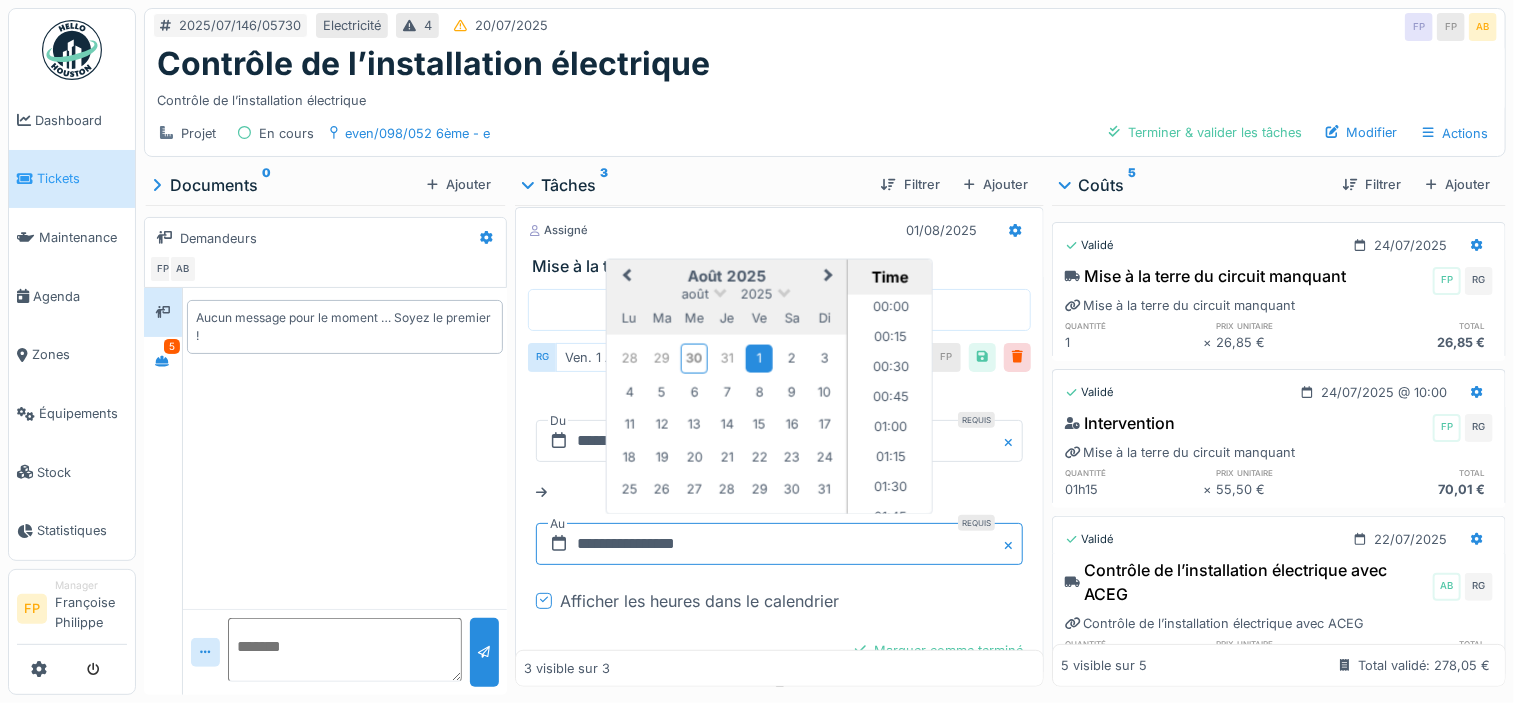scroll, scrollTop: 1645, scrollLeft: 0, axis: vertical 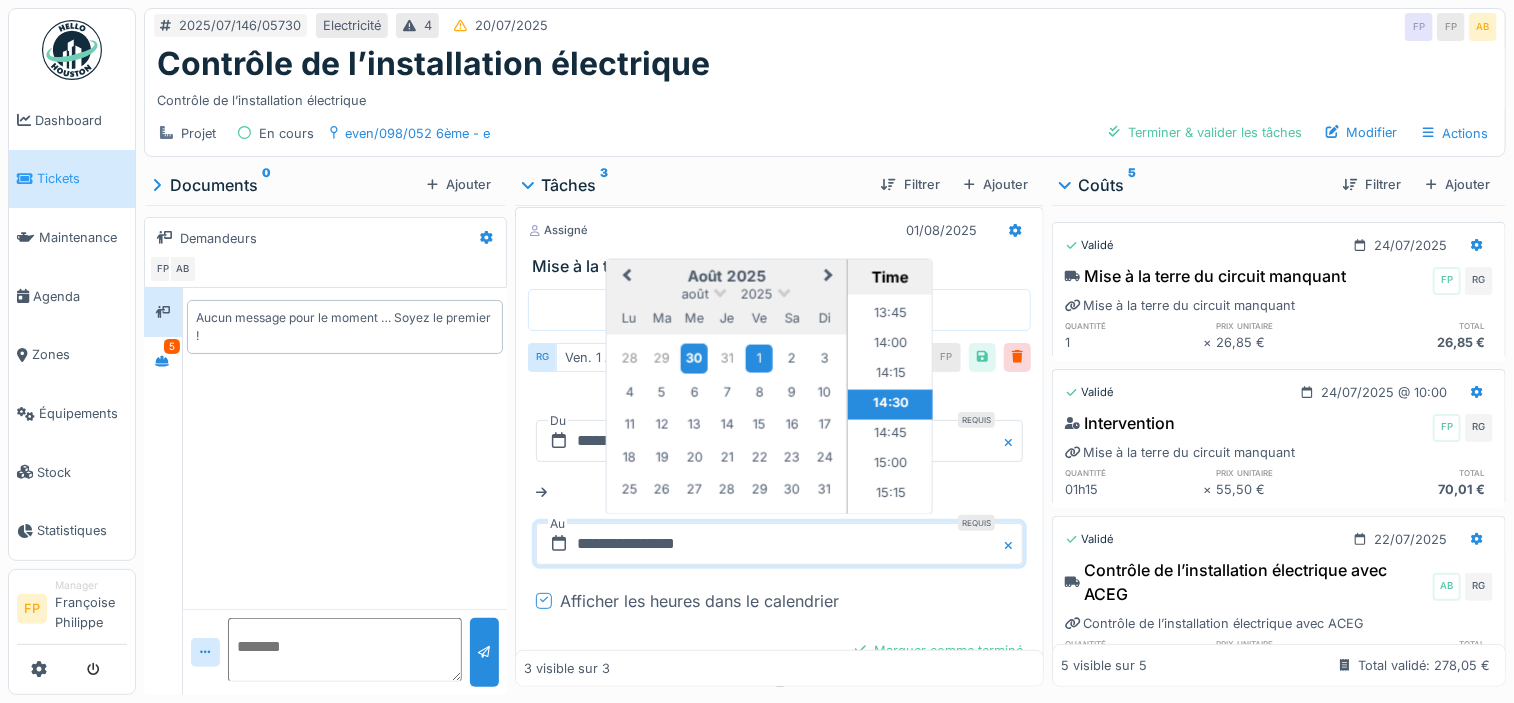 click on "30" at bounding box center (694, 358) 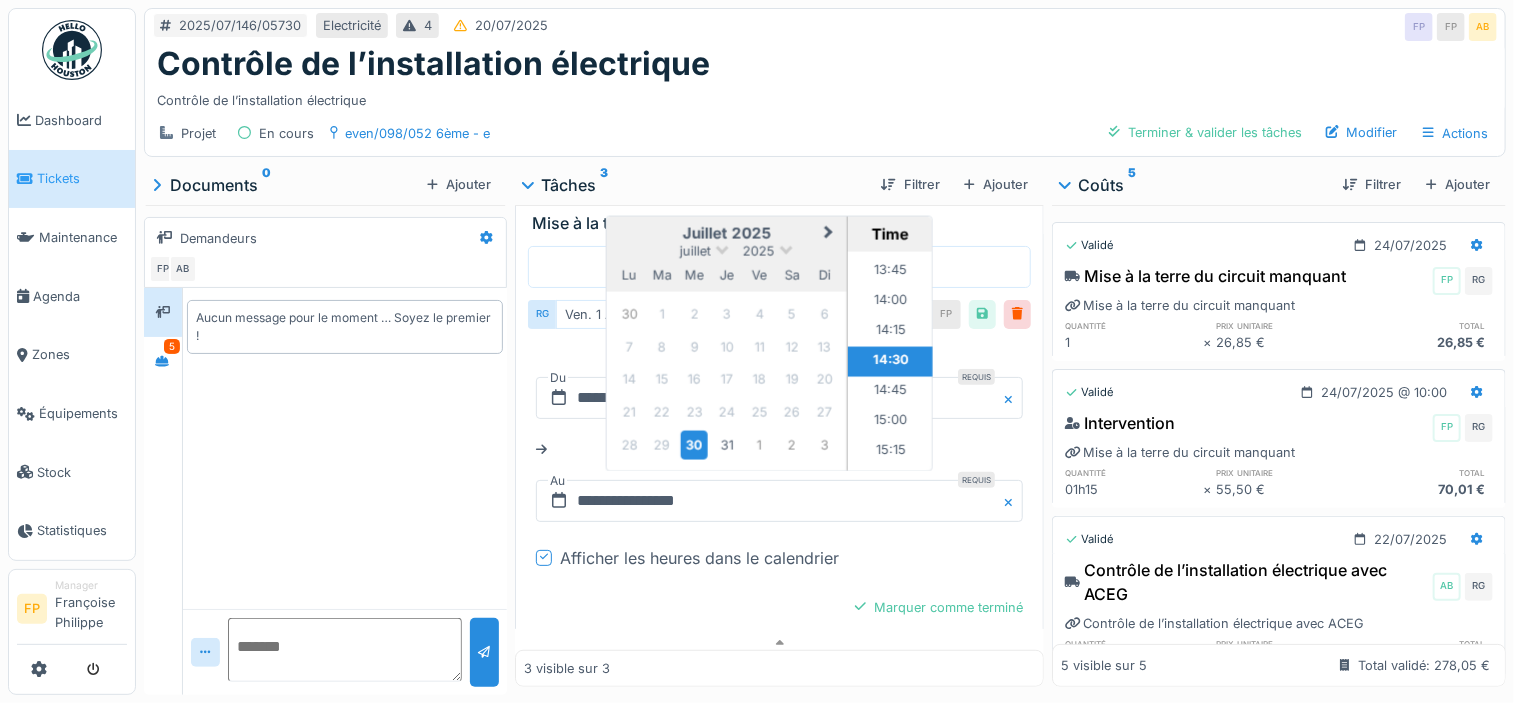 scroll, scrollTop: 416, scrollLeft: 0, axis: vertical 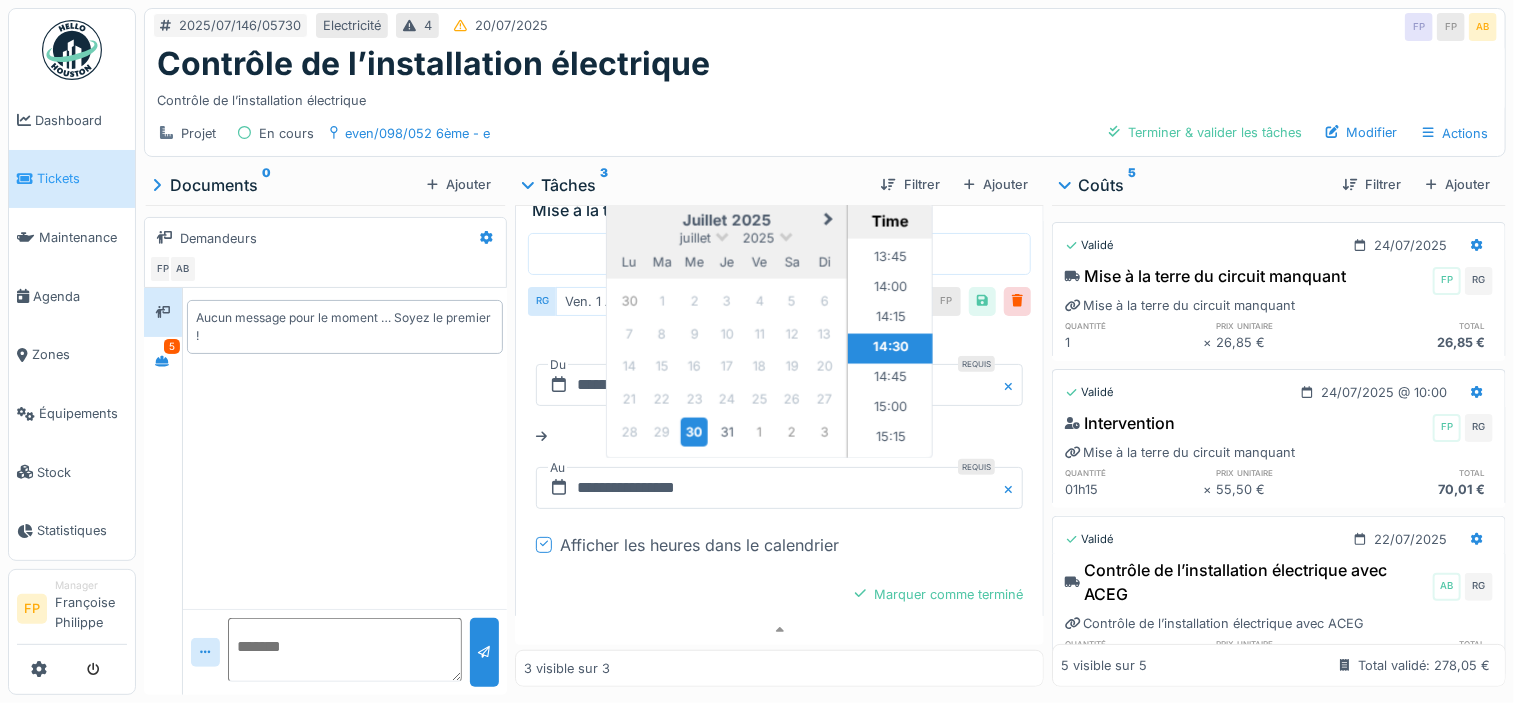 click on "Marquer comme terminé" at bounding box center [779, 594] 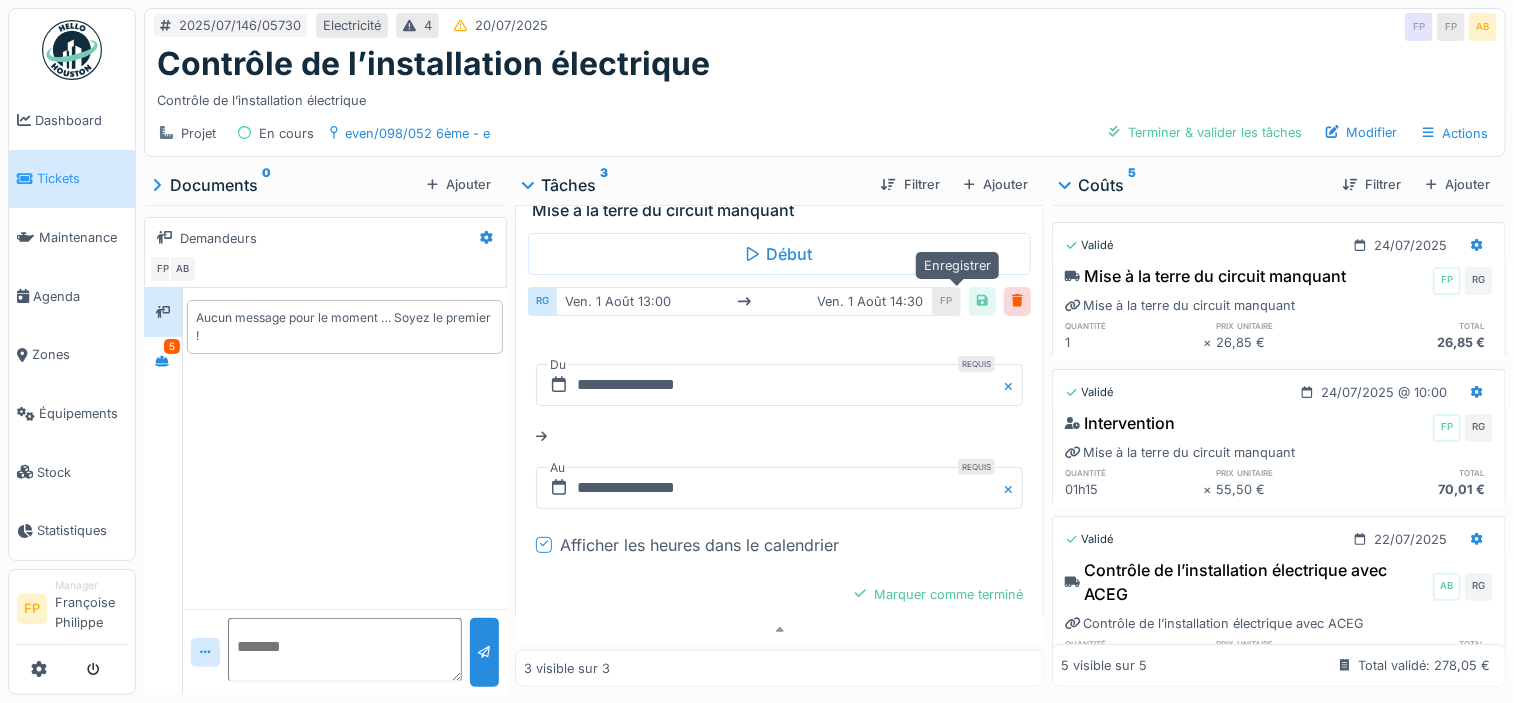 click at bounding box center (982, 301) 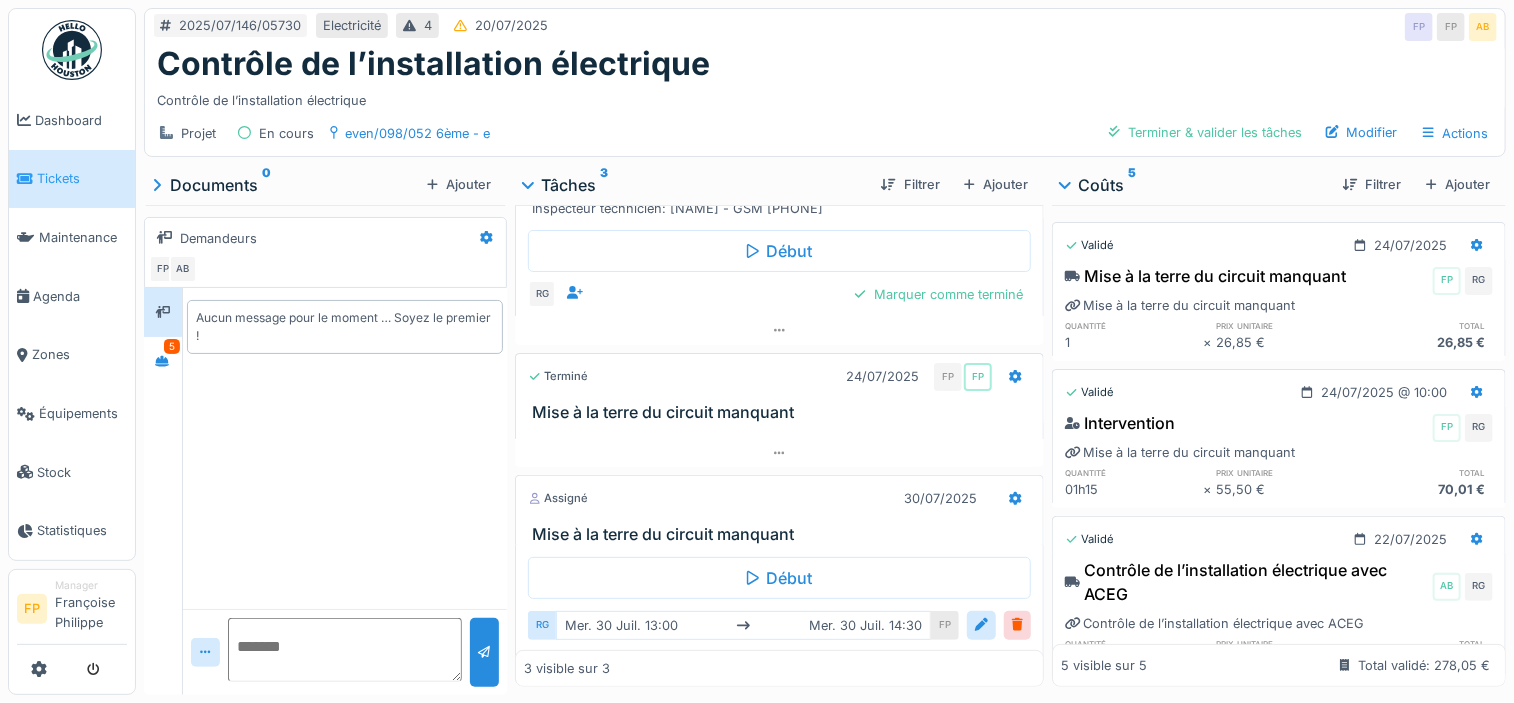 scroll, scrollTop: 160, scrollLeft: 0, axis: vertical 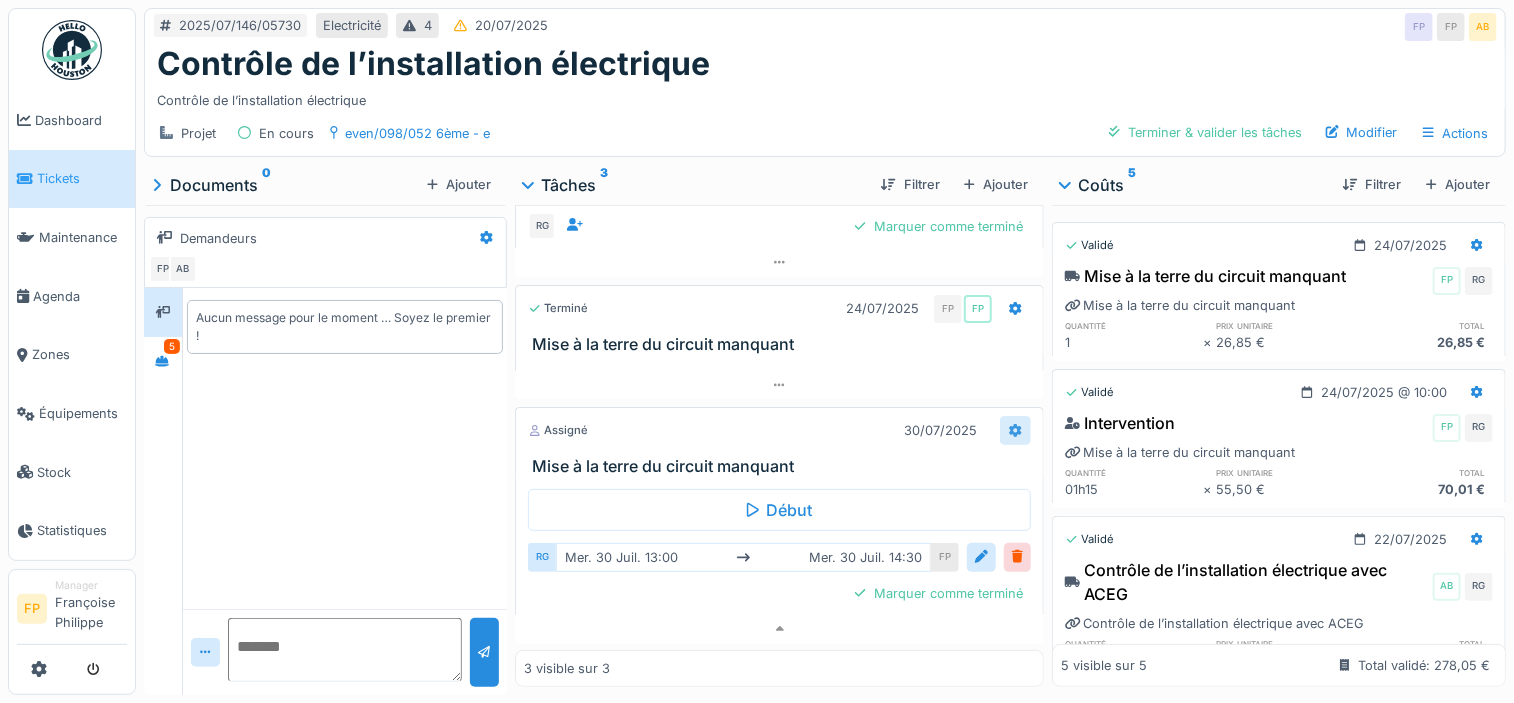 click 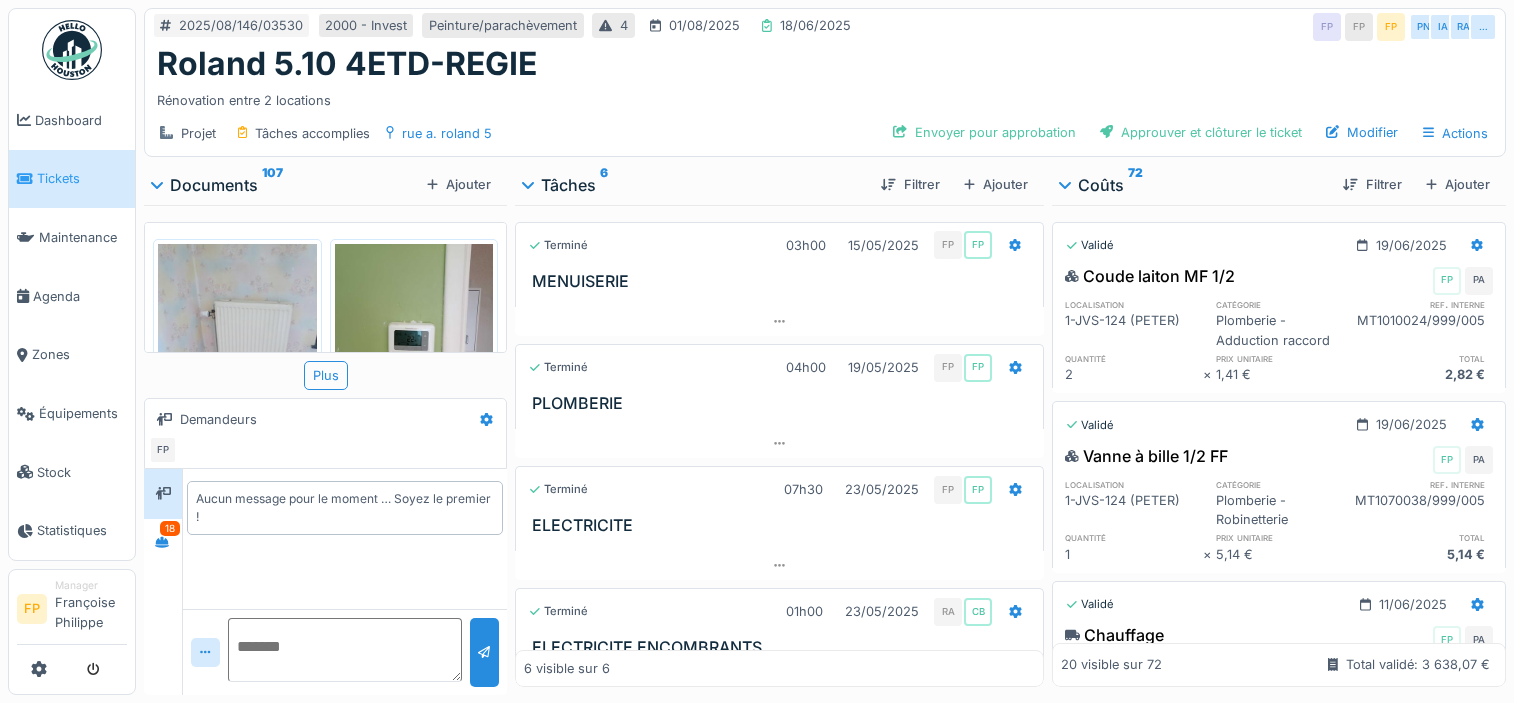 scroll, scrollTop: 15, scrollLeft: 0, axis: vertical 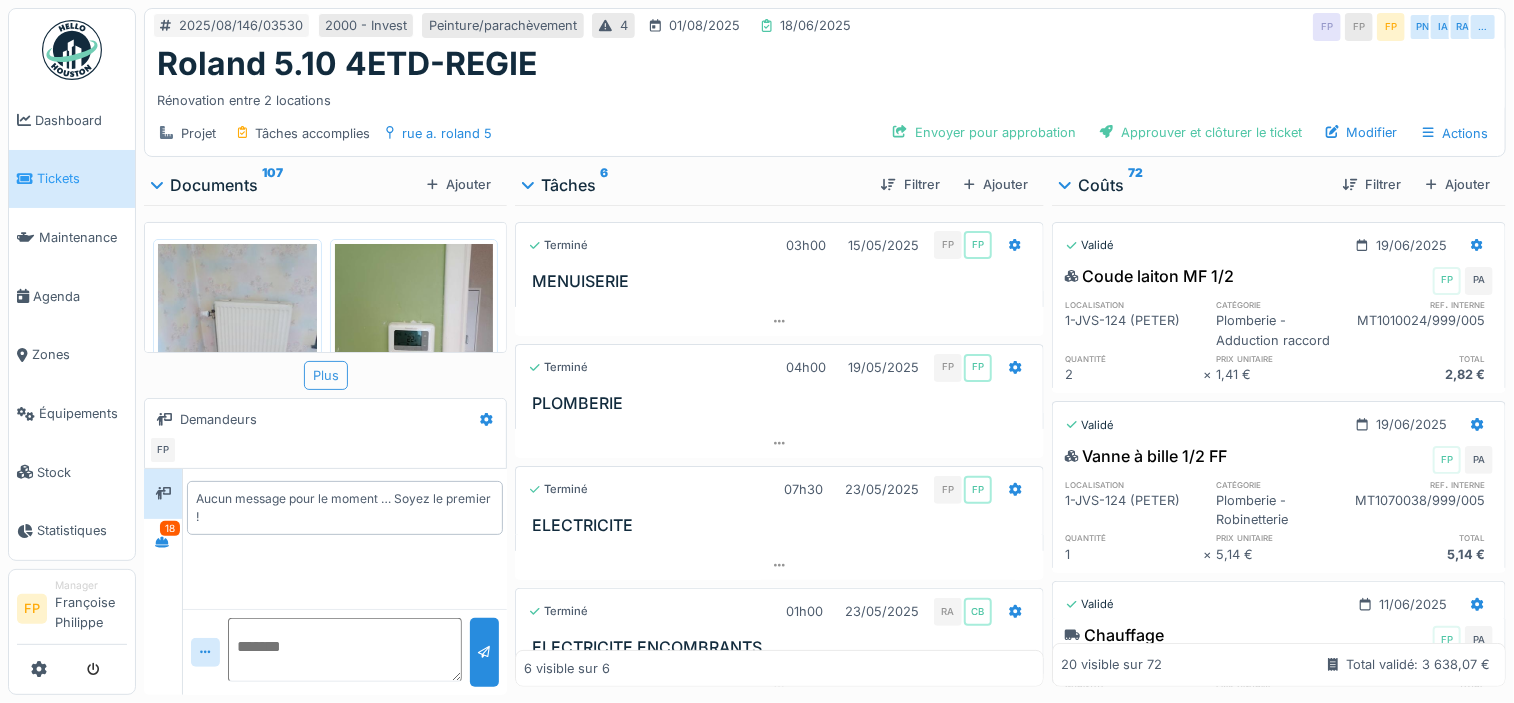 click on "Plus" at bounding box center [326, 375] 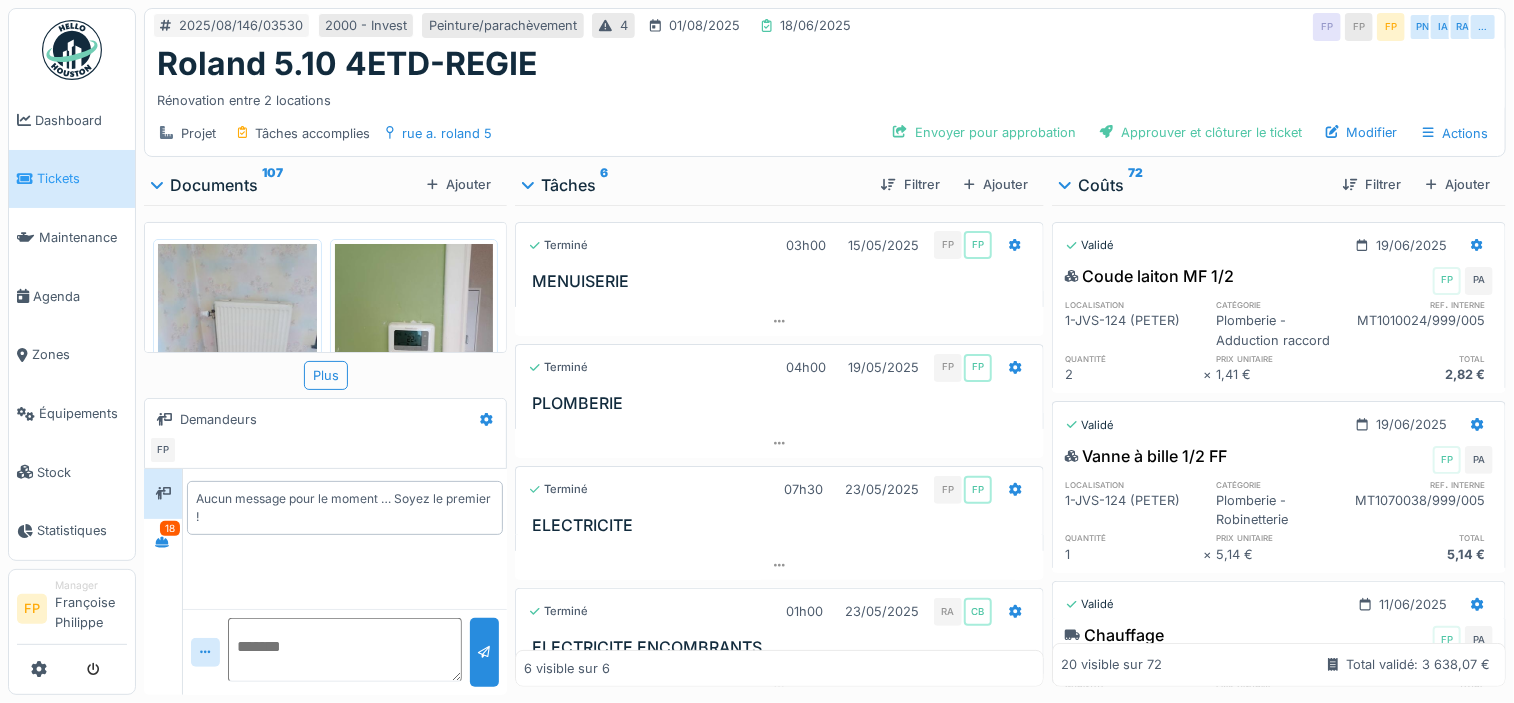 scroll, scrollTop: 0, scrollLeft: 0, axis: both 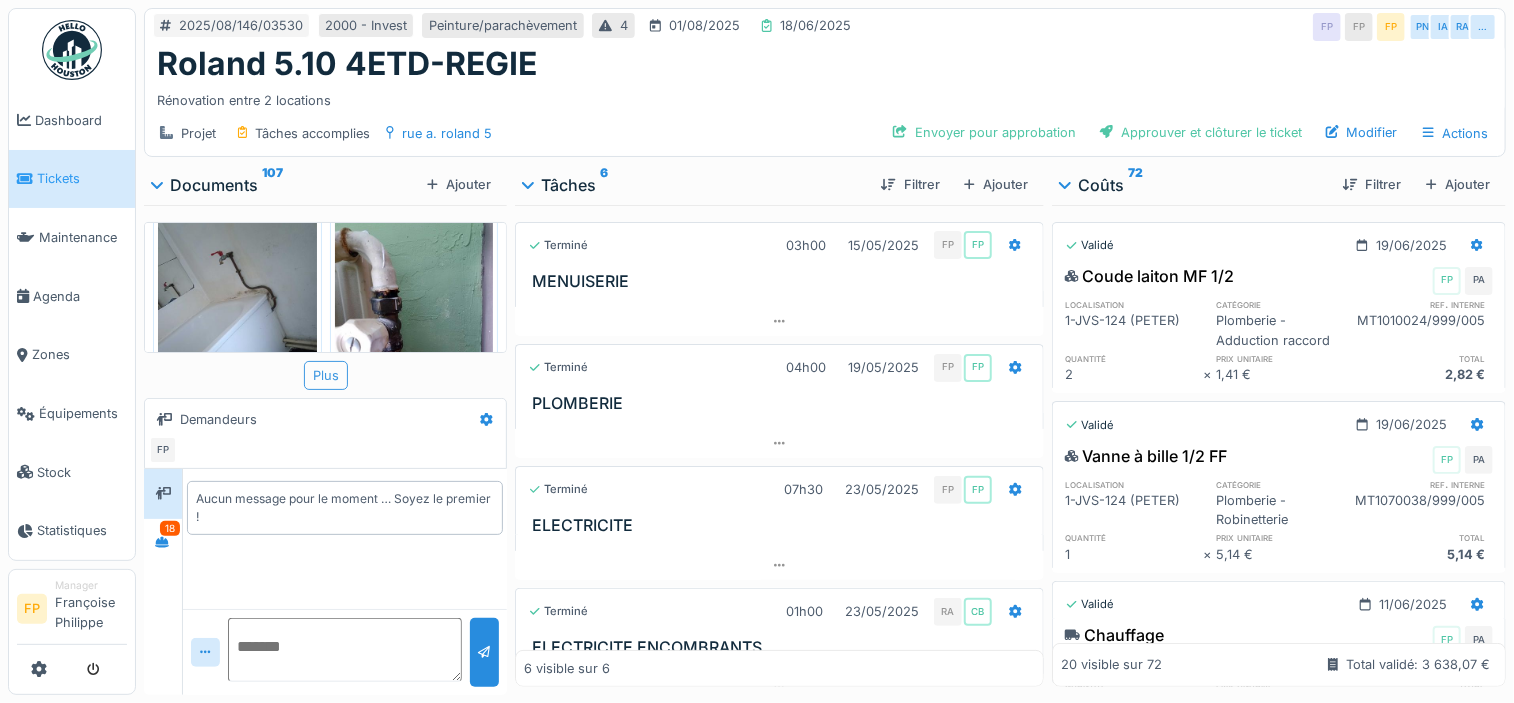 click on "Plus" at bounding box center (326, 375) 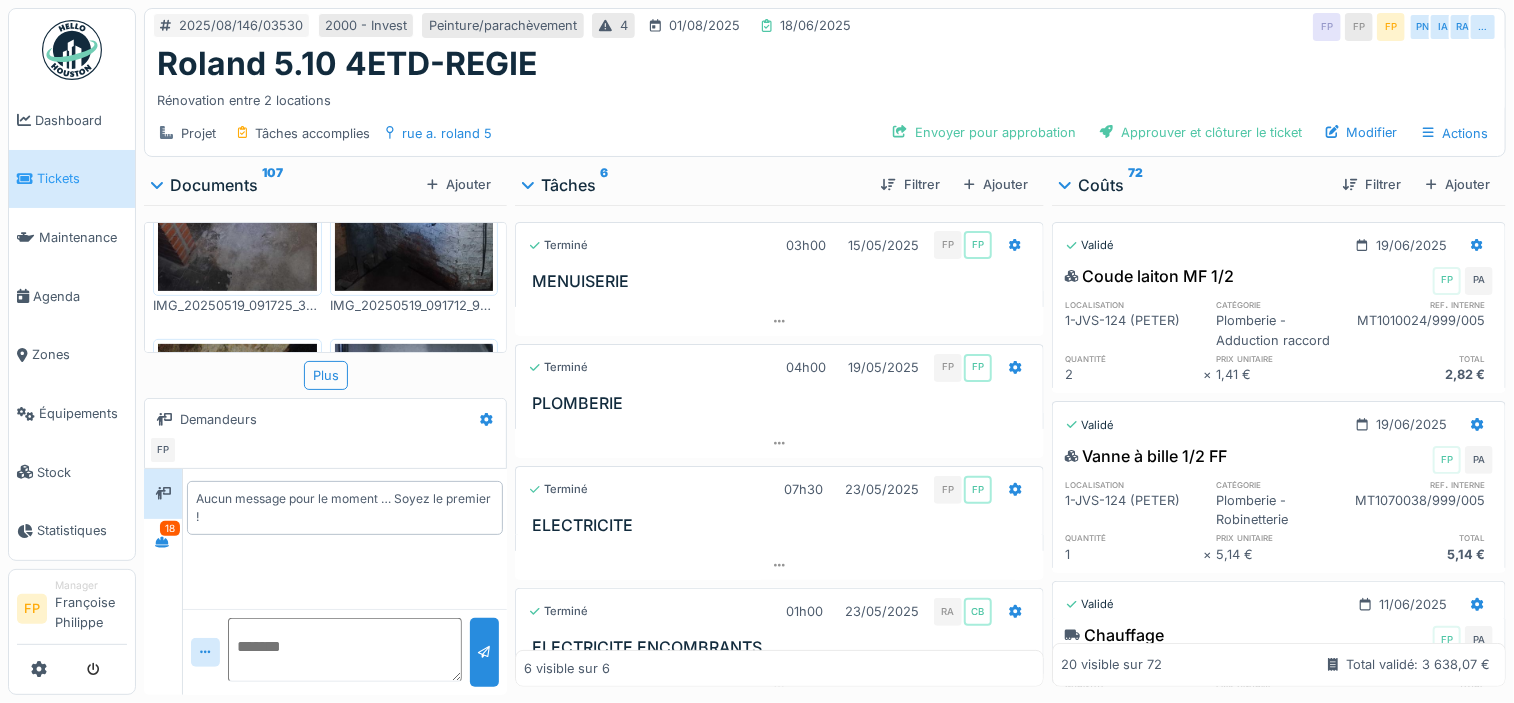scroll, scrollTop: 8048, scrollLeft: 0, axis: vertical 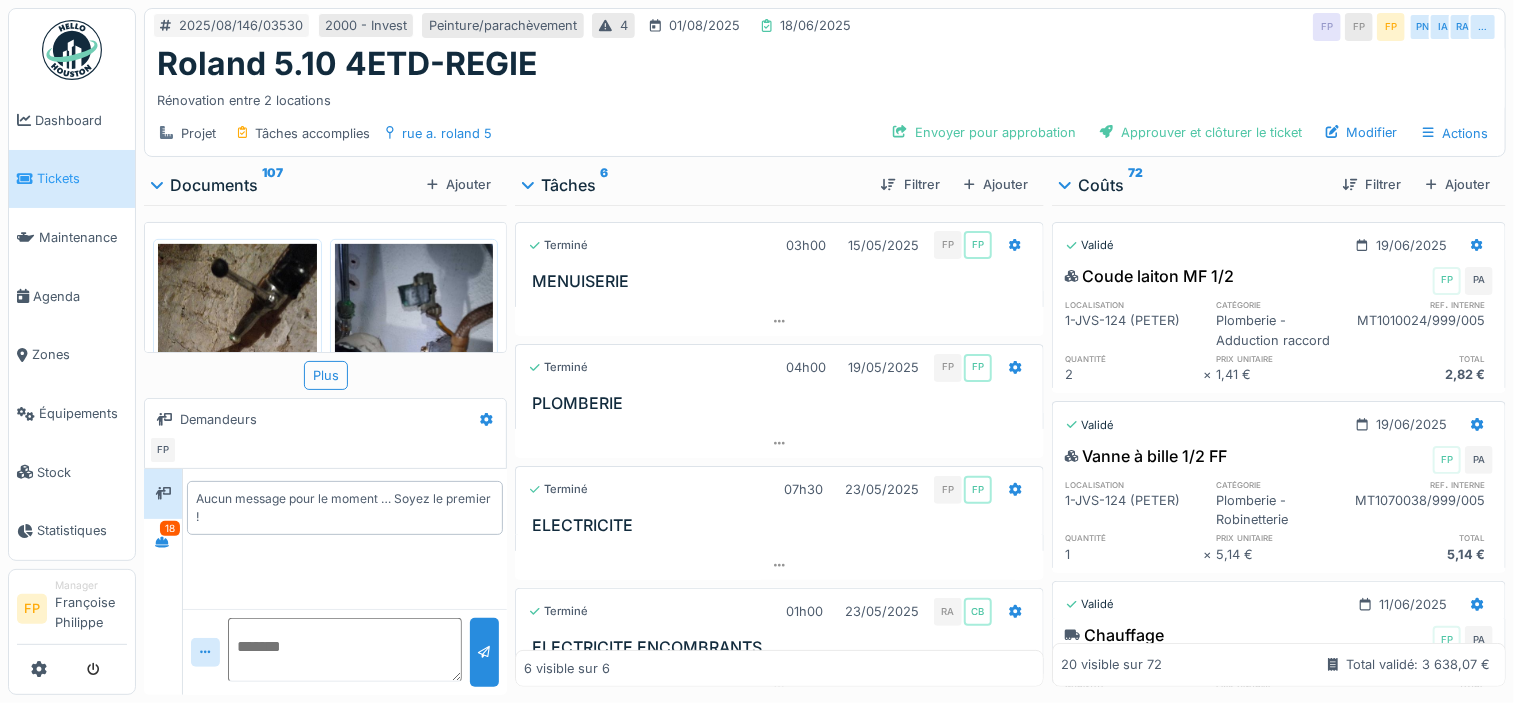 click on "[DATE] [NUMBER] - Invest Peinture/parachèvement 4 [DATE] [DATE] FP FP FP PN IA RA …" at bounding box center (825, 27) 